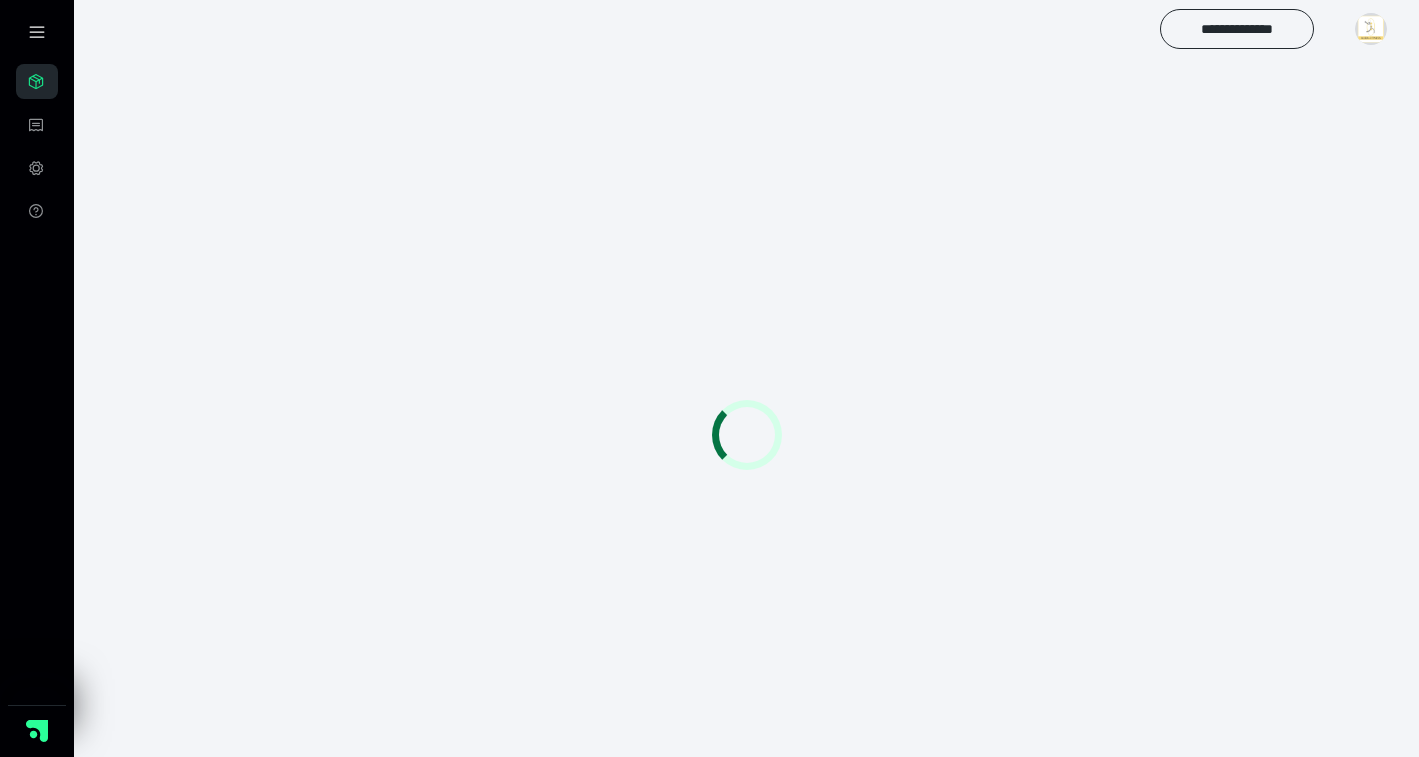 scroll, scrollTop: 0, scrollLeft: 0, axis: both 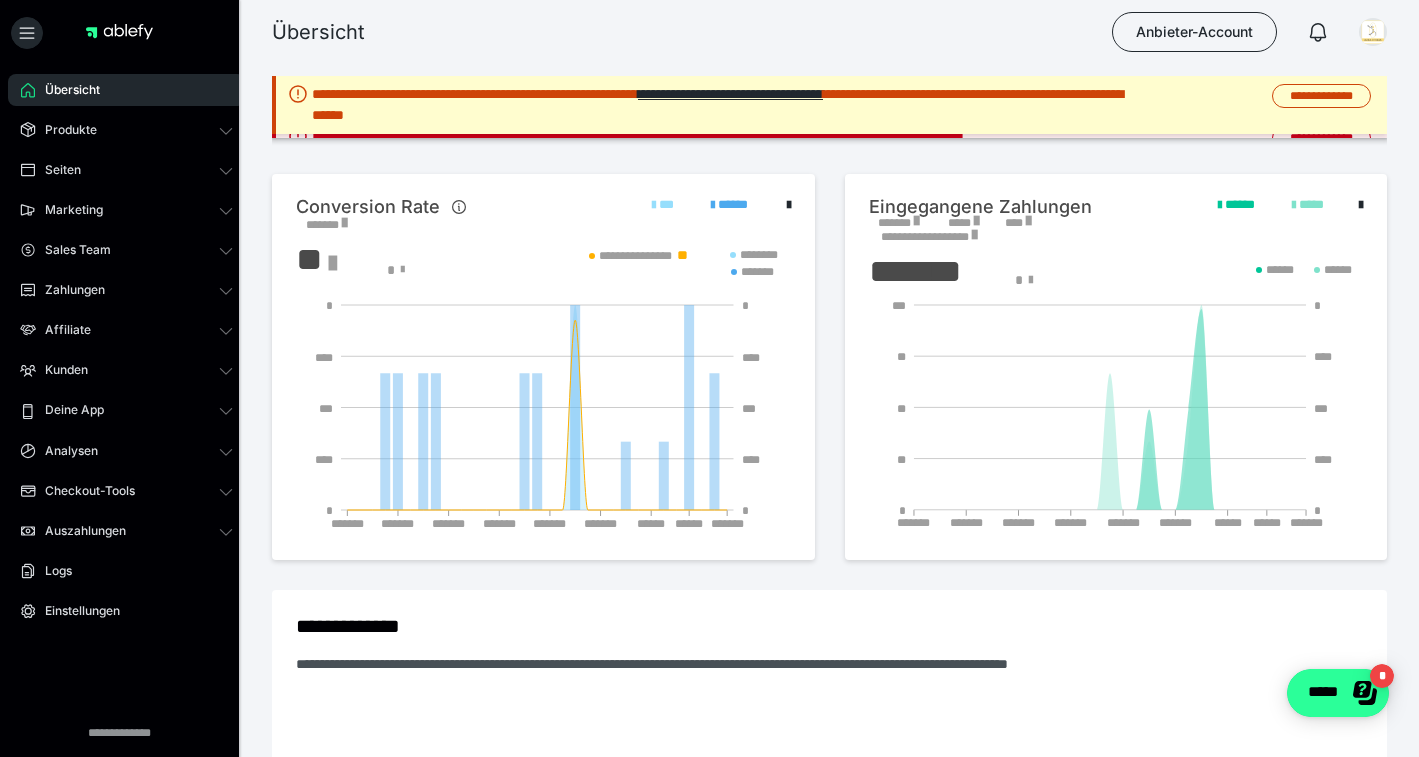 click on "*****" at bounding box center [1338, 693] 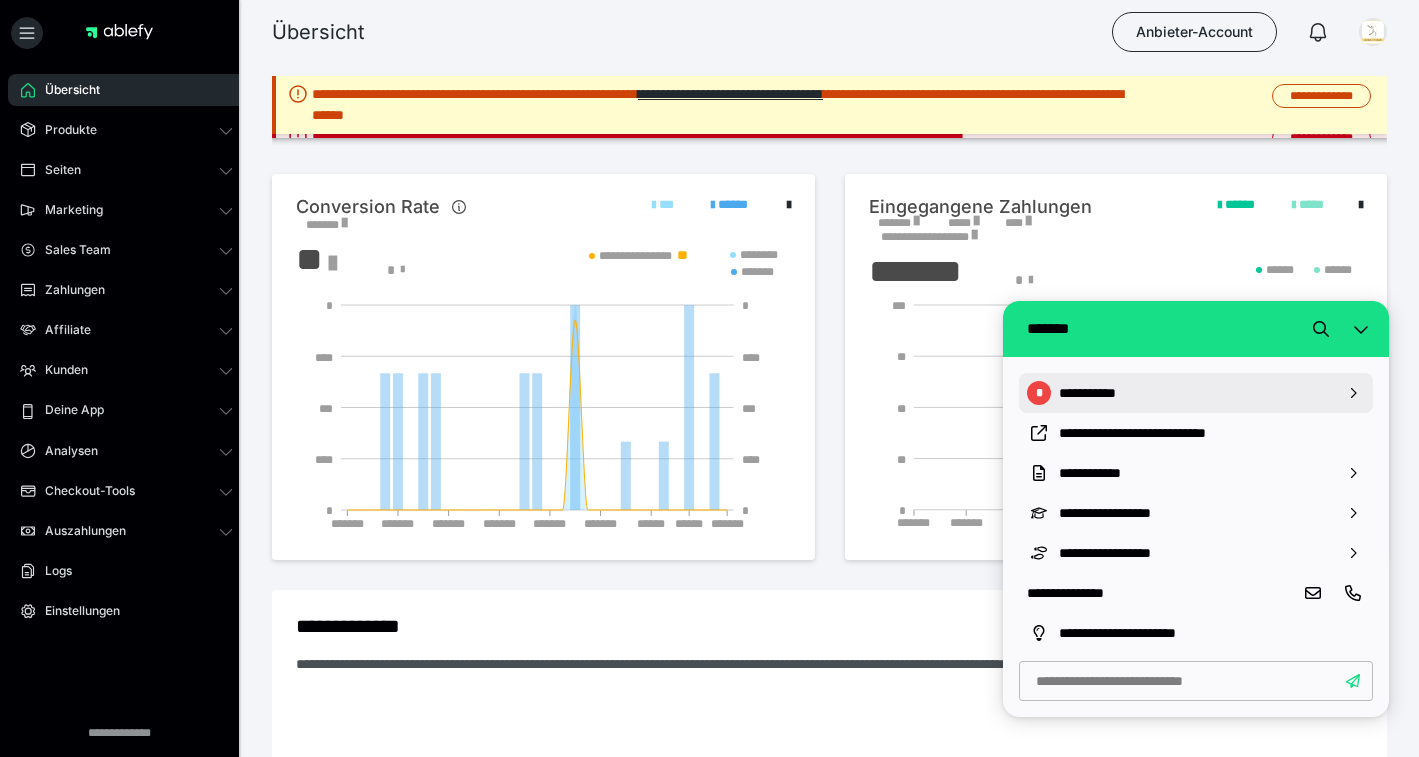 click on "**********" at bounding box center (1196, 393) 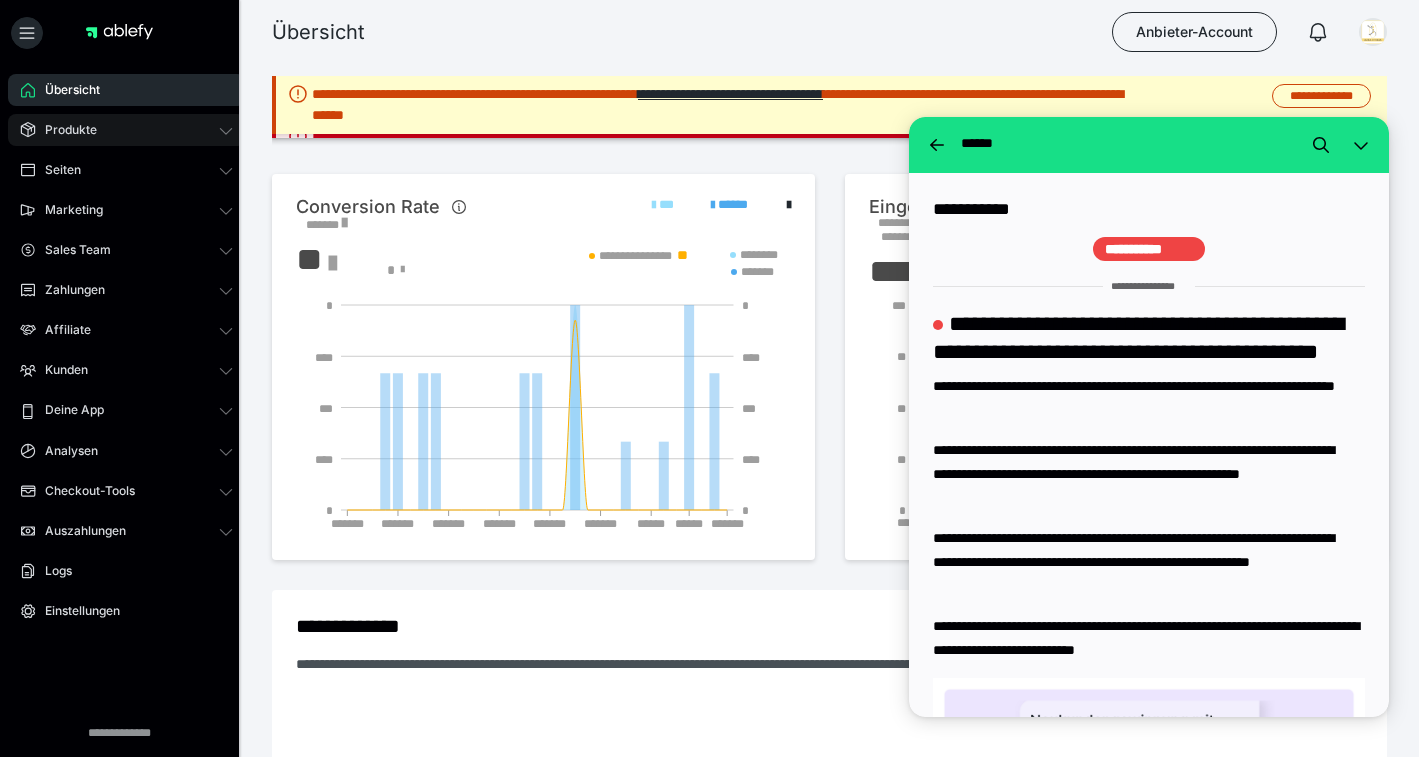 click on "Produkte" at bounding box center [64, 130] 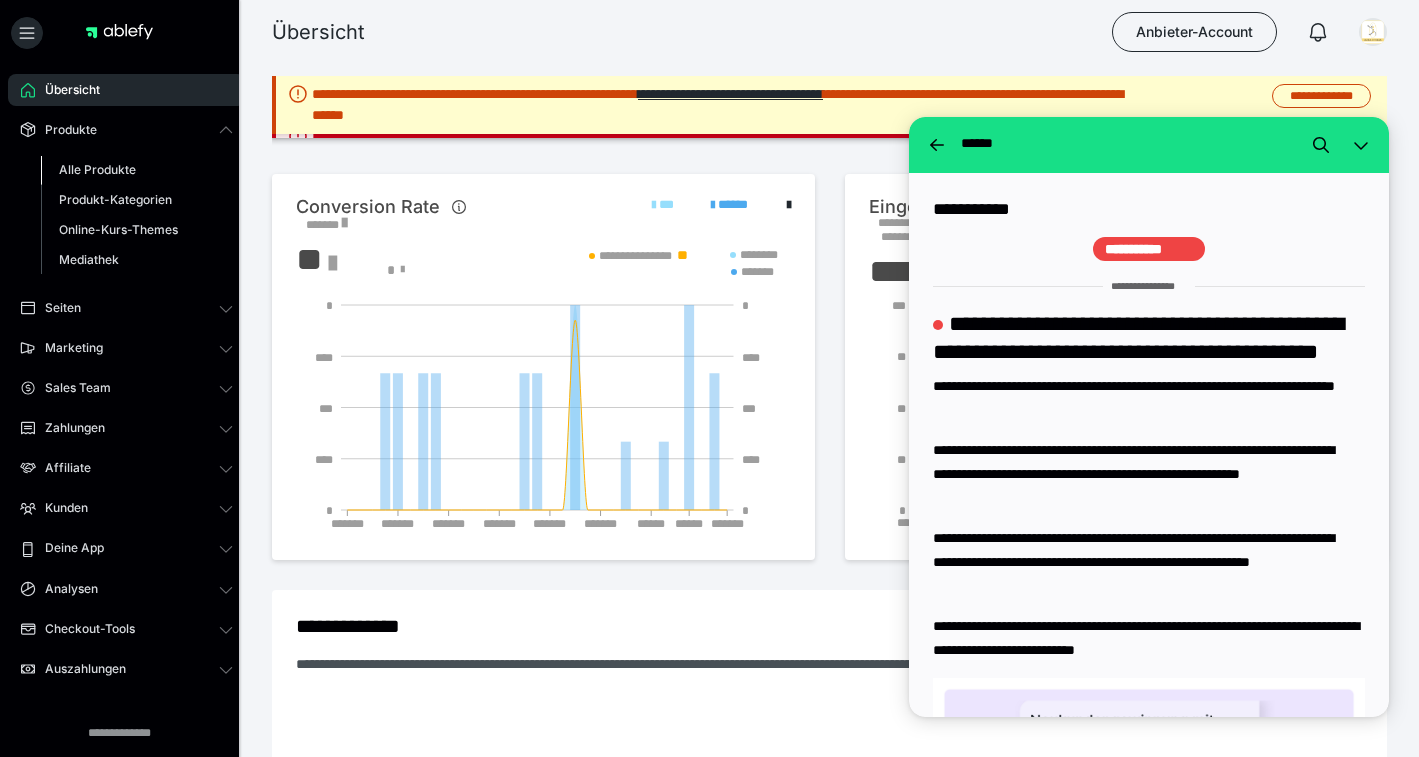 click on "Alle Produkte" at bounding box center (97, 169) 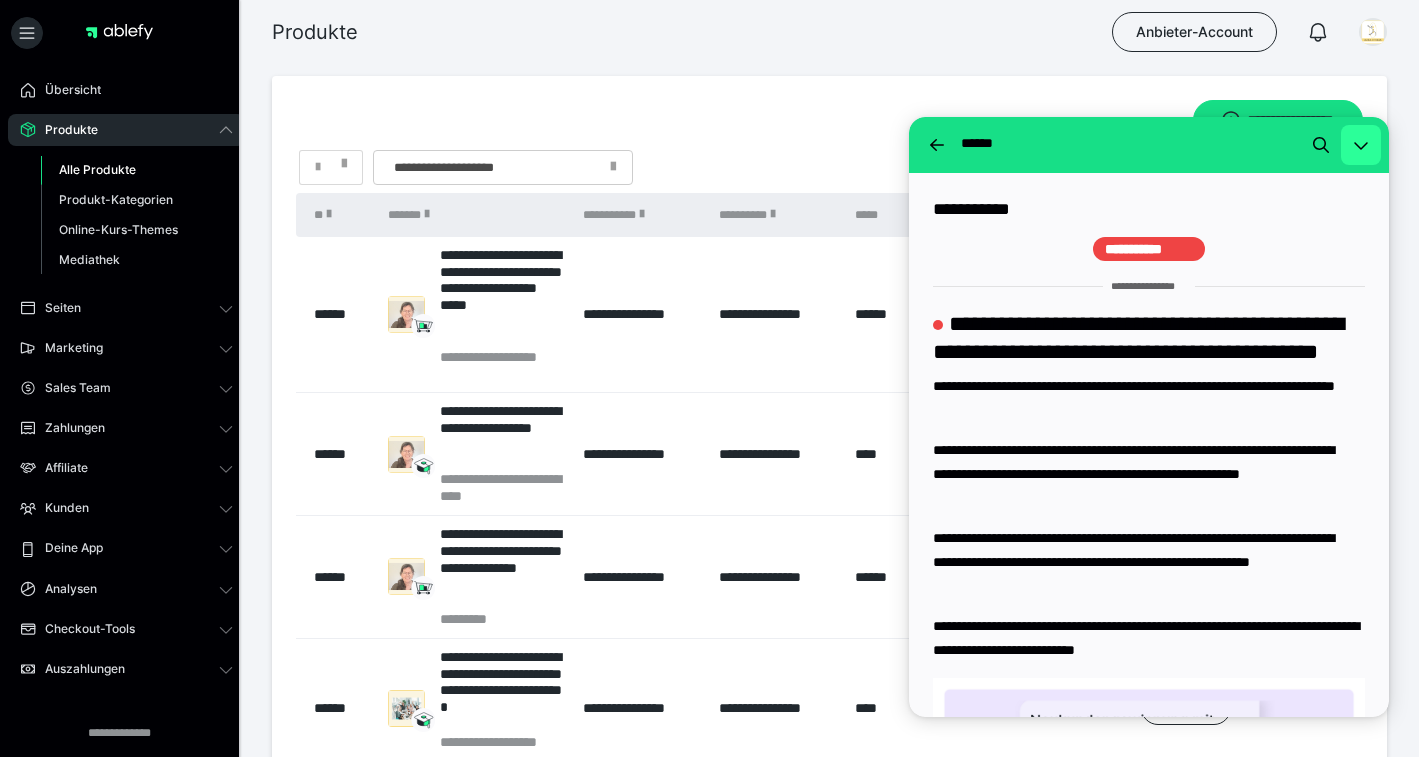 click 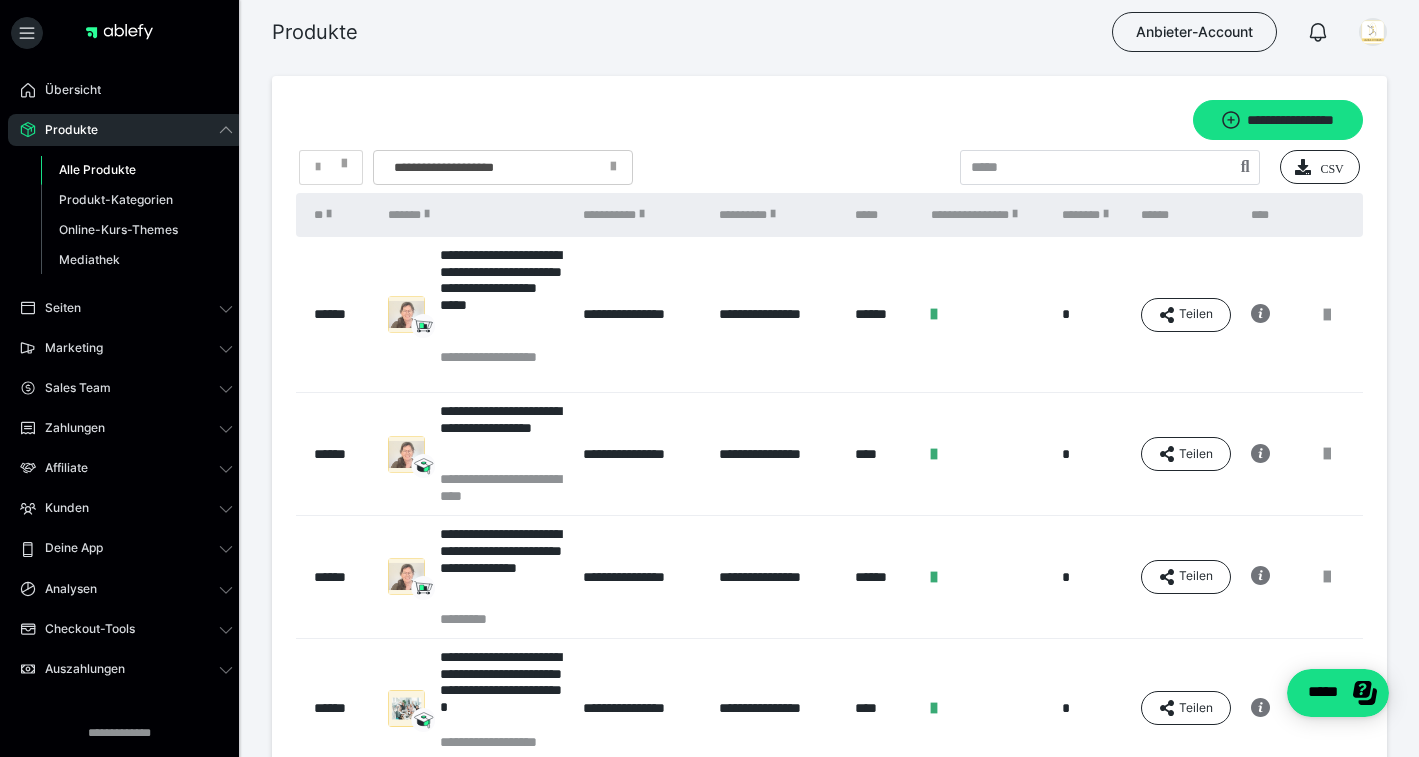 scroll, scrollTop: 0, scrollLeft: 0, axis: both 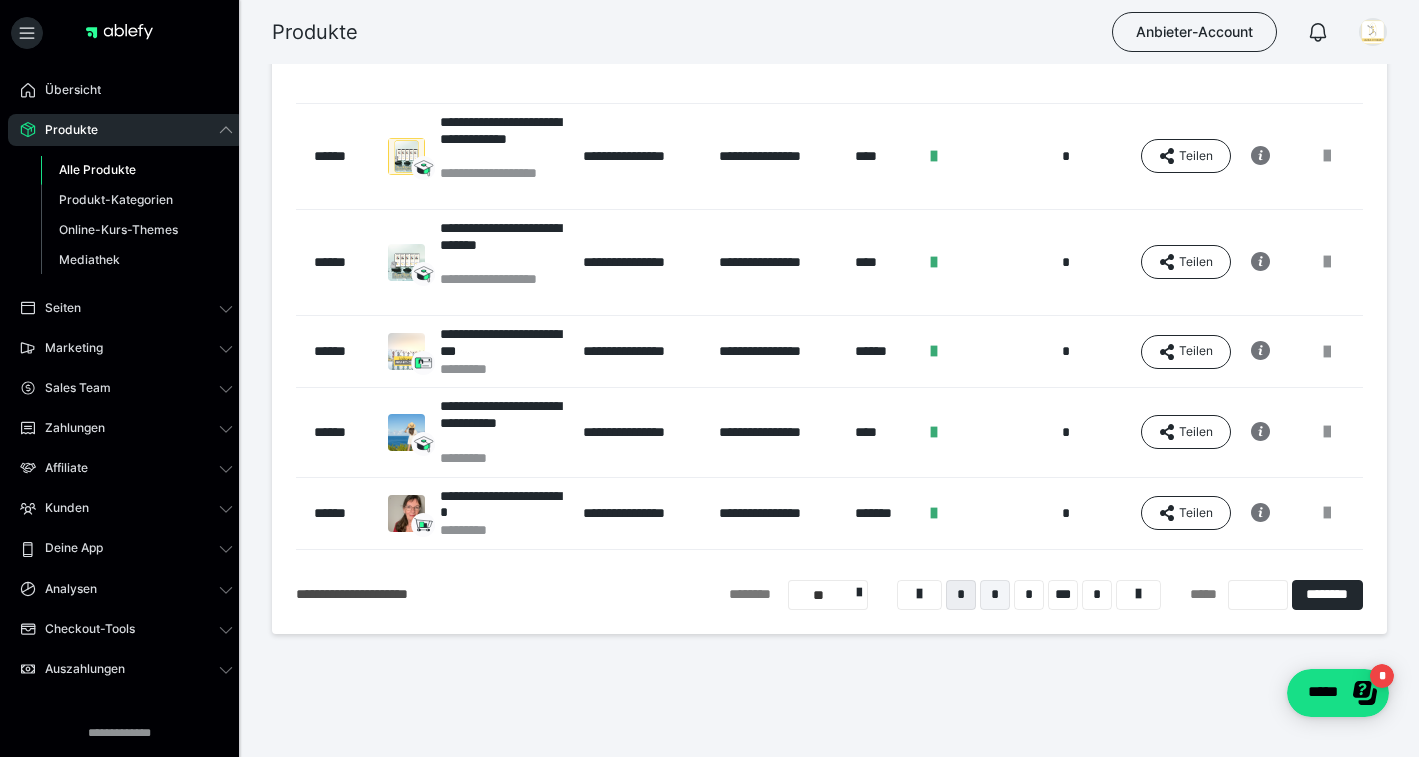 click on "*" at bounding box center [995, 595] 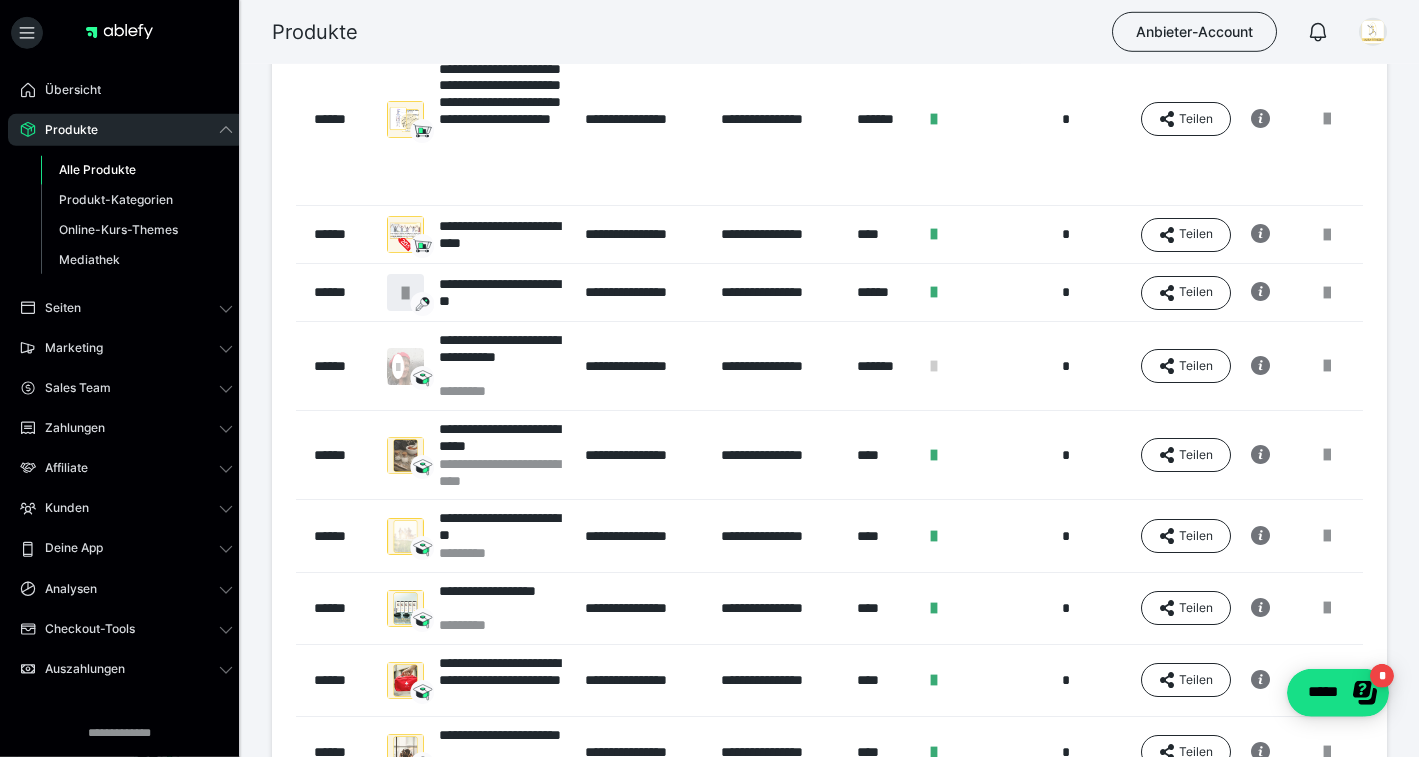 scroll, scrollTop: 468, scrollLeft: 0, axis: vertical 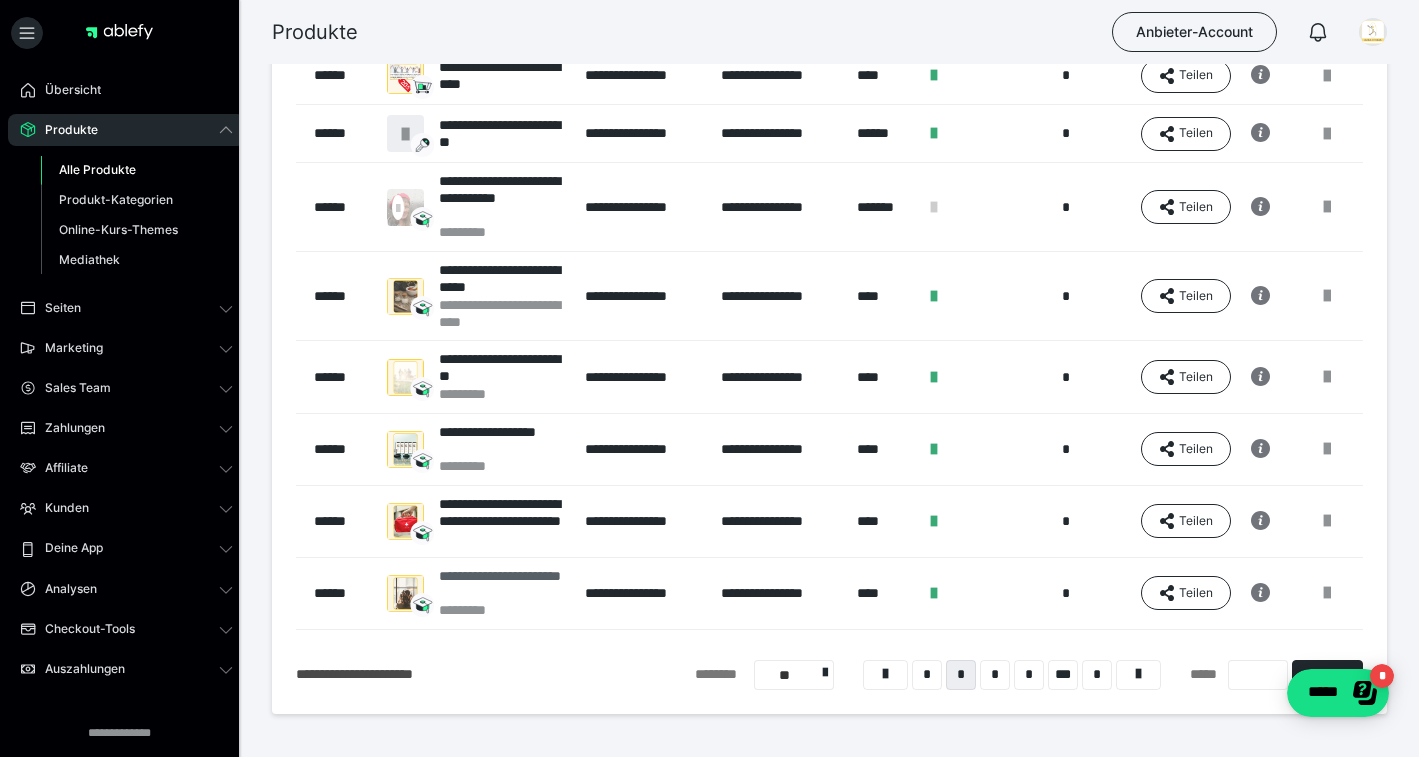 click on "**********" at bounding box center [502, 585] 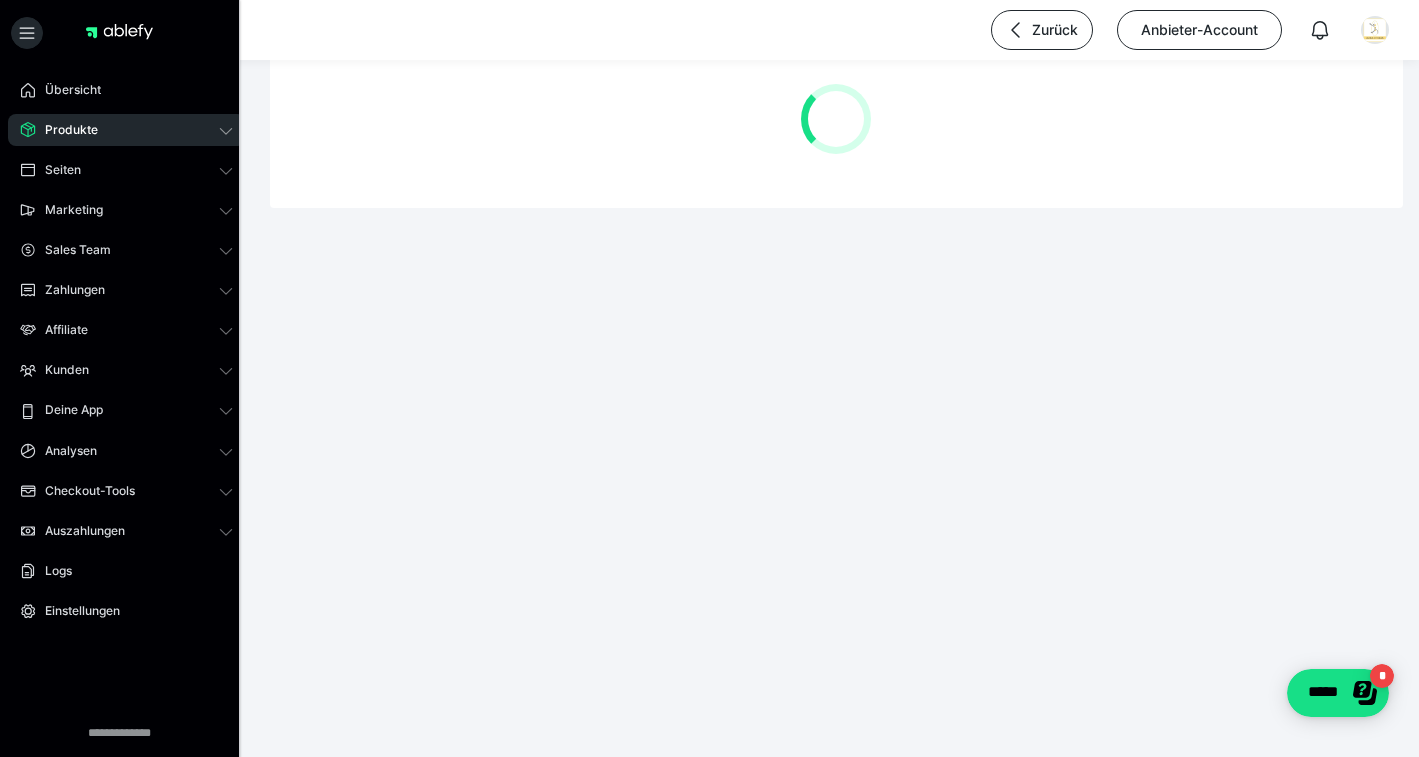 scroll, scrollTop: 0, scrollLeft: 0, axis: both 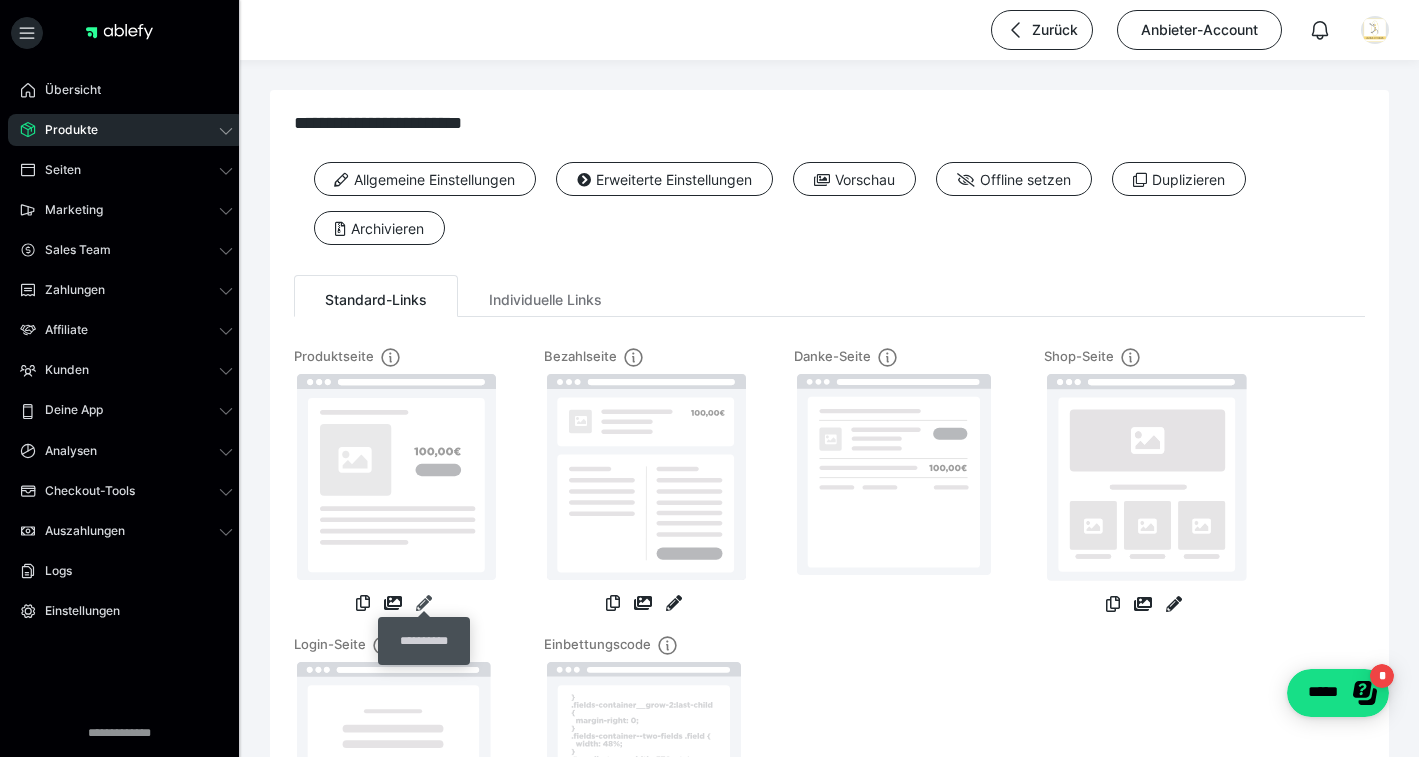 click at bounding box center [424, 603] 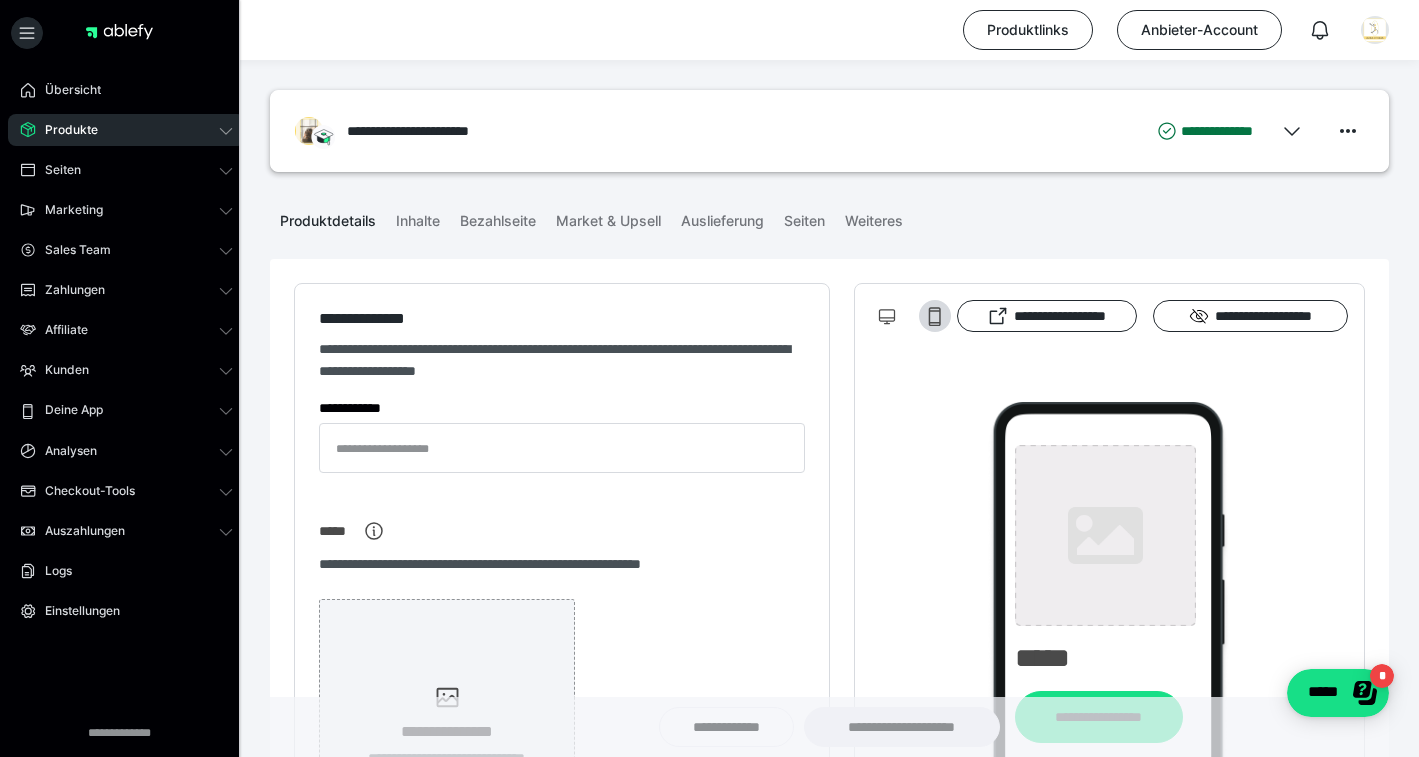 type on "**********" 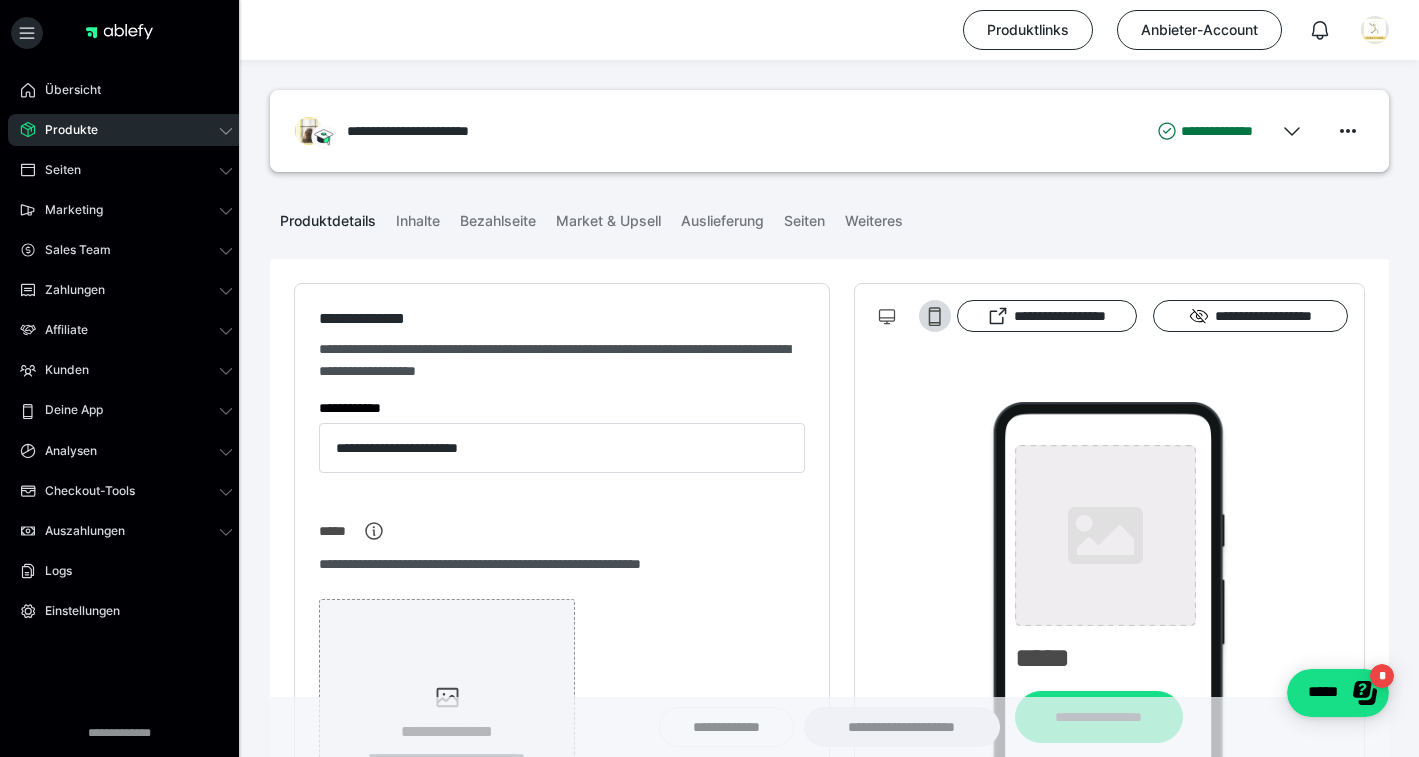 type on "*********" 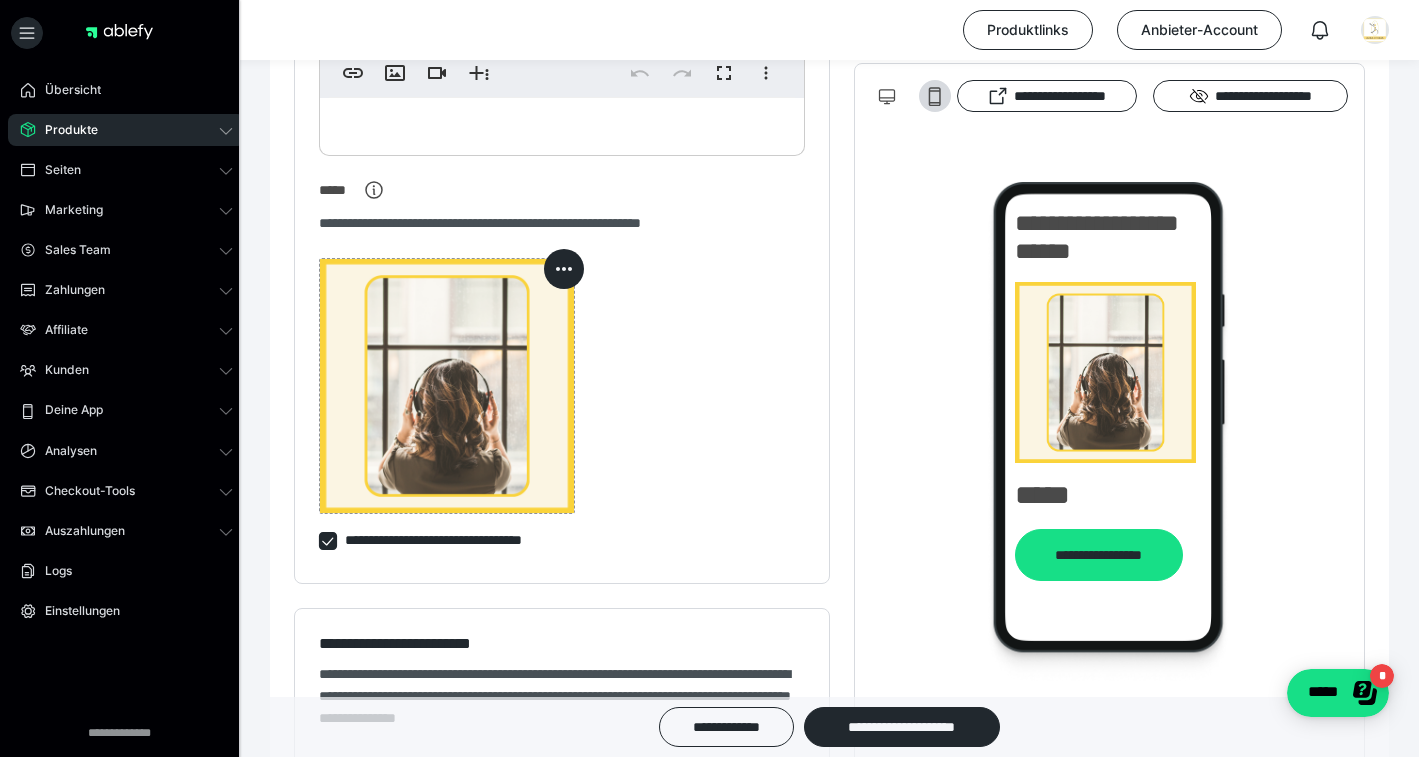 scroll, scrollTop: 0, scrollLeft: 0, axis: both 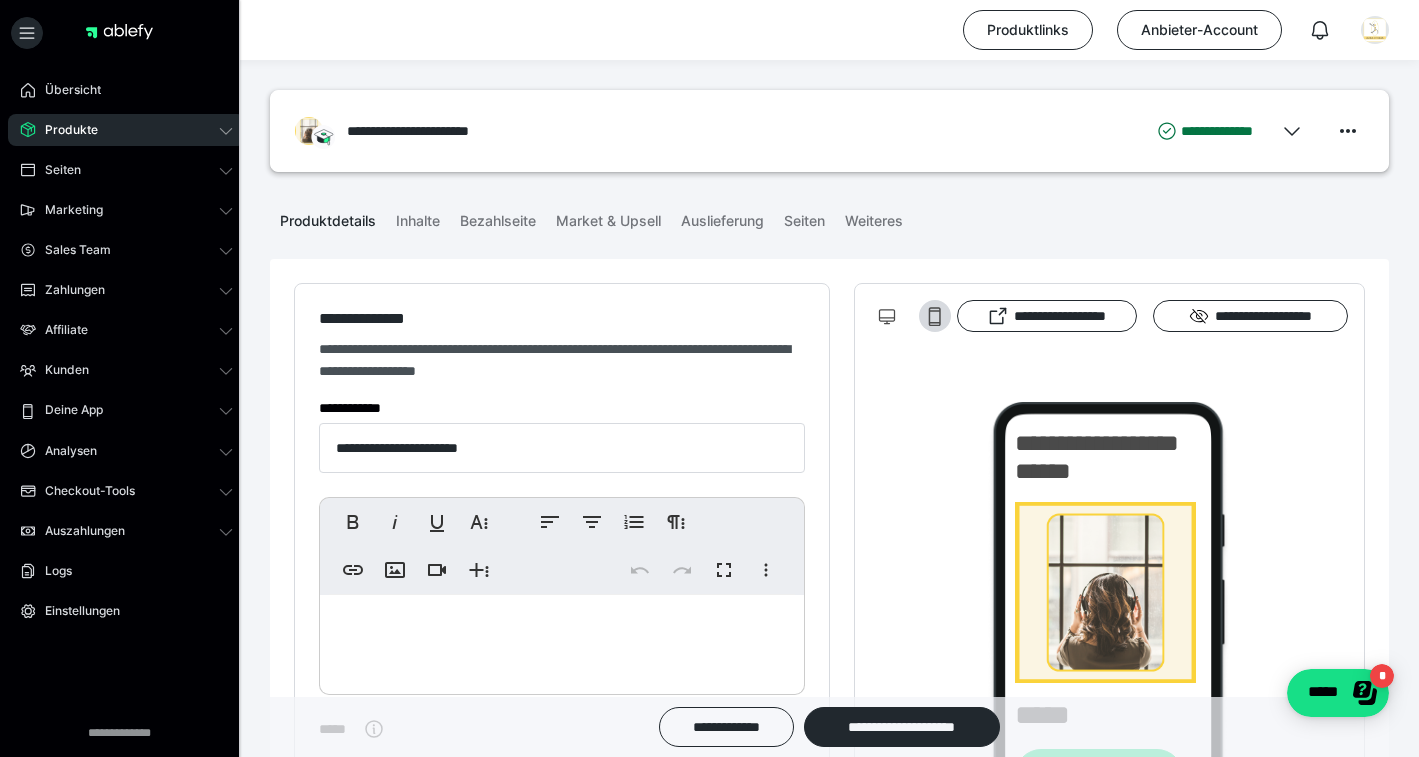 click on "Inhalte" at bounding box center [418, 217] 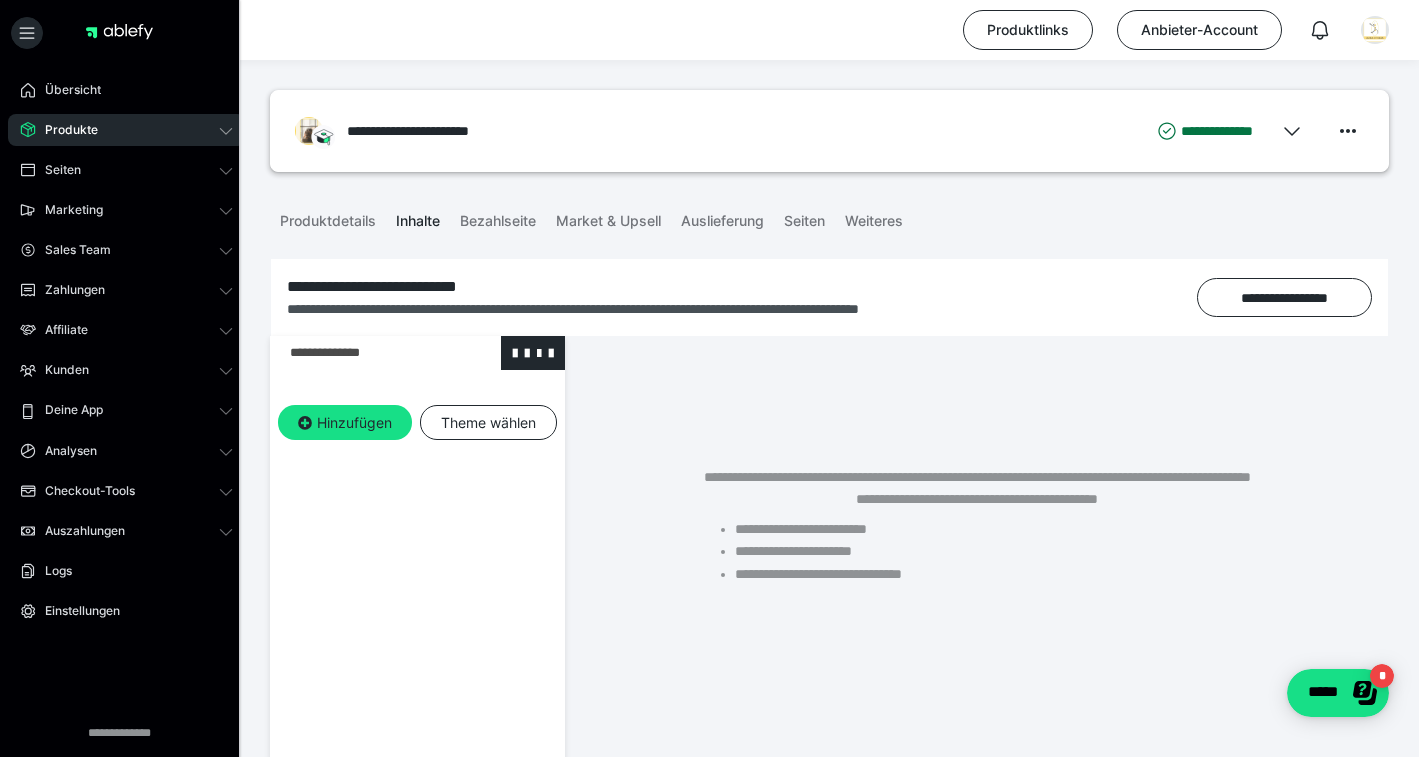 click at bounding box center (365, 353) 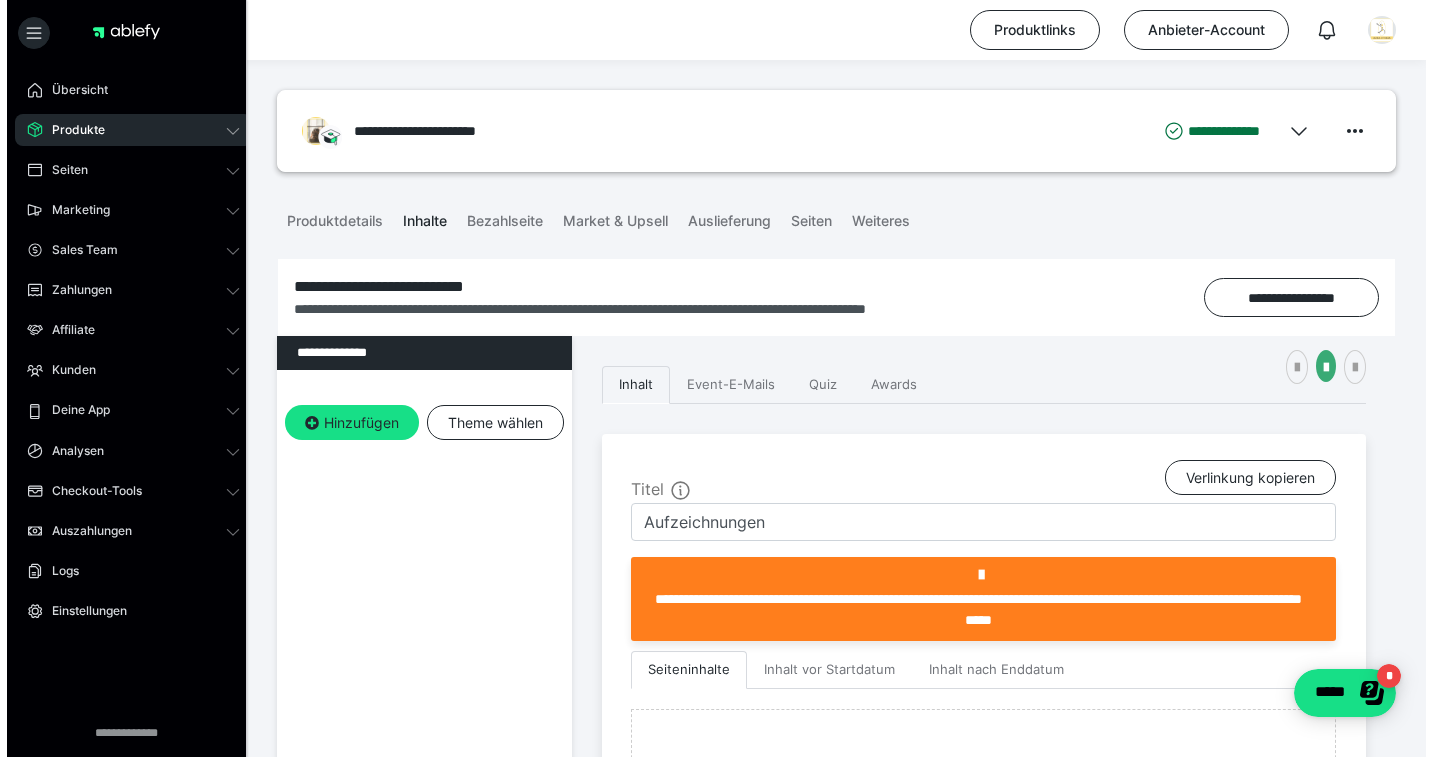scroll, scrollTop: 275, scrollLeft: 0, axis: vertical 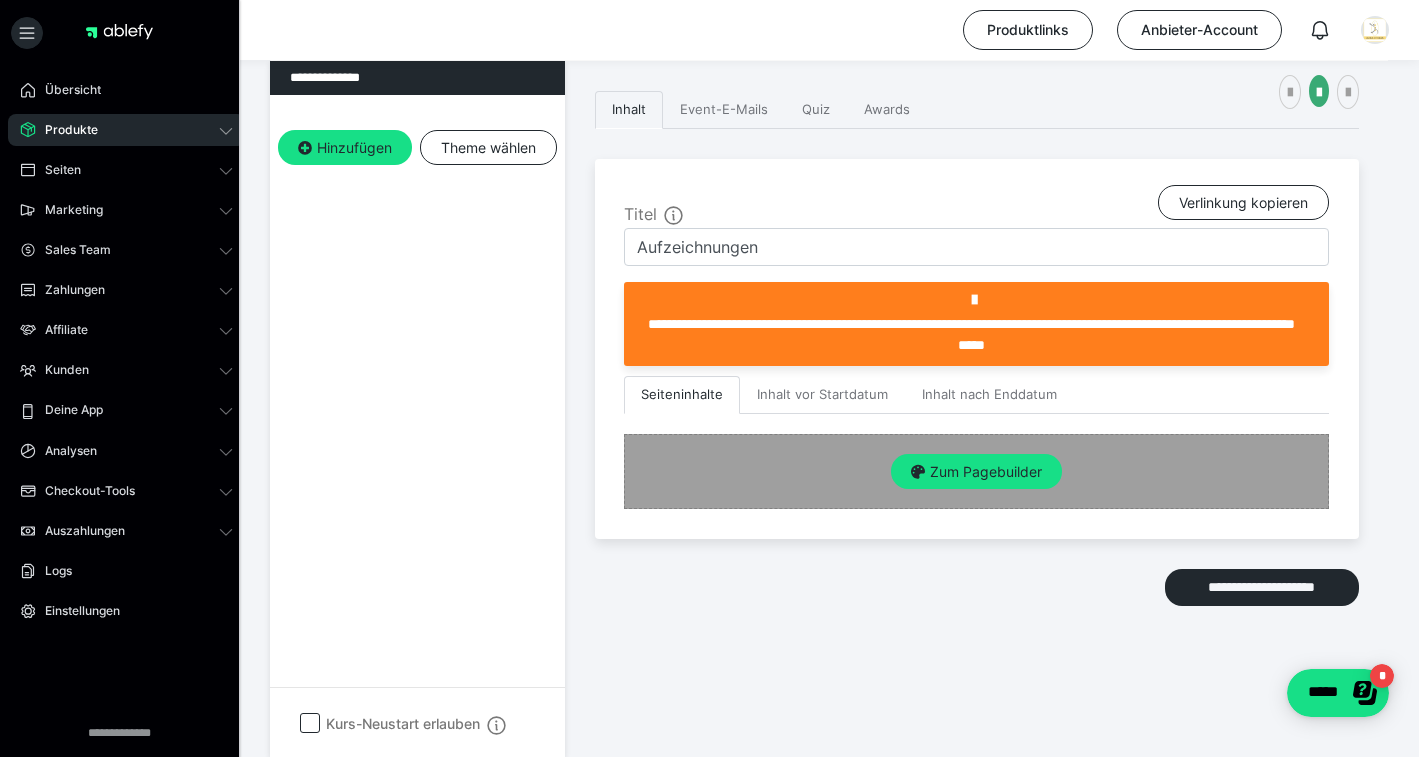 click on "Zum Pagebuilder" at bounding box center [976, 472] 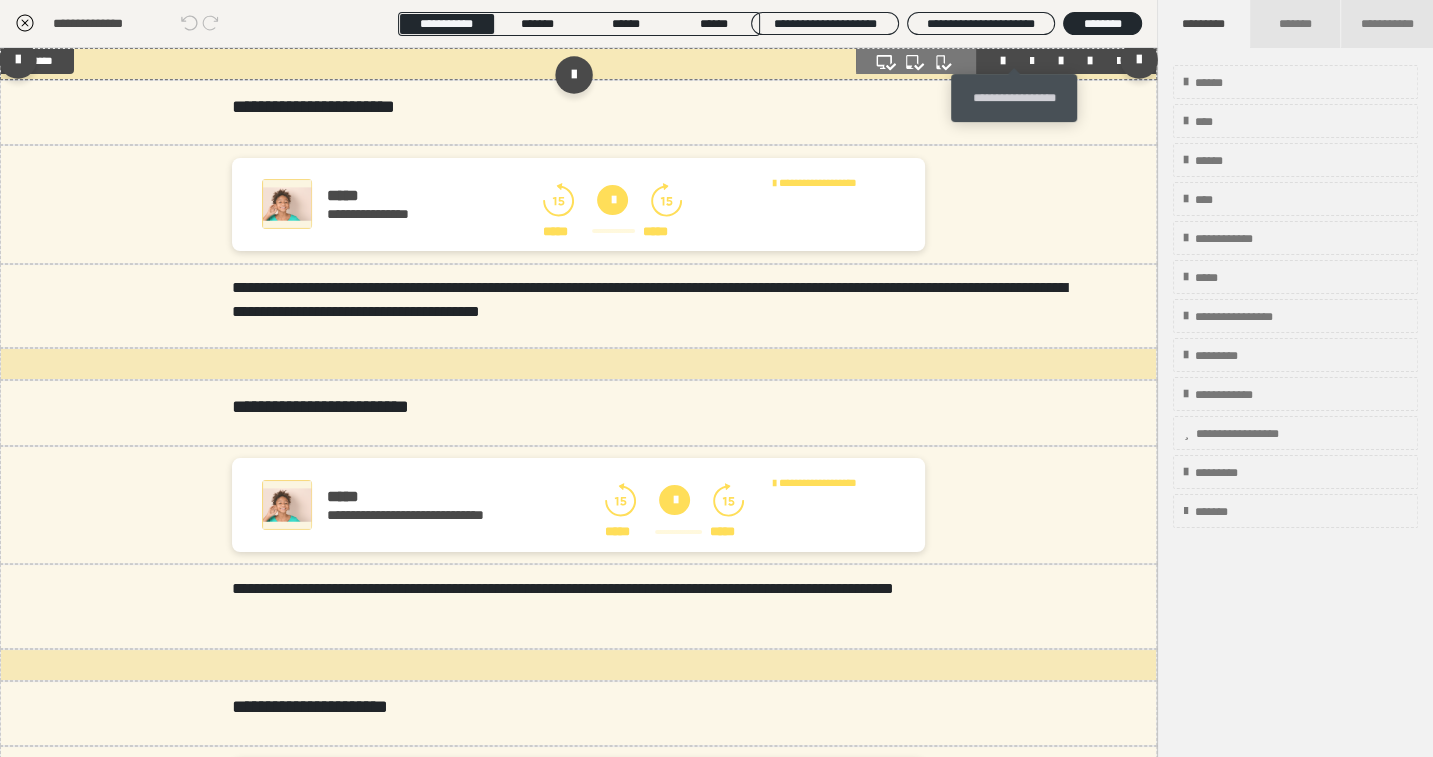 click at bounding box center [1032, 61] 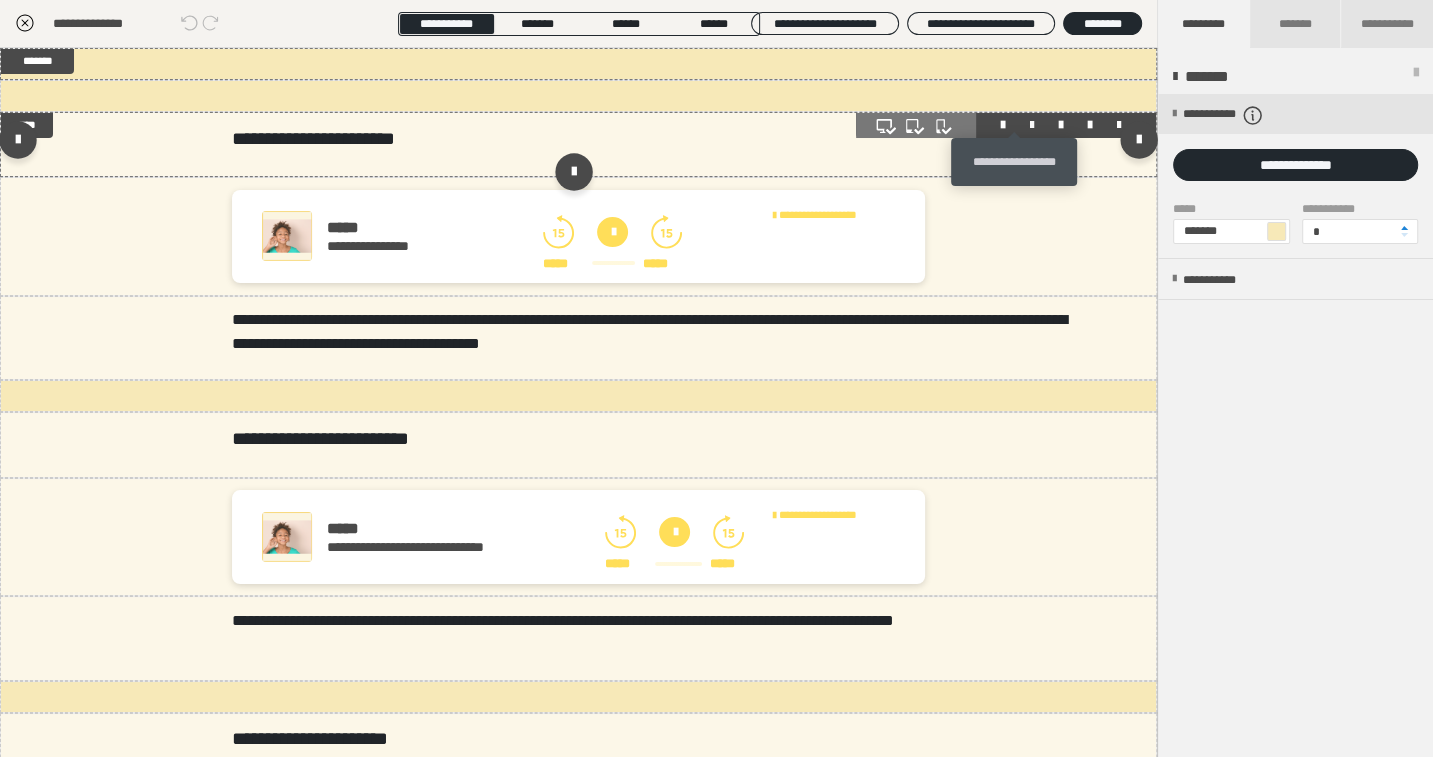 click at bounding box center [1032, 125] 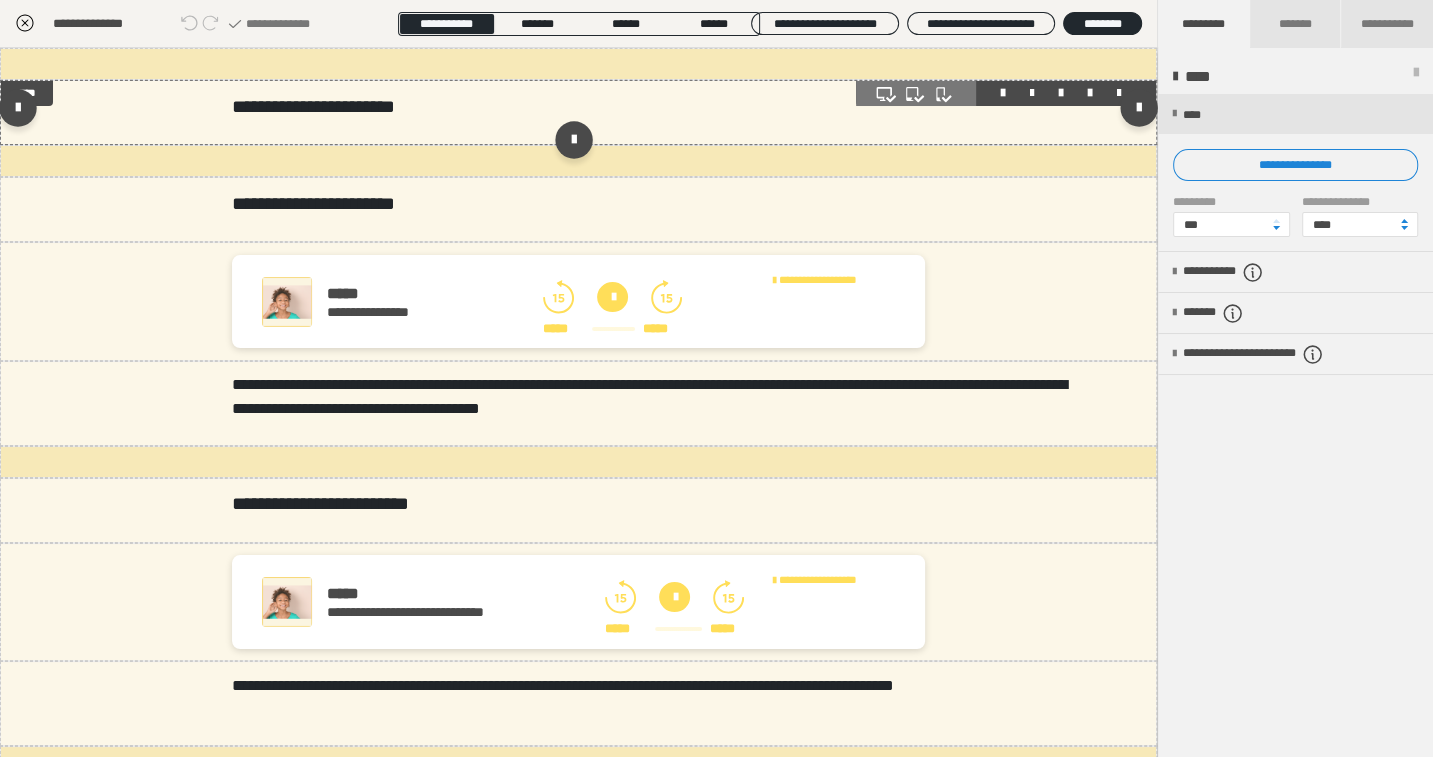 click at bounding box center [916, 93] 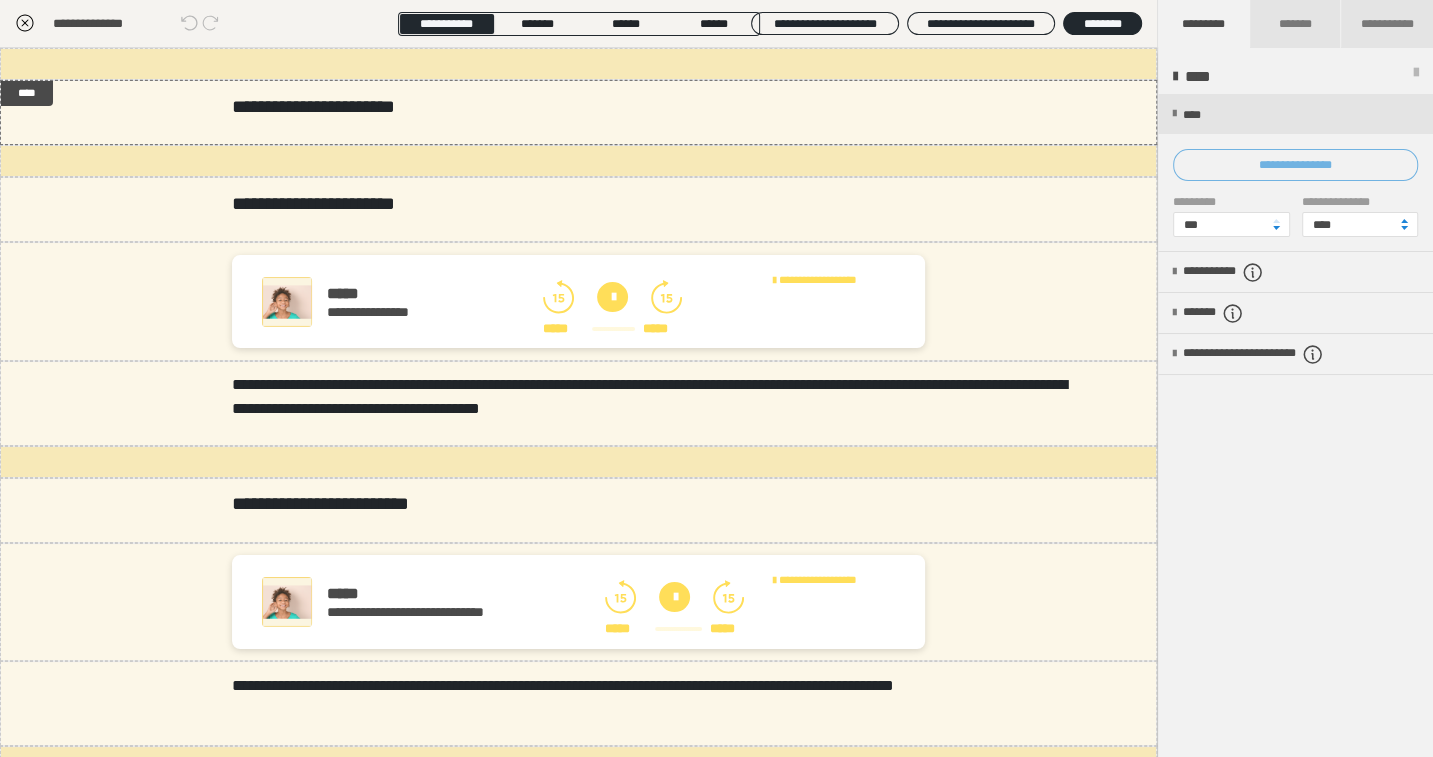 click on "**********" at bounding box center [1295, 165] 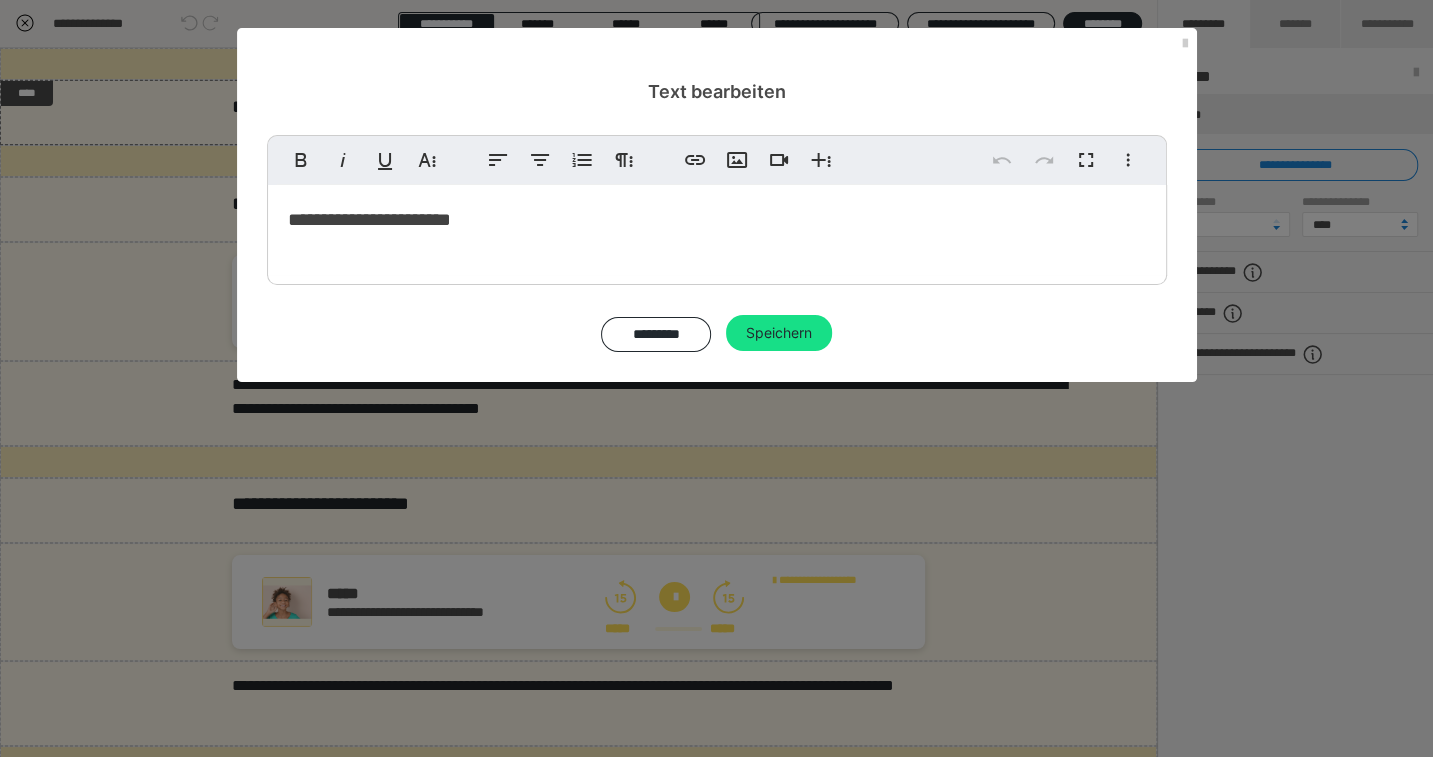 click on "**********" at bounding box center (351, 219) 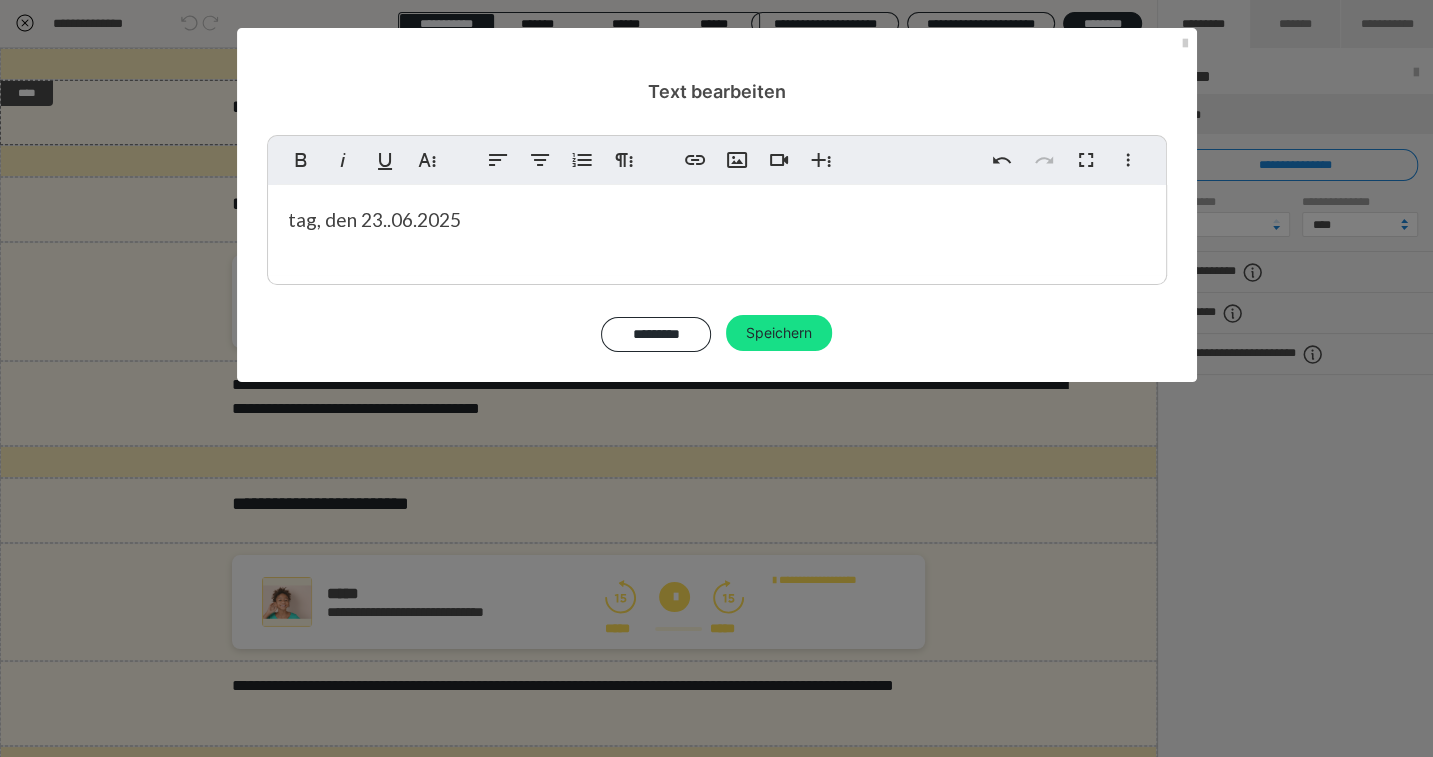 type 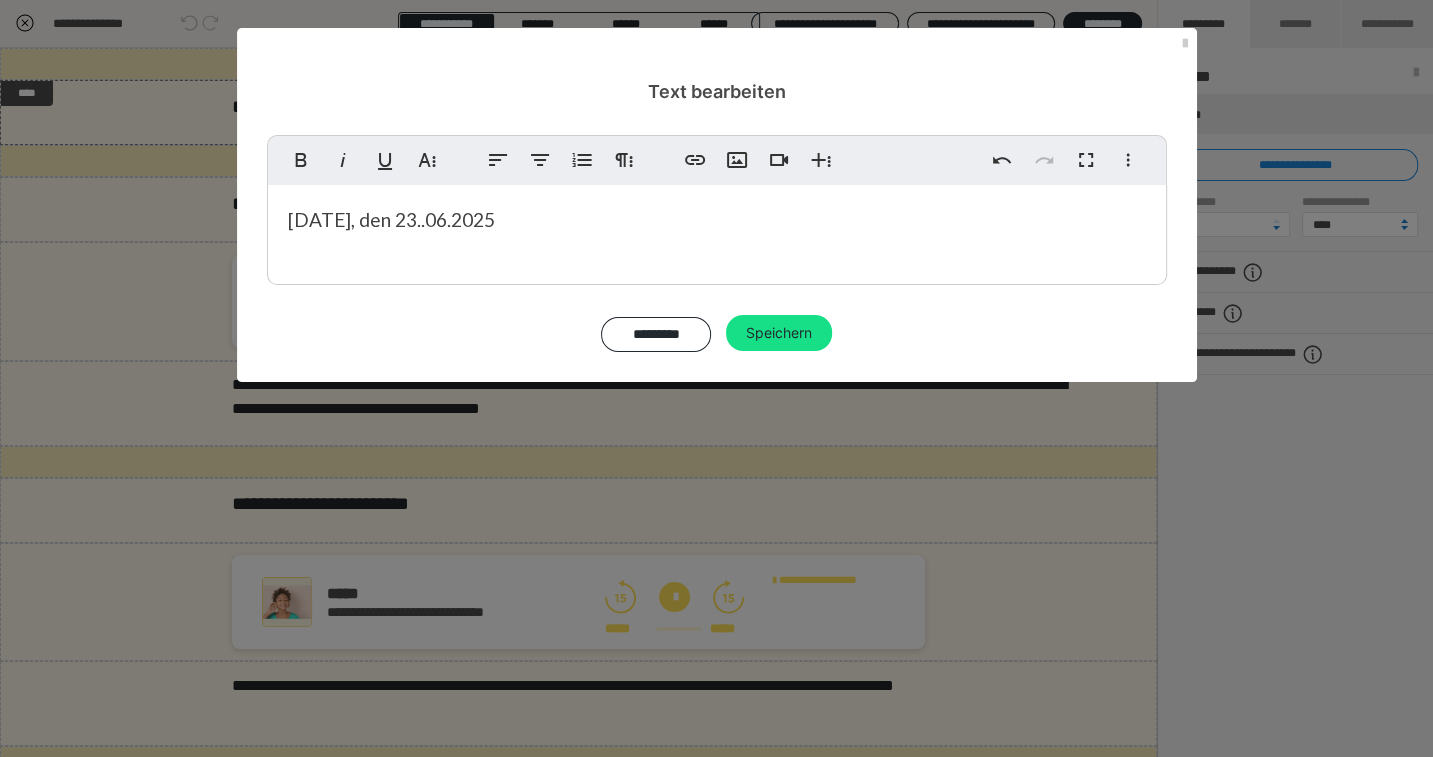 click on "Dienstag, den 23..06" at bounding box center [367, 219] 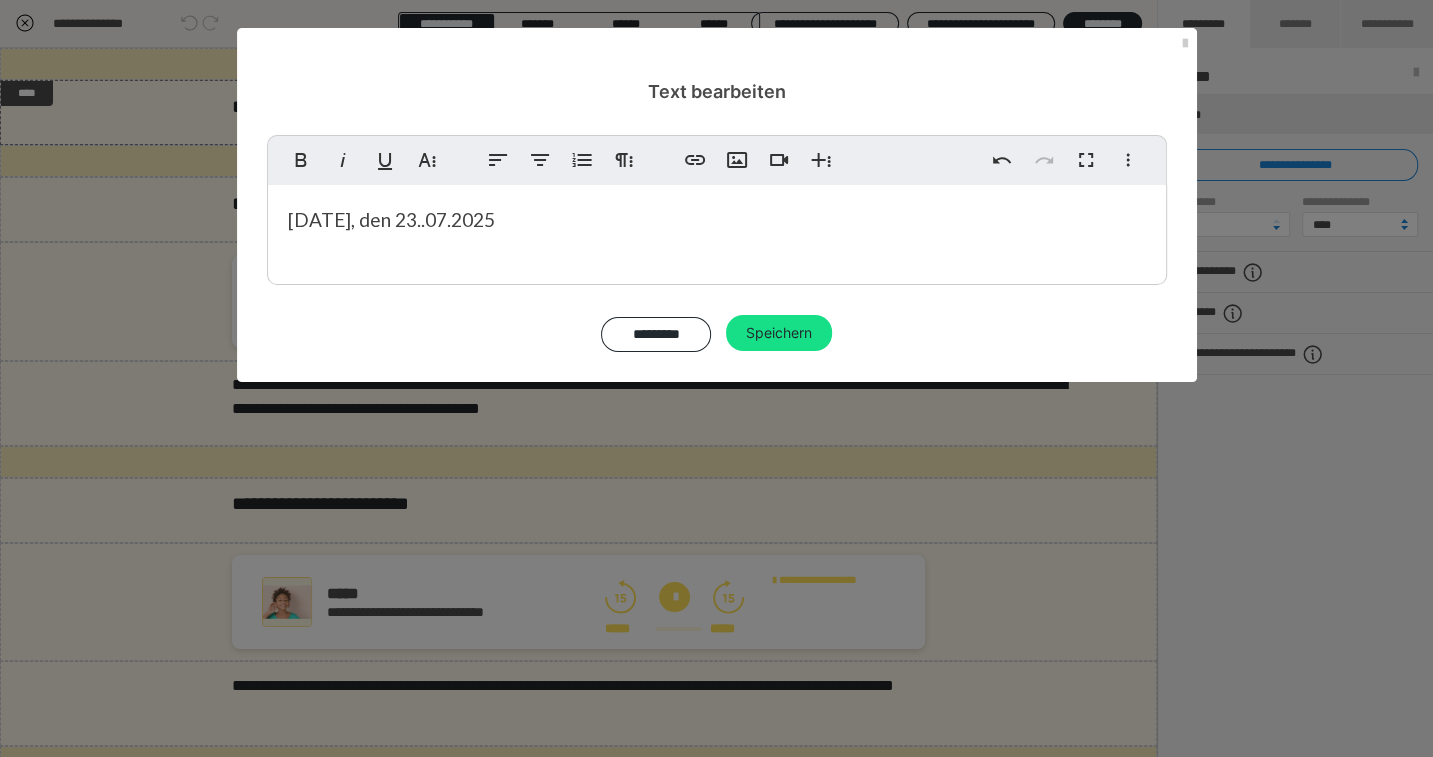click on "Dienstag, den 23..07" at bounding box center [367, 219] 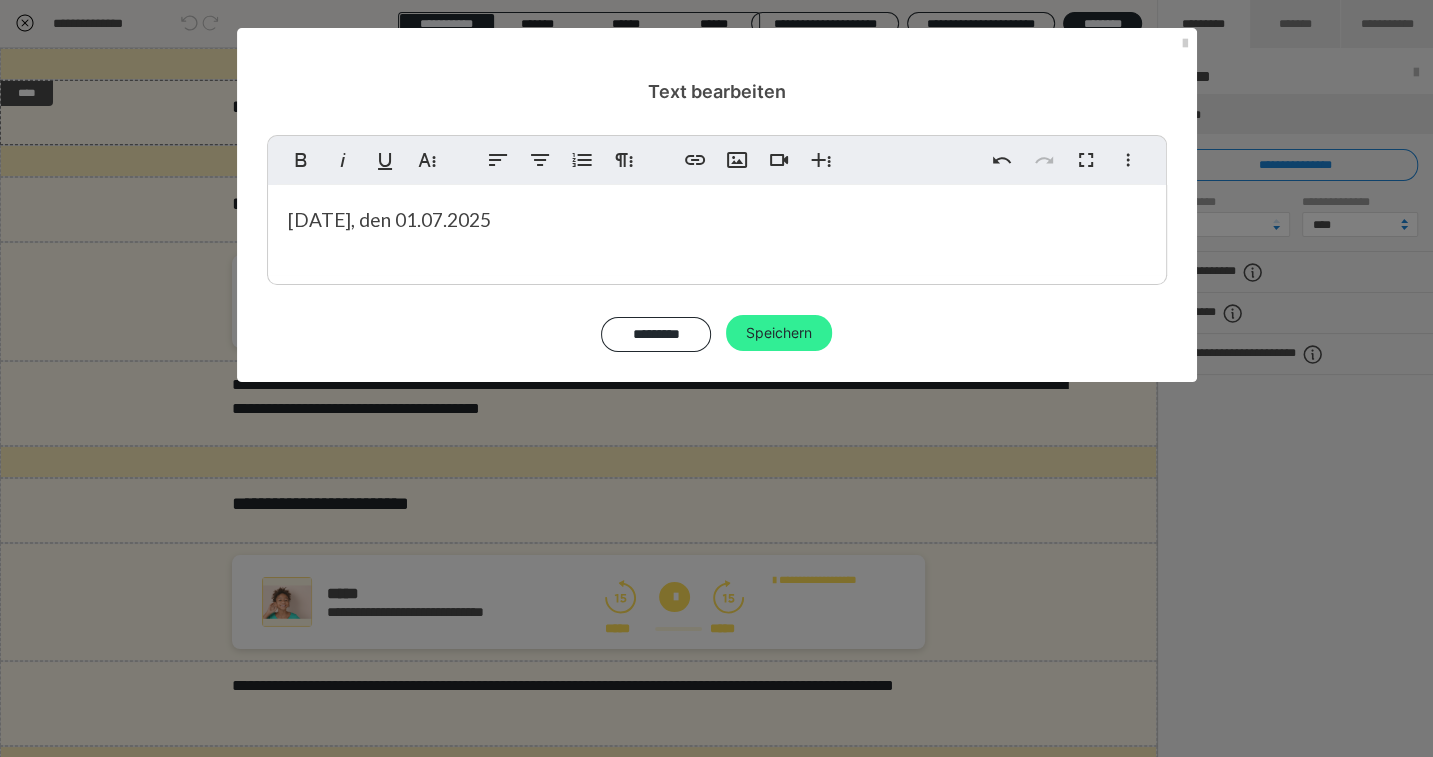 click on "Speichern" at bounding box center (779, 333) 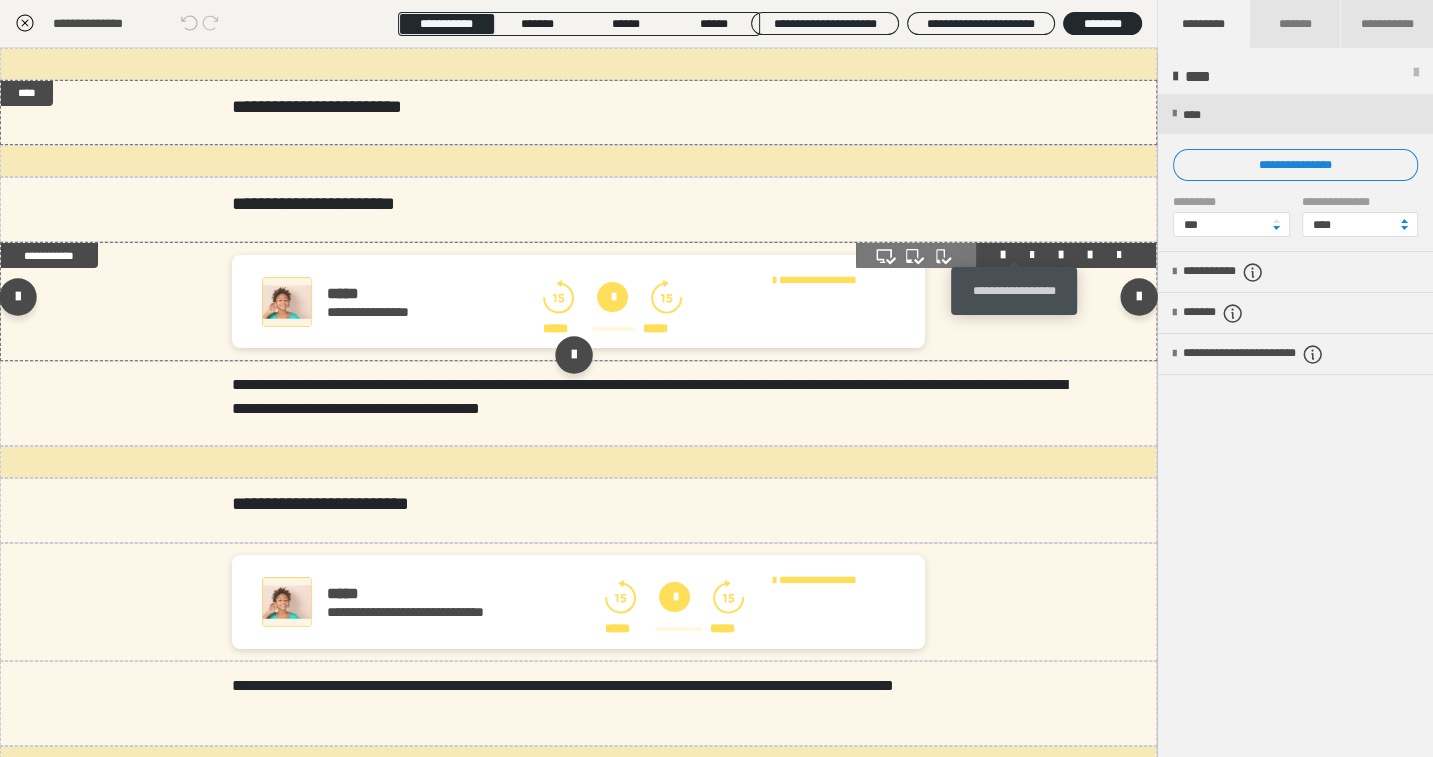 click at bounding box center [1032, 255] 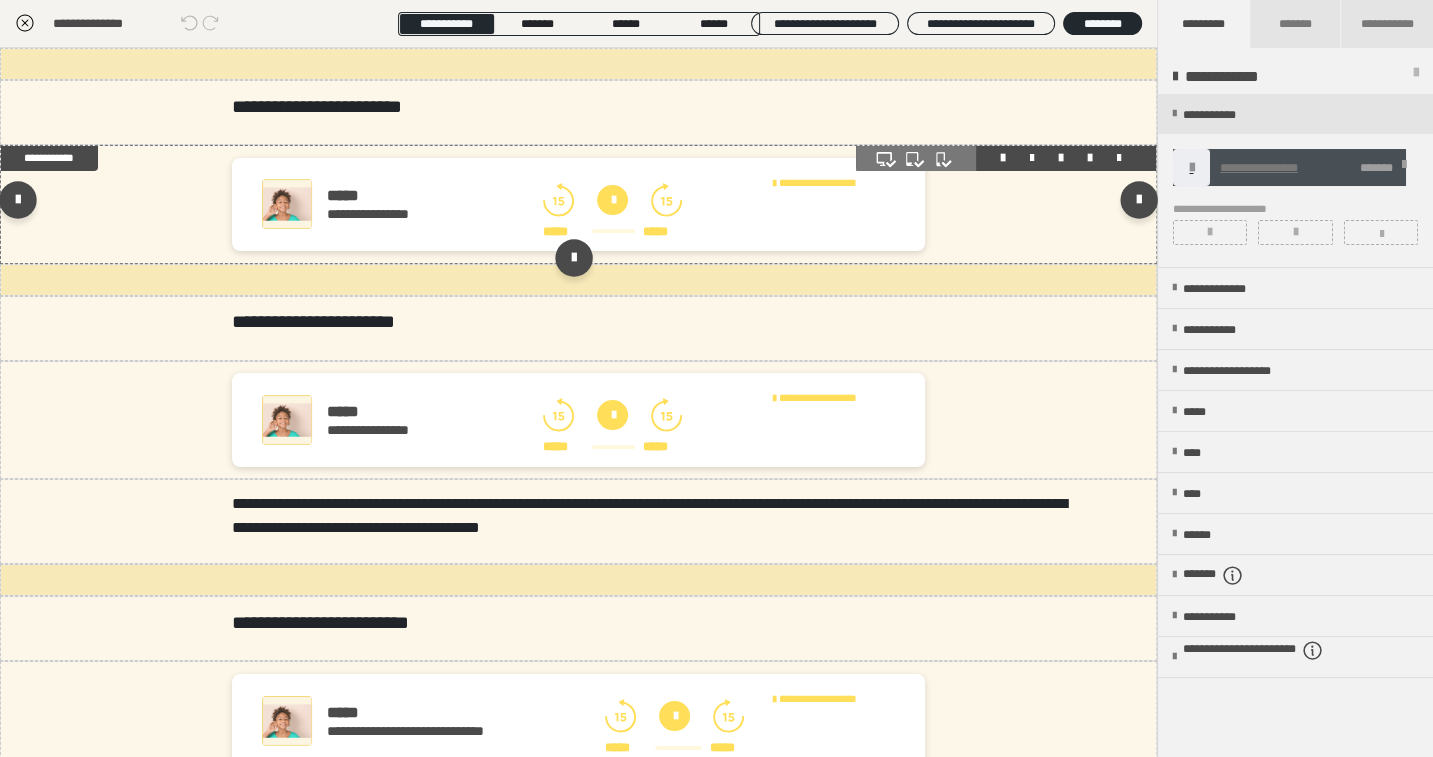 click on "**********" at bounding box center [578, 204] 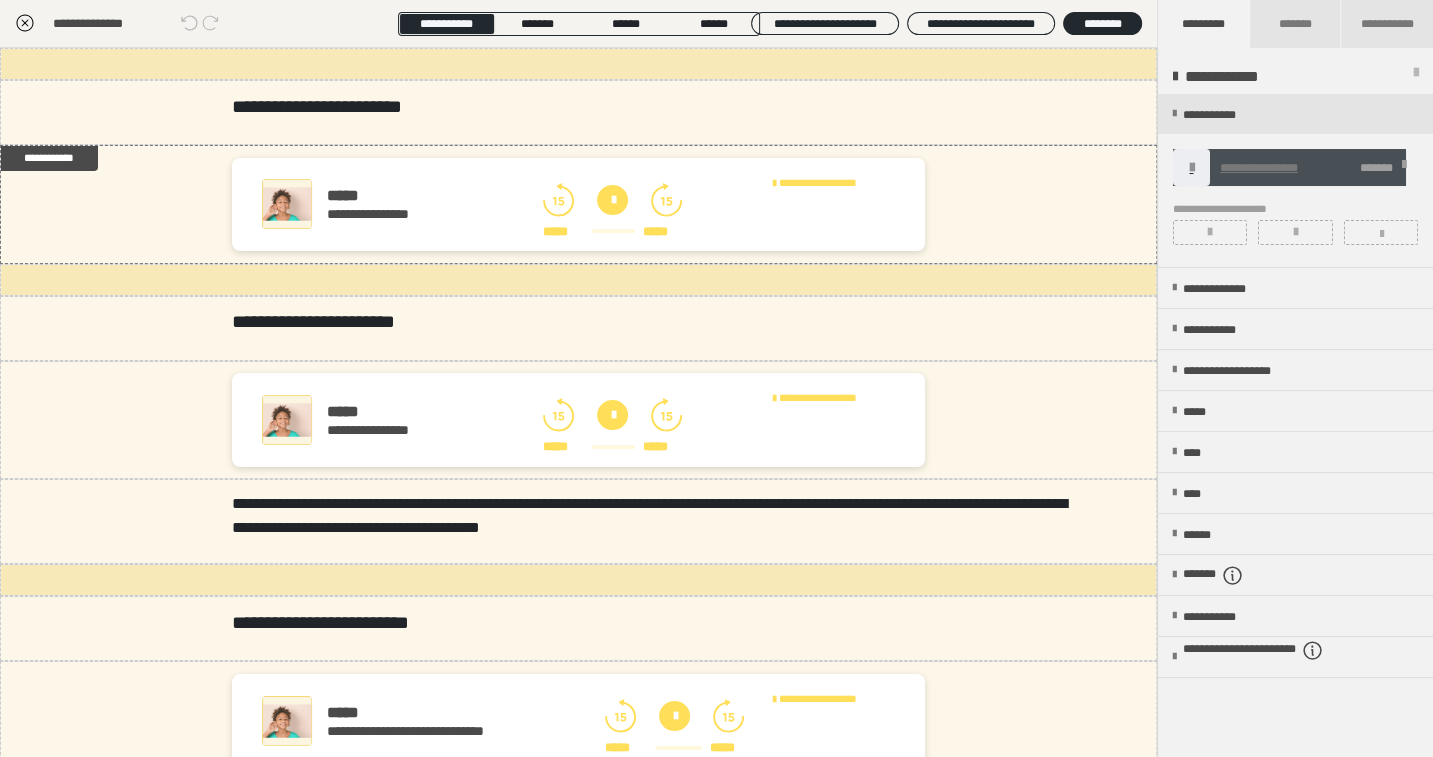 click at bounding box center [1404, 168] 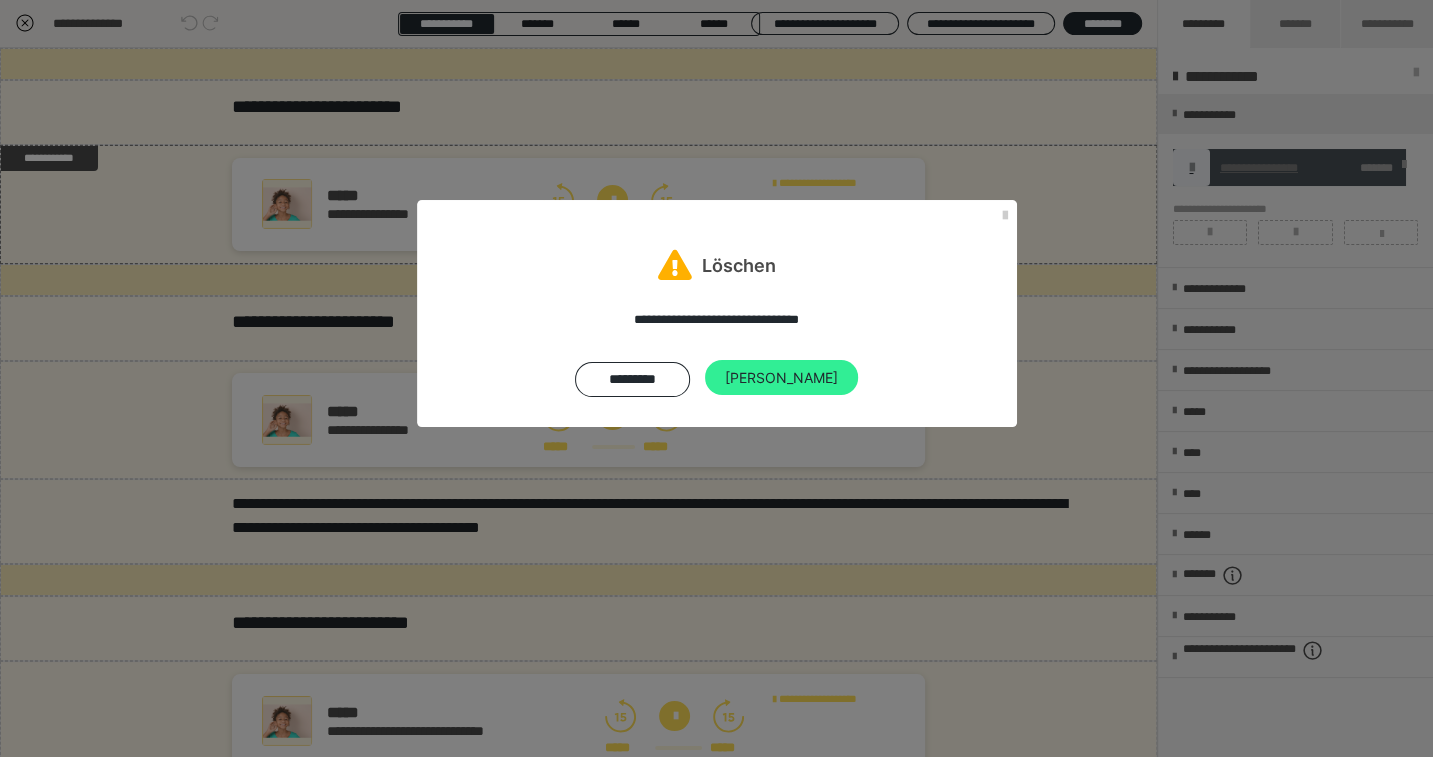 click on "[PERSON_NAME]" at bounding box center (781, 378) 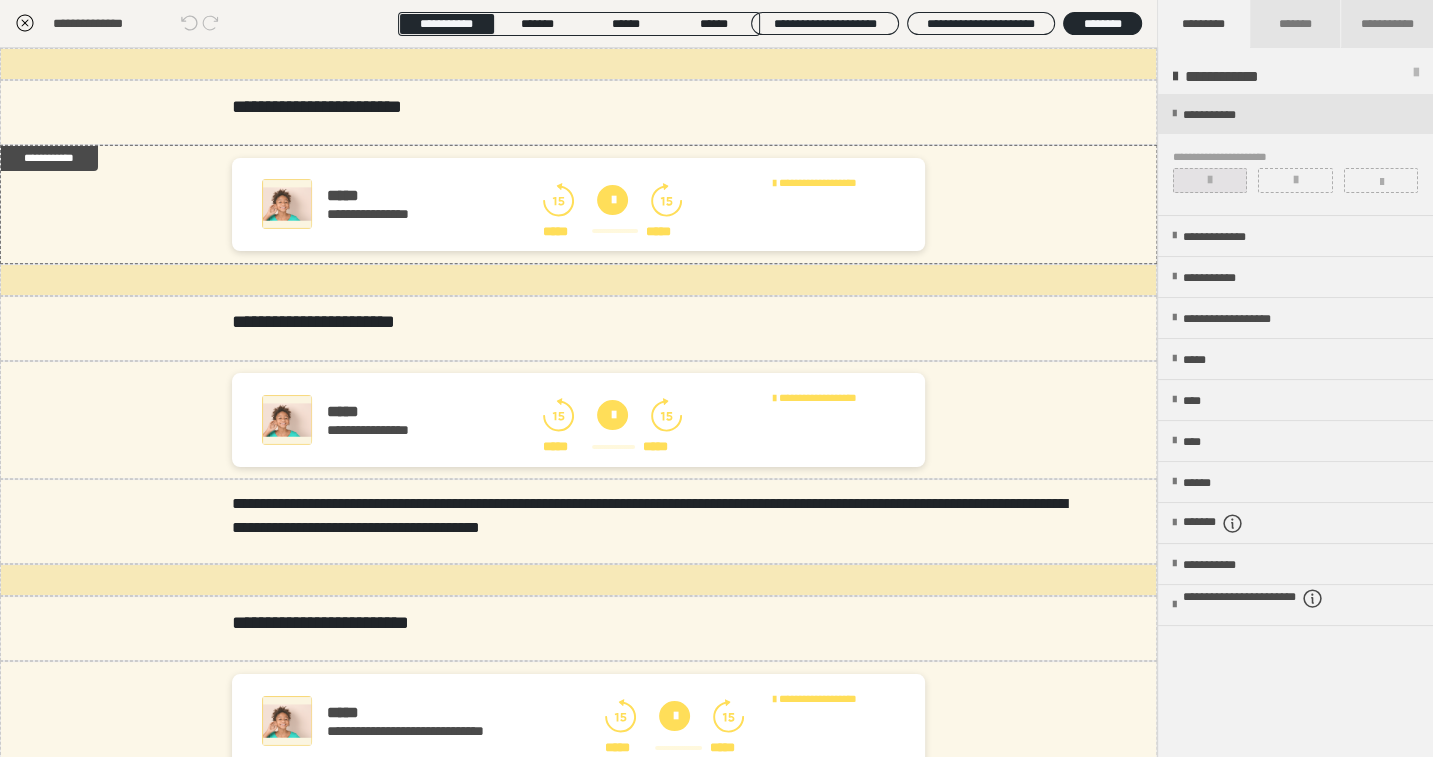 click at bounding box center (1210, 180) 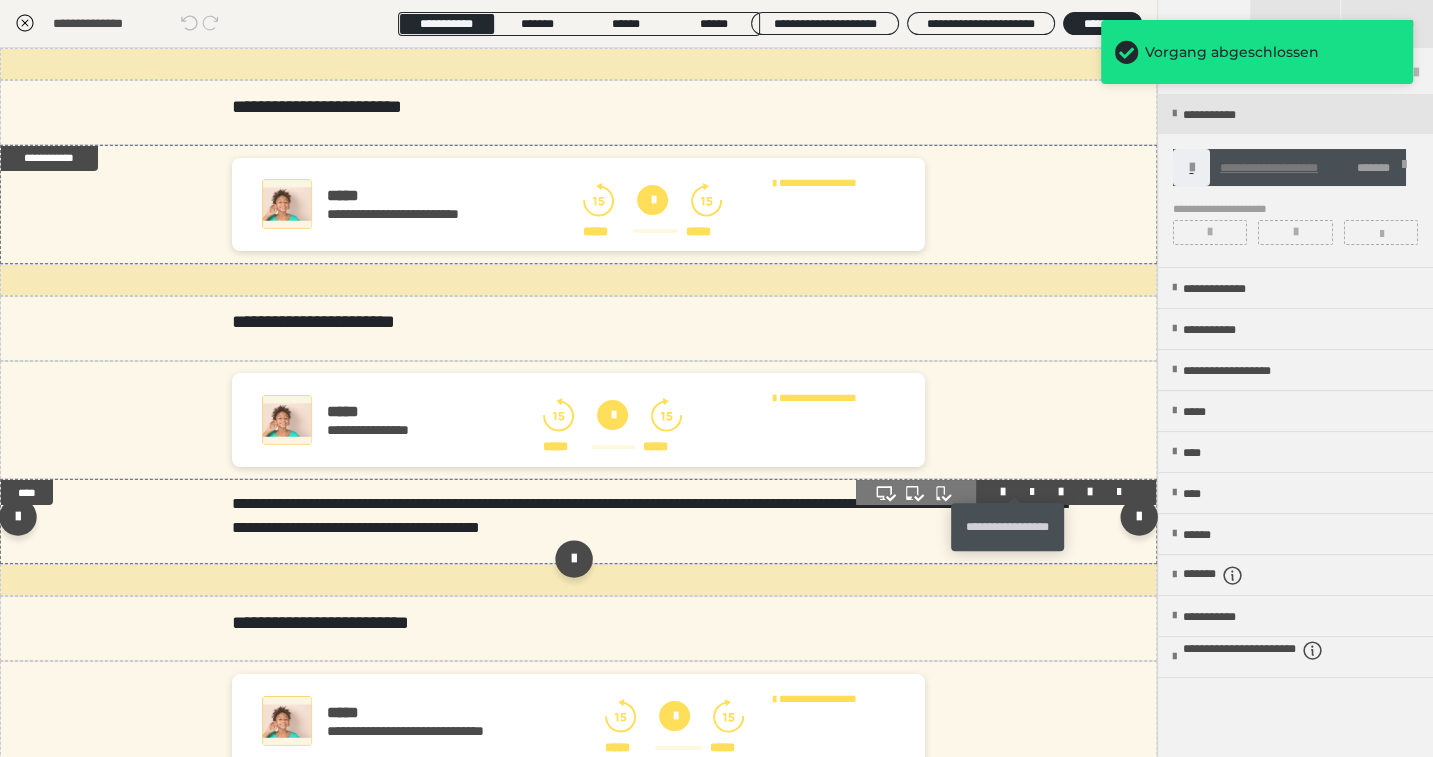 click at bounding box center [1032, 492] 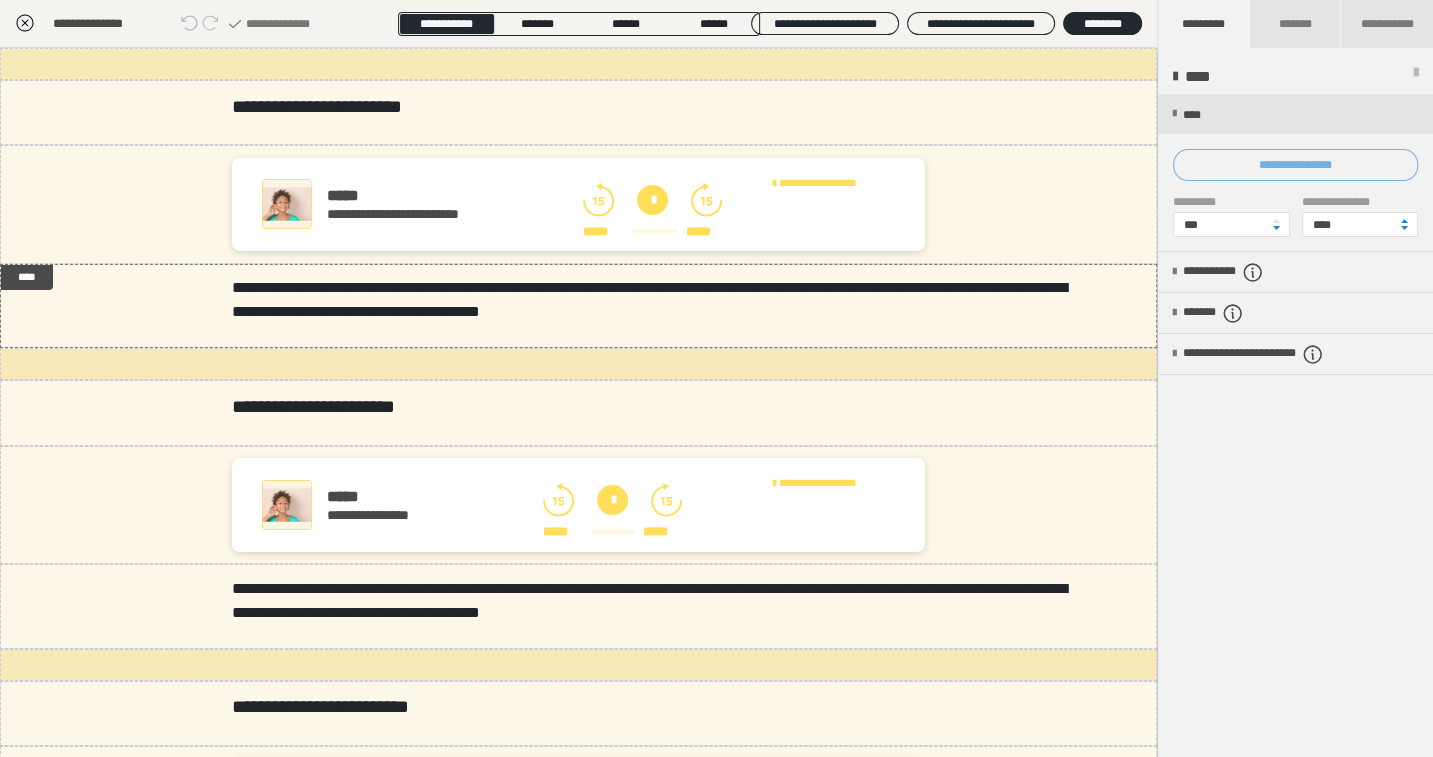 click on "**********" at bounding box center [1295, 165] 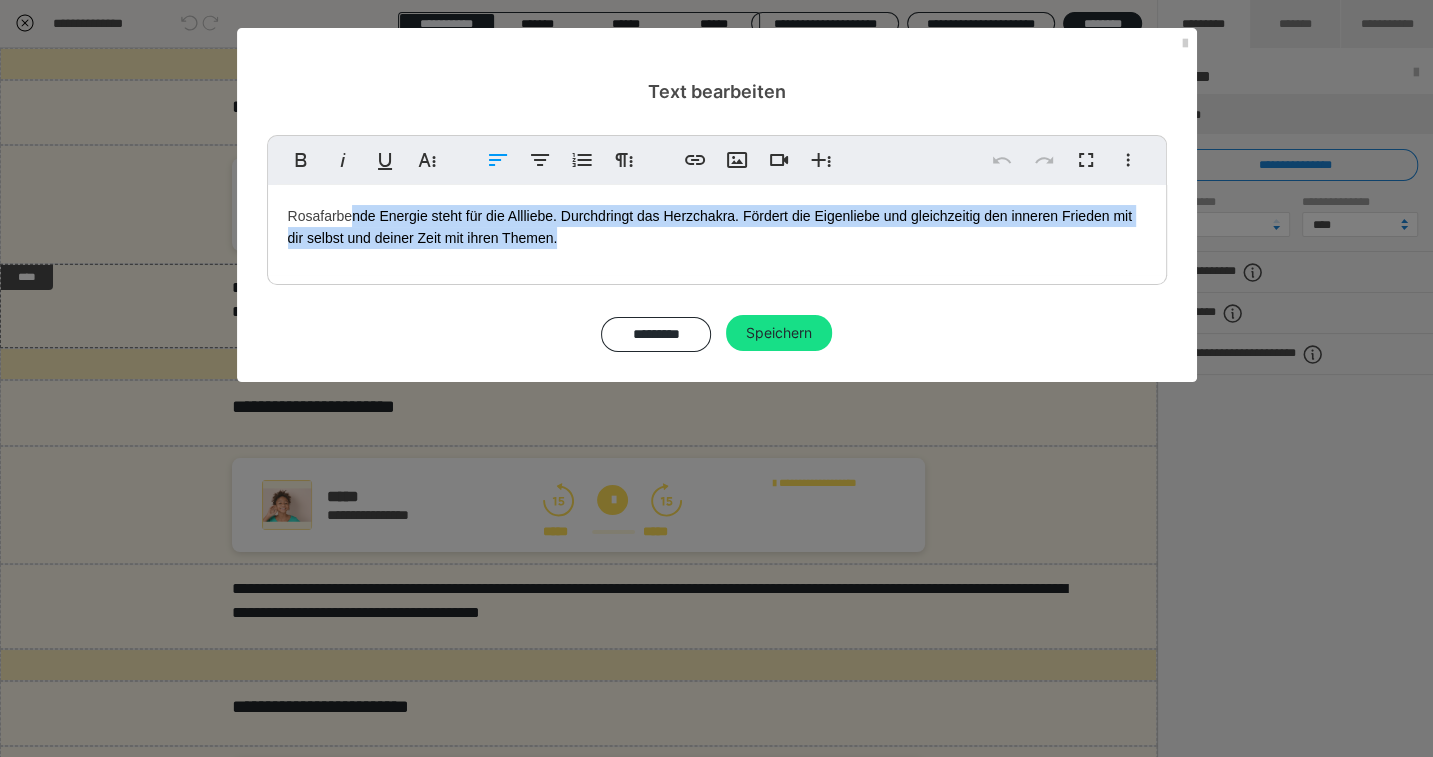 drag, startPoint x: 587, startPoint y: 246, endPoint x: 356, endPoint y: 220, distance: 232.4586 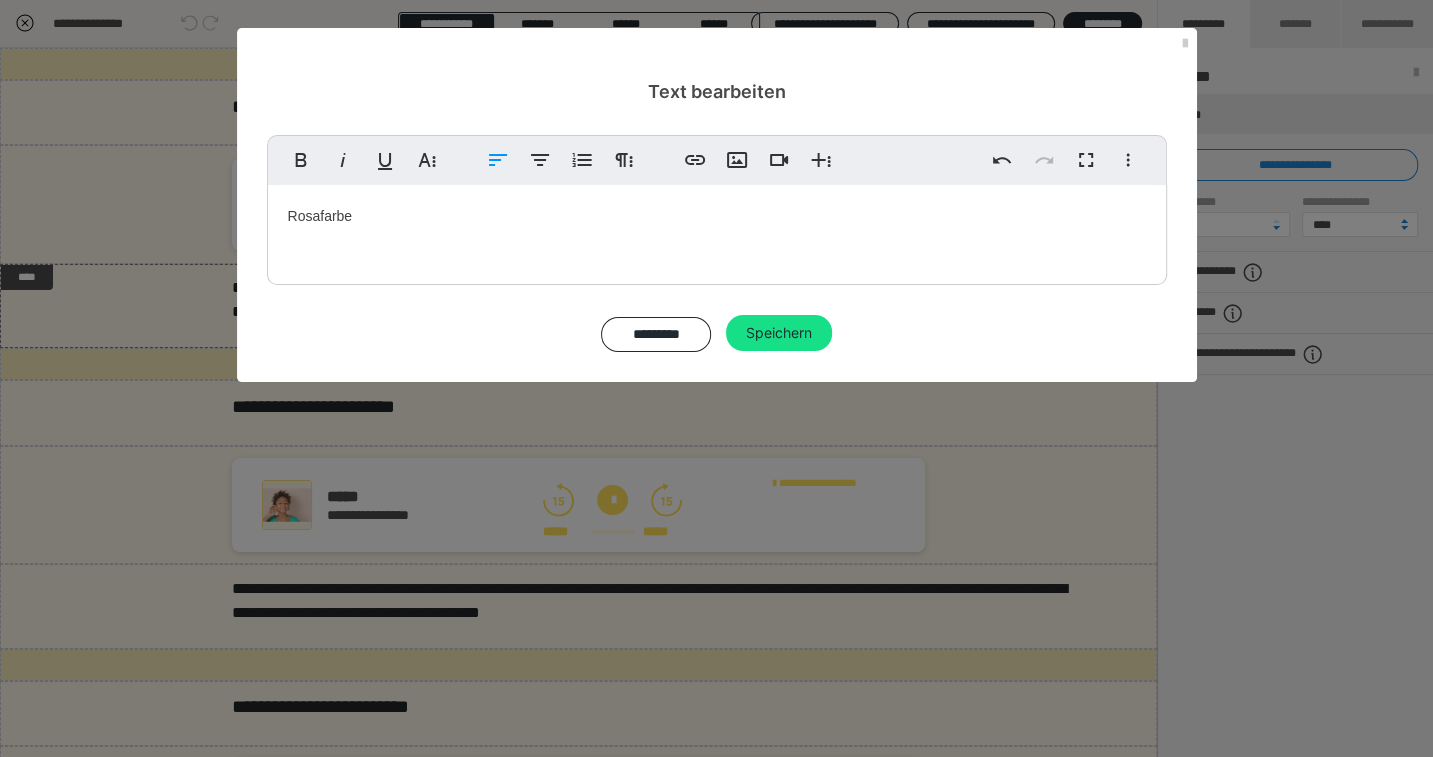 type 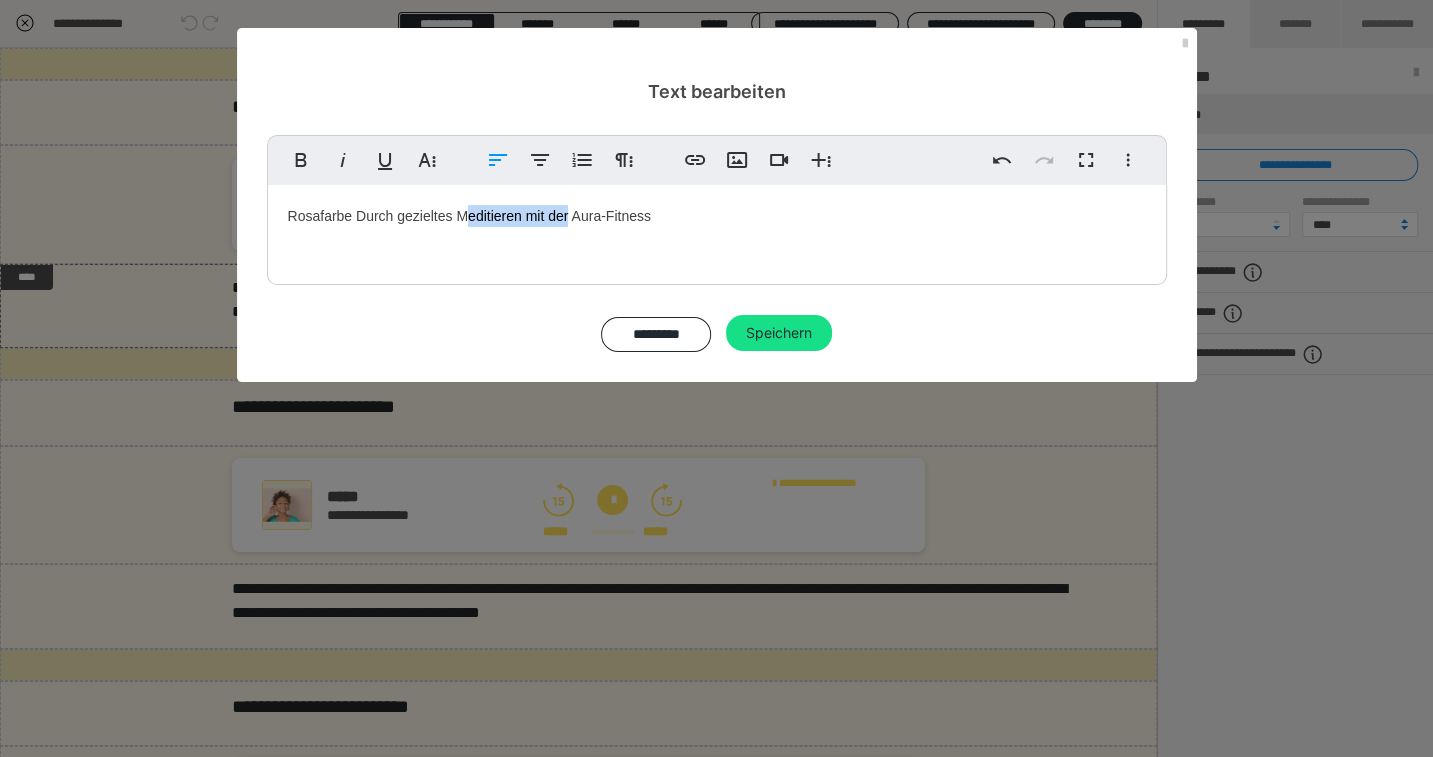 drag, startPoint x: 567, startPoint y: 219, endPoint x: 470, endPoint y: 215, distance: 97.082436 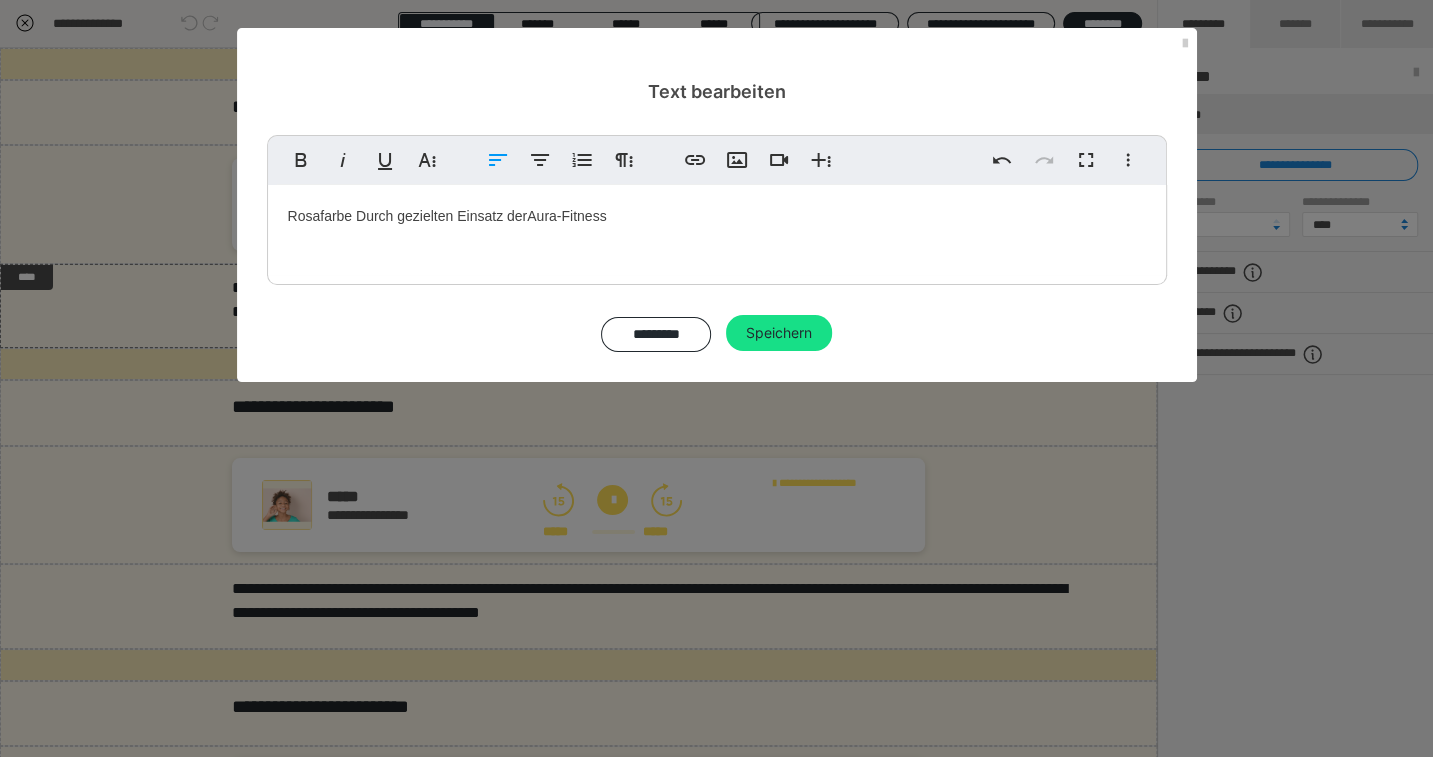 click on "Rosafarbe Durch gezielten Einsatz der  Aura-Fitness" at bounding box center (717, 230) 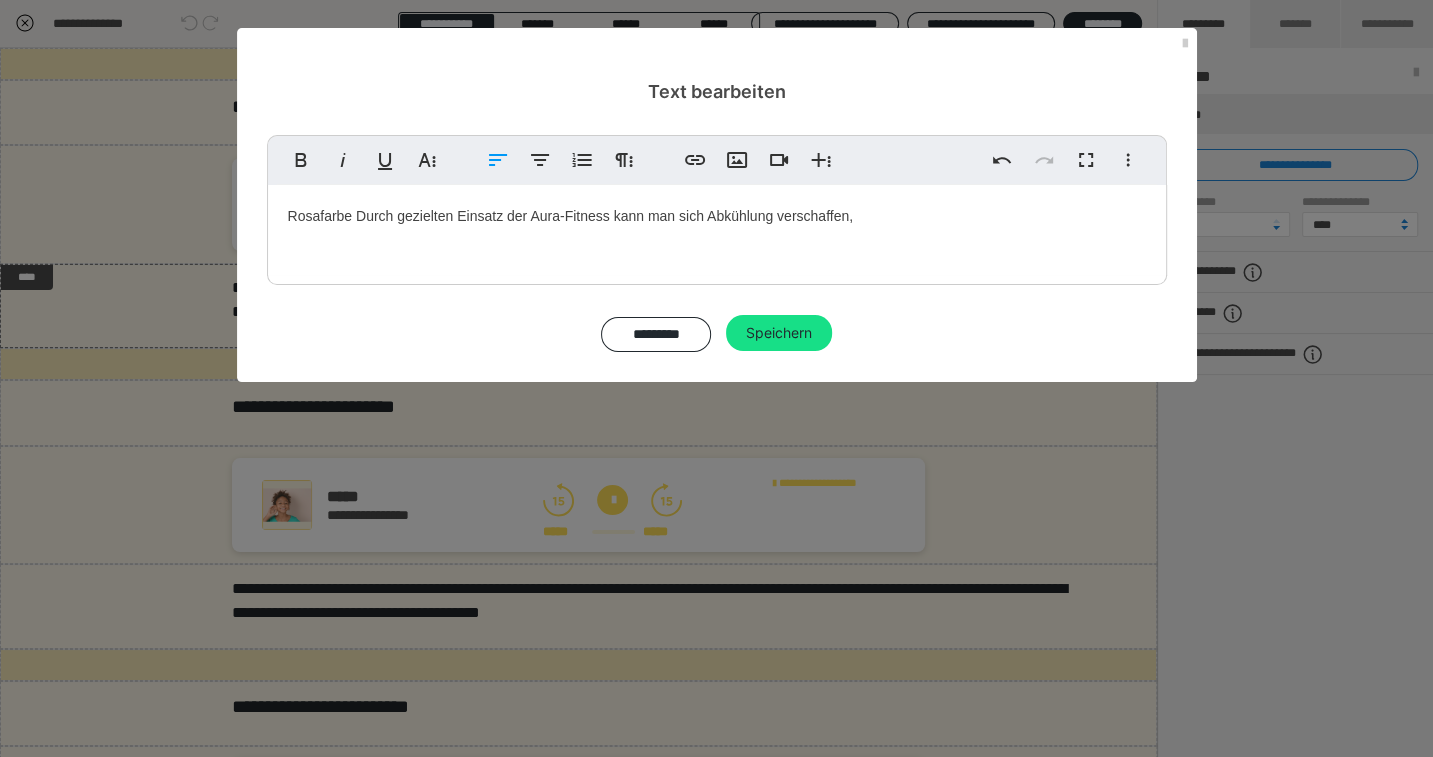 click on "Rosafarbe Durch gezielten Einsatz der Aura-Fitness kann man sich Abkühlung verschaffen, ​" at bounding box center [717, 230] 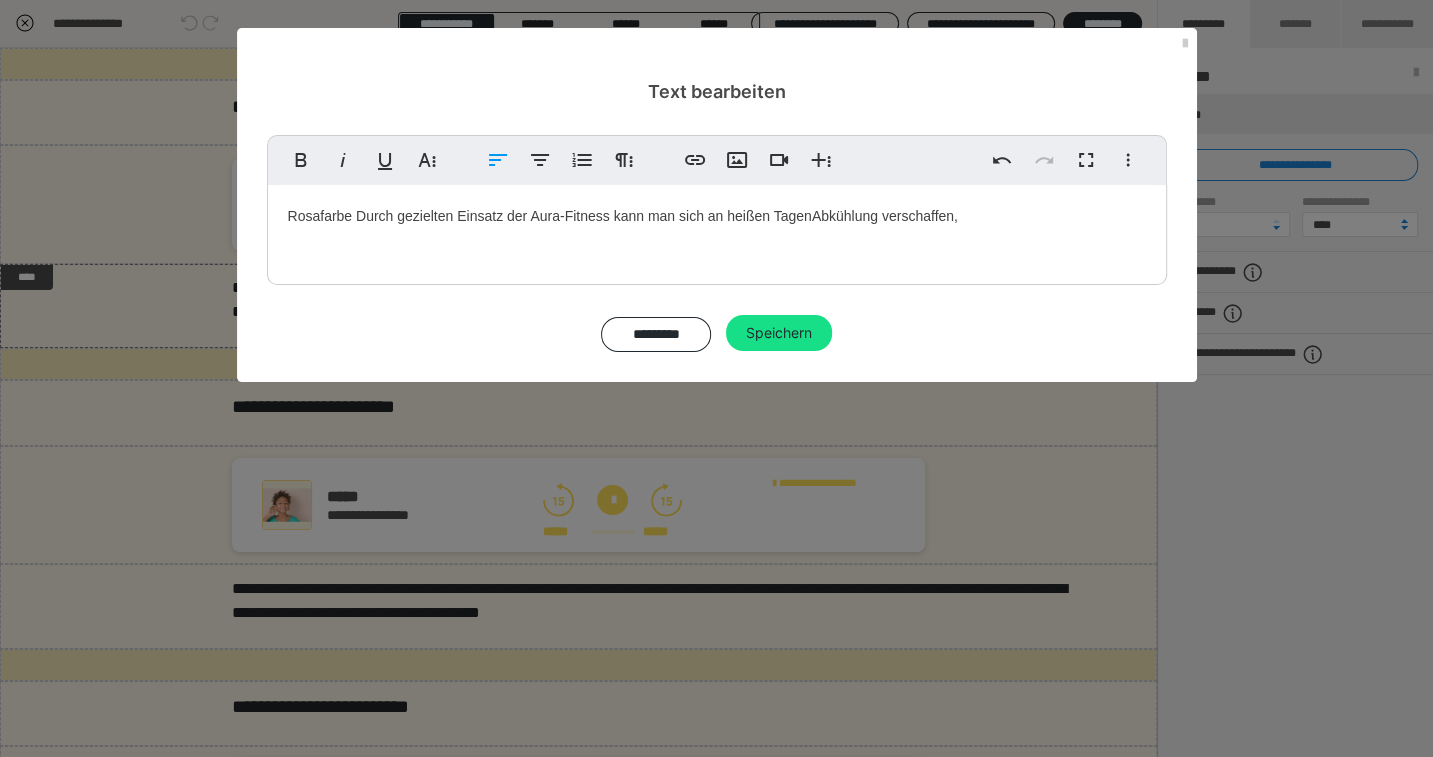 click on "Rosafarbe Durch gezielten Einsatz der Aura-Fitness kann man sich an heißen Tagen  Abkühlung verschaffen," at bounding box center (717, 230) 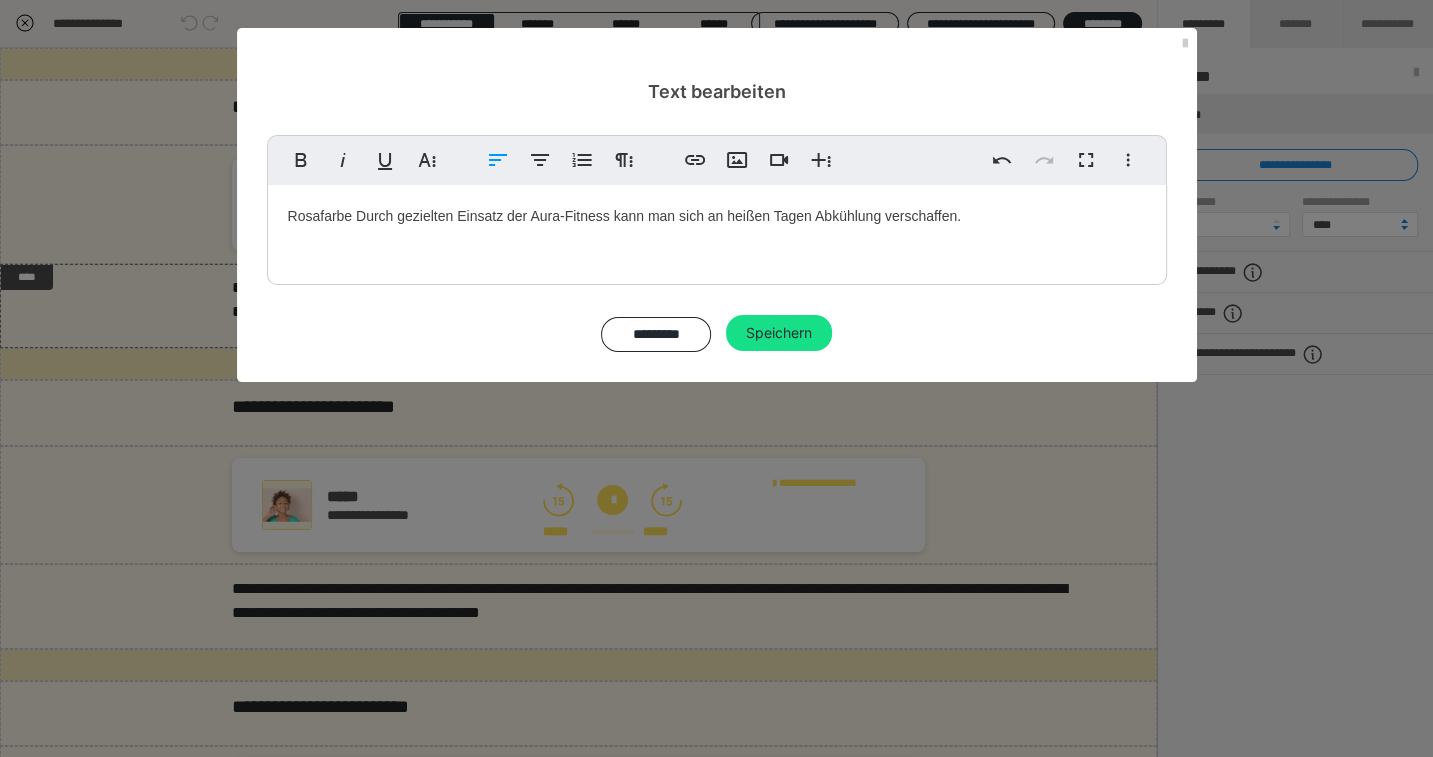 click on "Rosafarbe Durch gezielten Einsatz der Aura-Fitness kann man sich an heißen Tagen Abkühlung verschaffen." at bounding box center [717, 230] 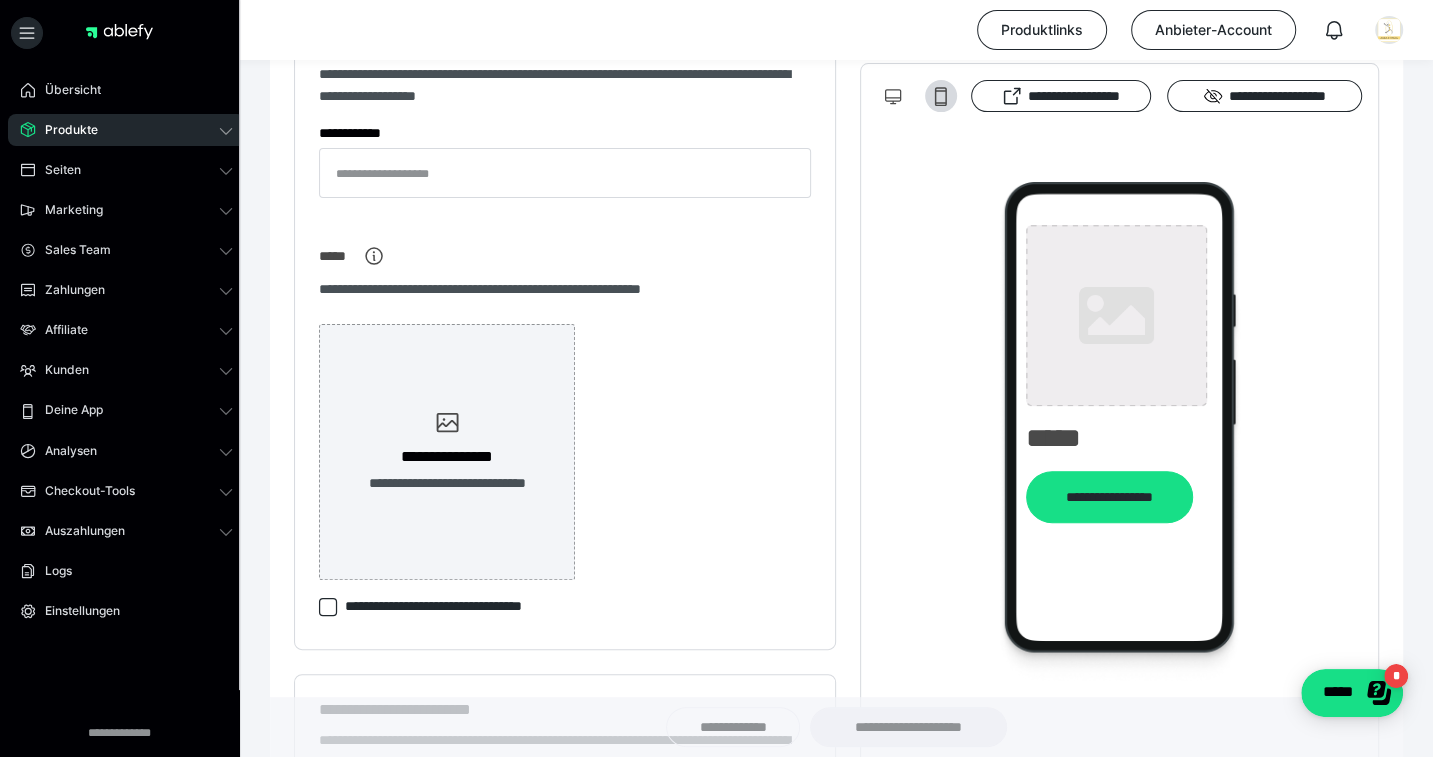 type on "**********" 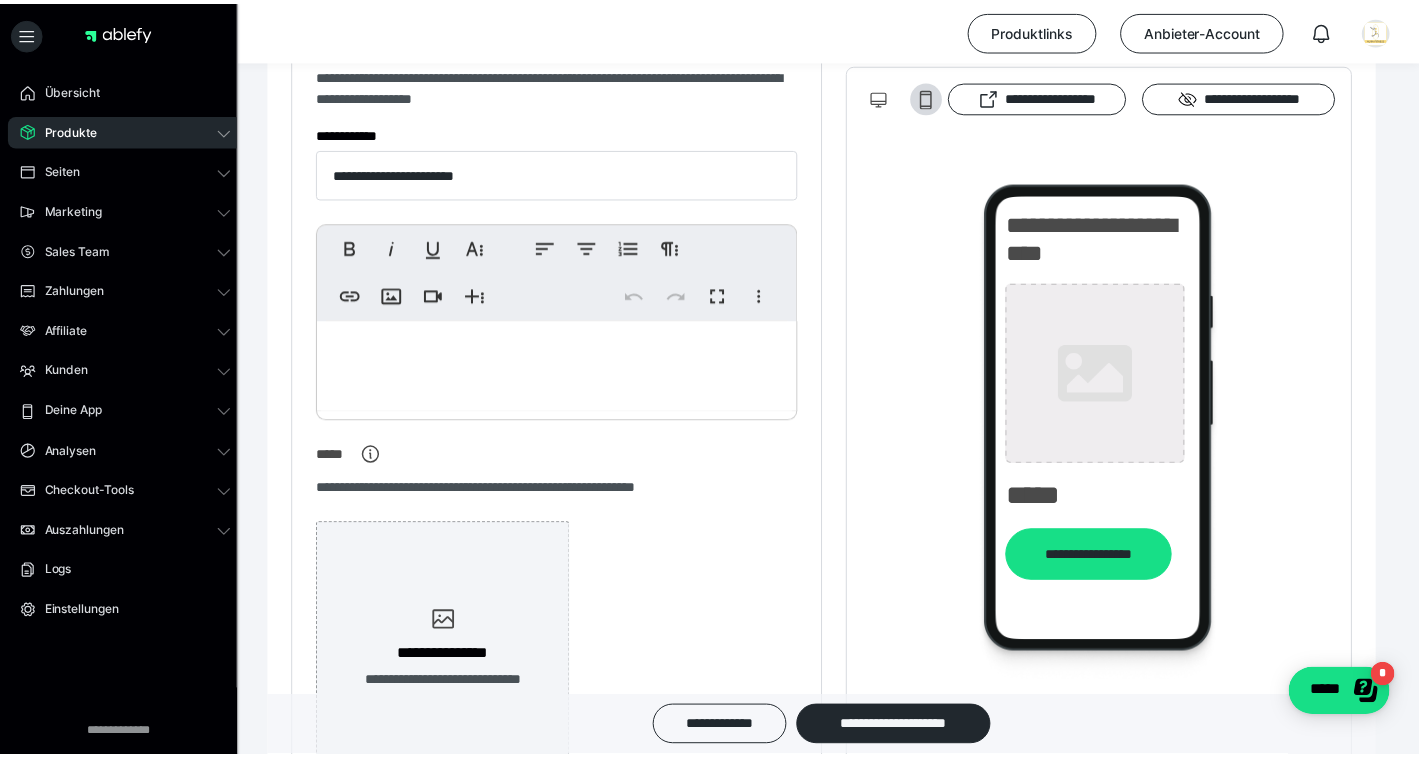scroll, scrollTop: 0, scrollLeft: 0, axis: both 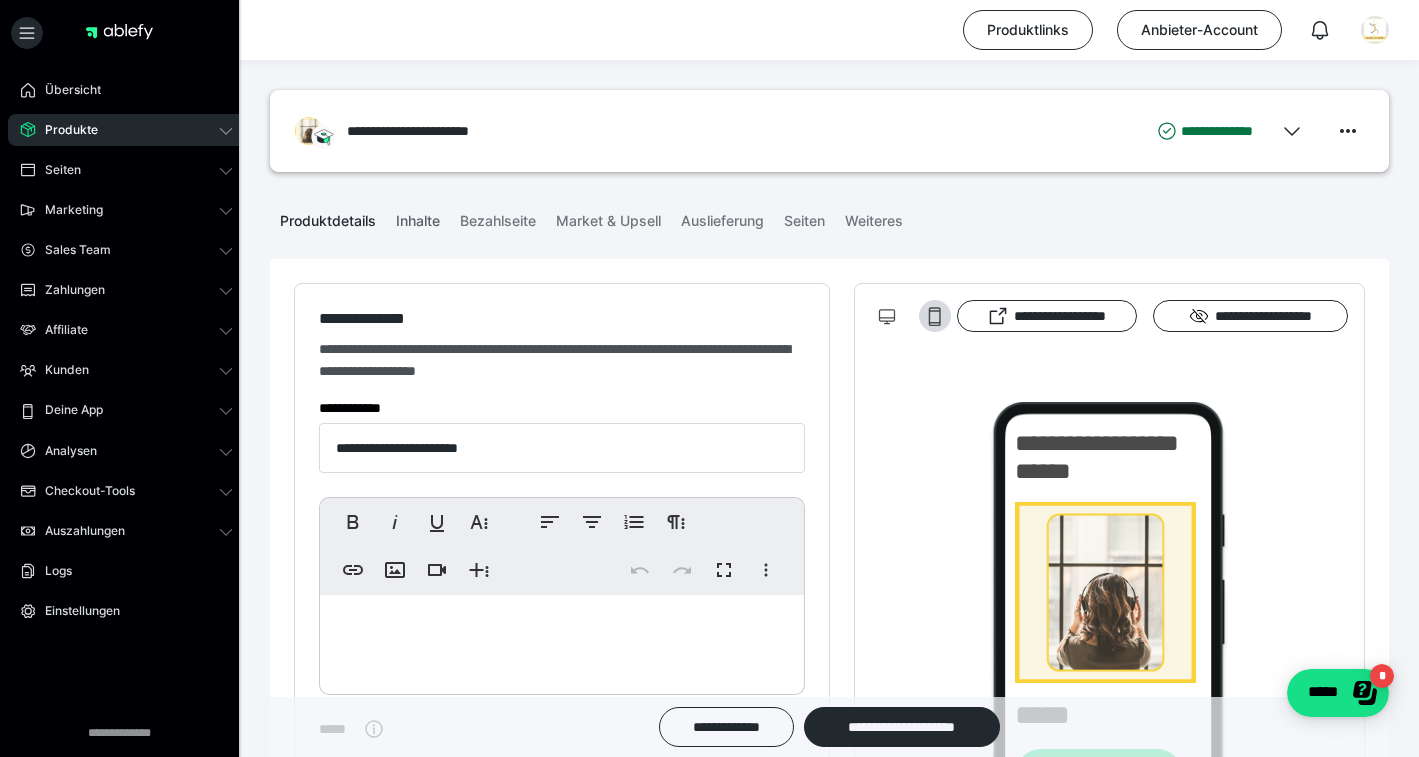 click on "Inhalte" at bounding box center (418, 217) 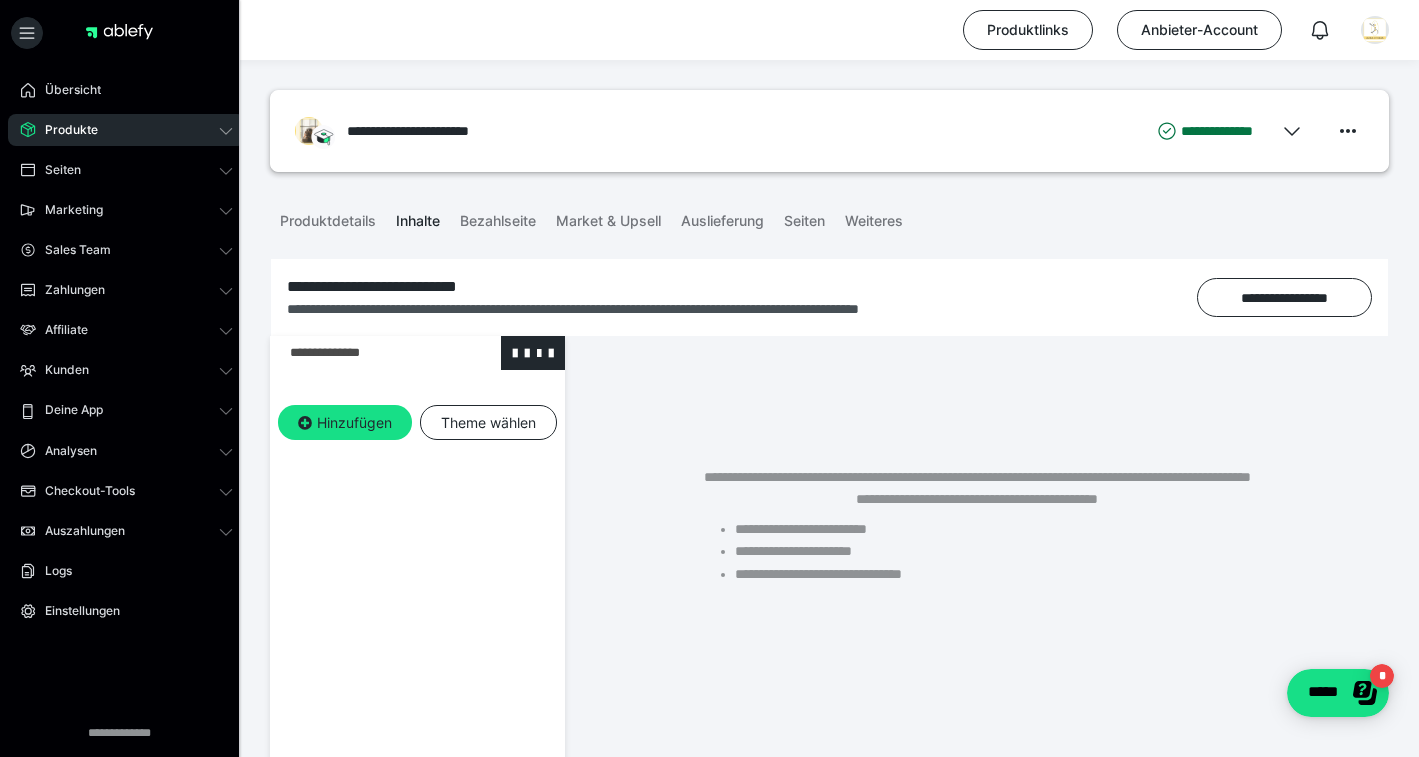 click at bounding box center (365, 353) 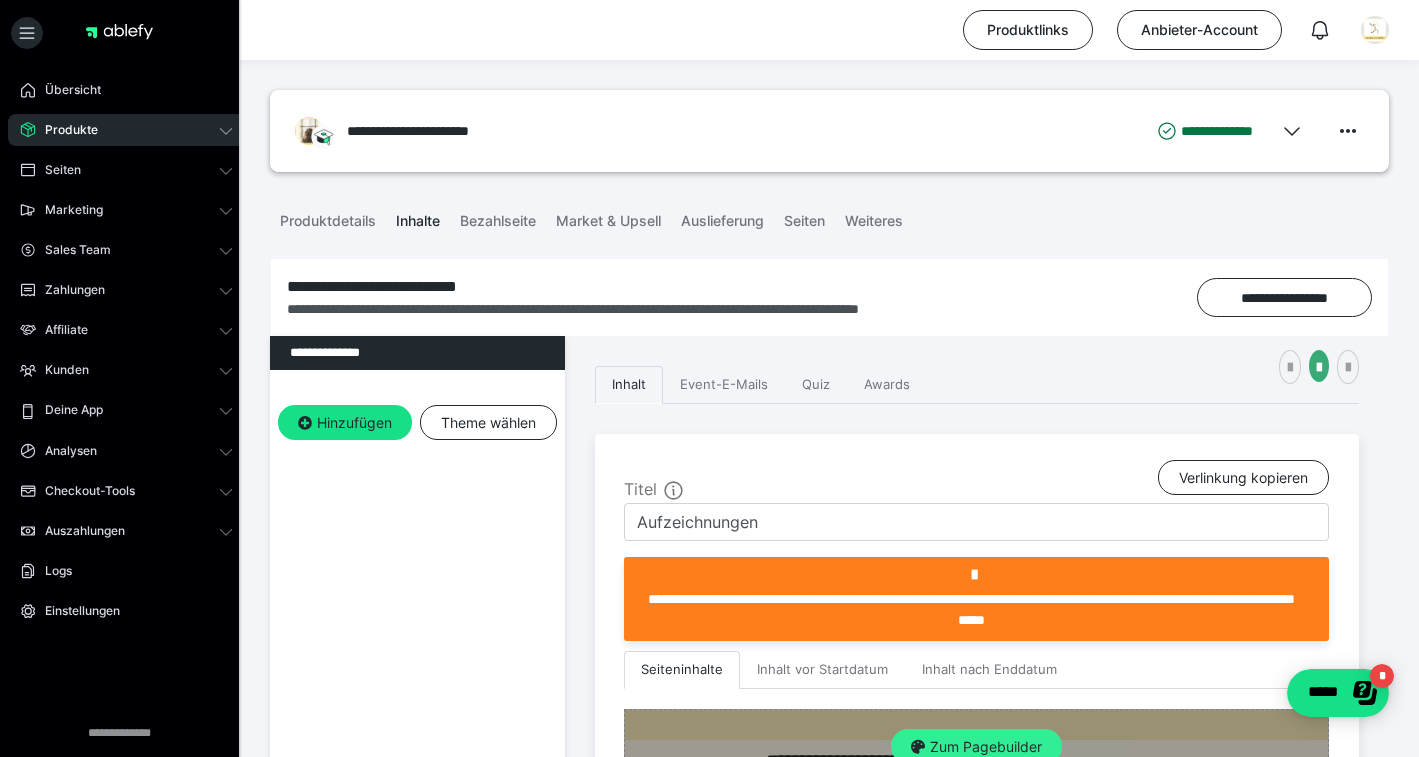 scroll, scrollTop: 298, scrollLeft: 0, axis: vertical 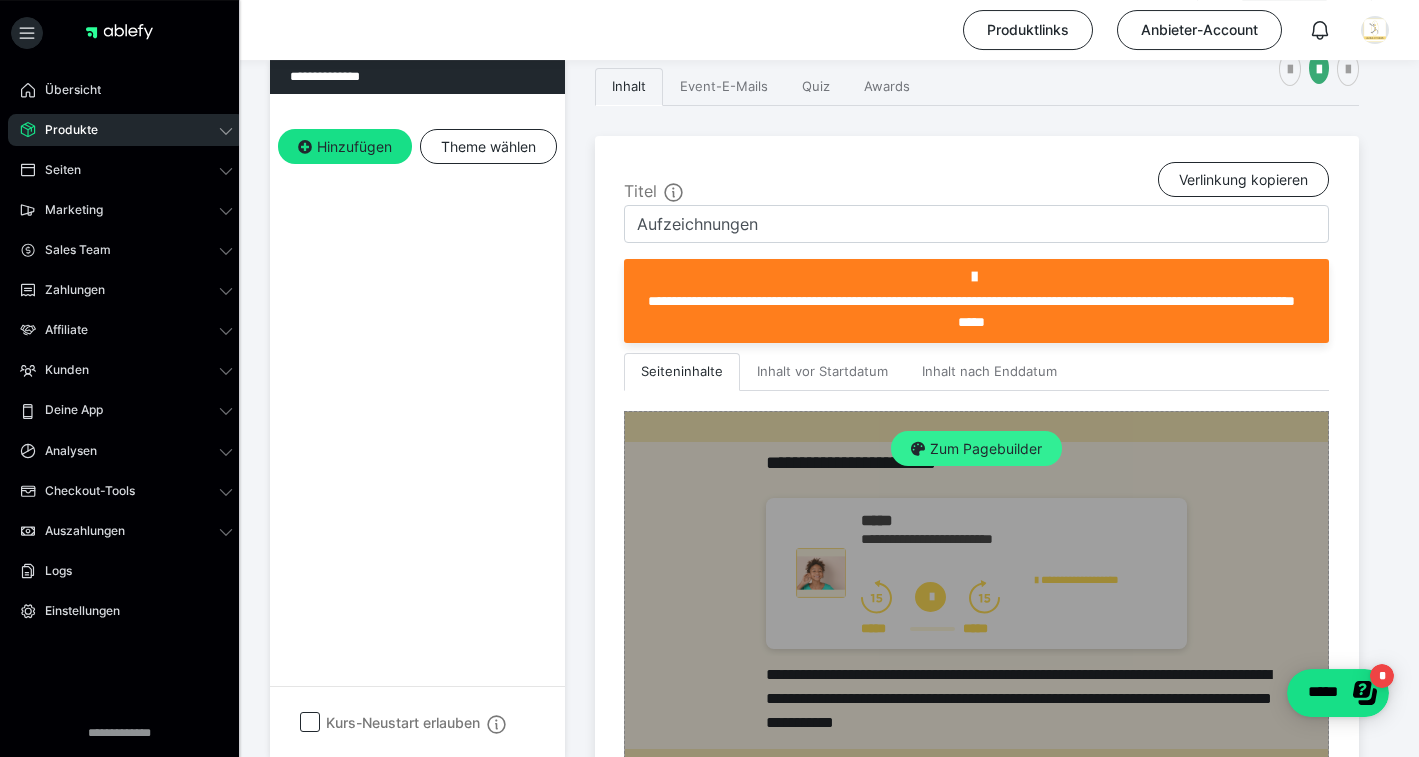 click on "Zum Pagebuilder" at bounding box center (976, 449) 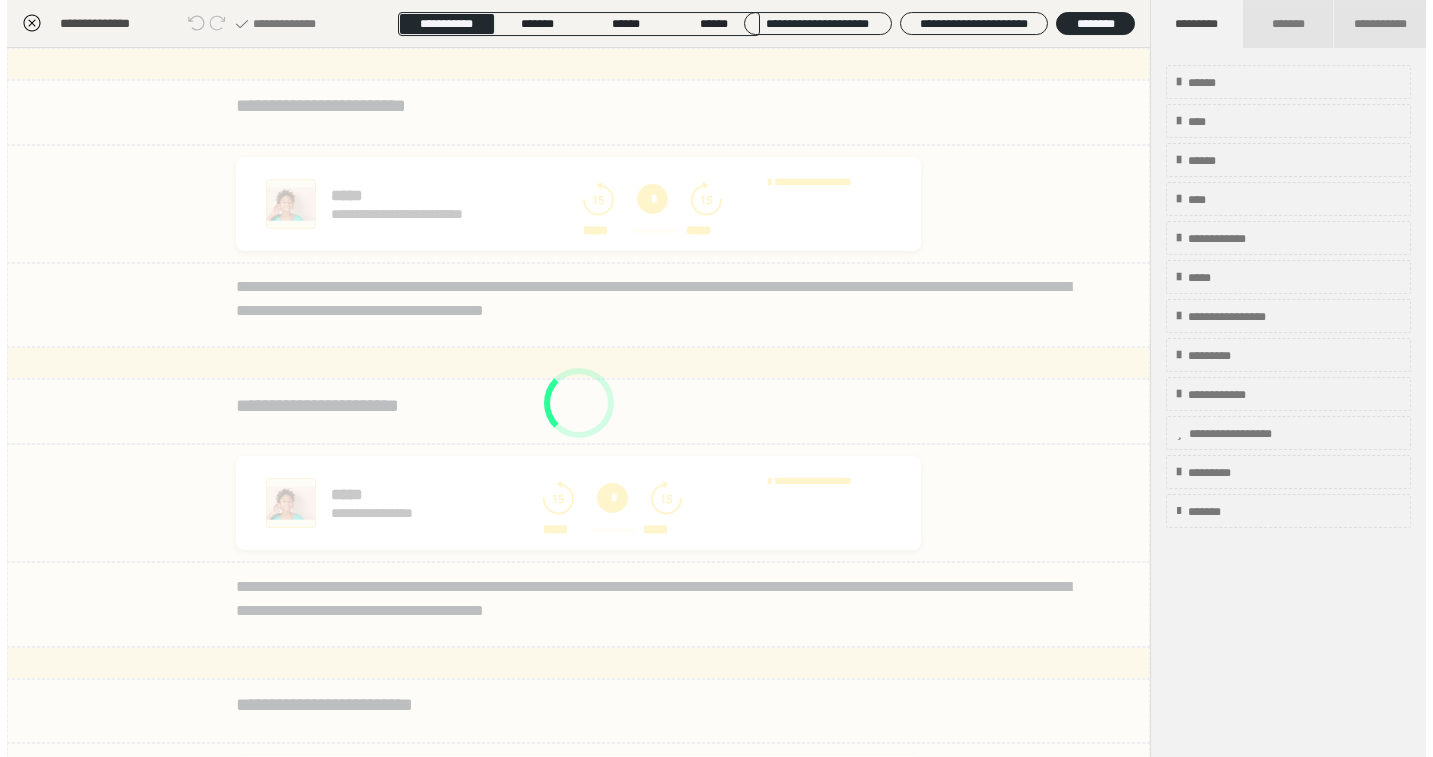 scroll, scrollTop: 275, scrollLeft: 0, axis: vertical 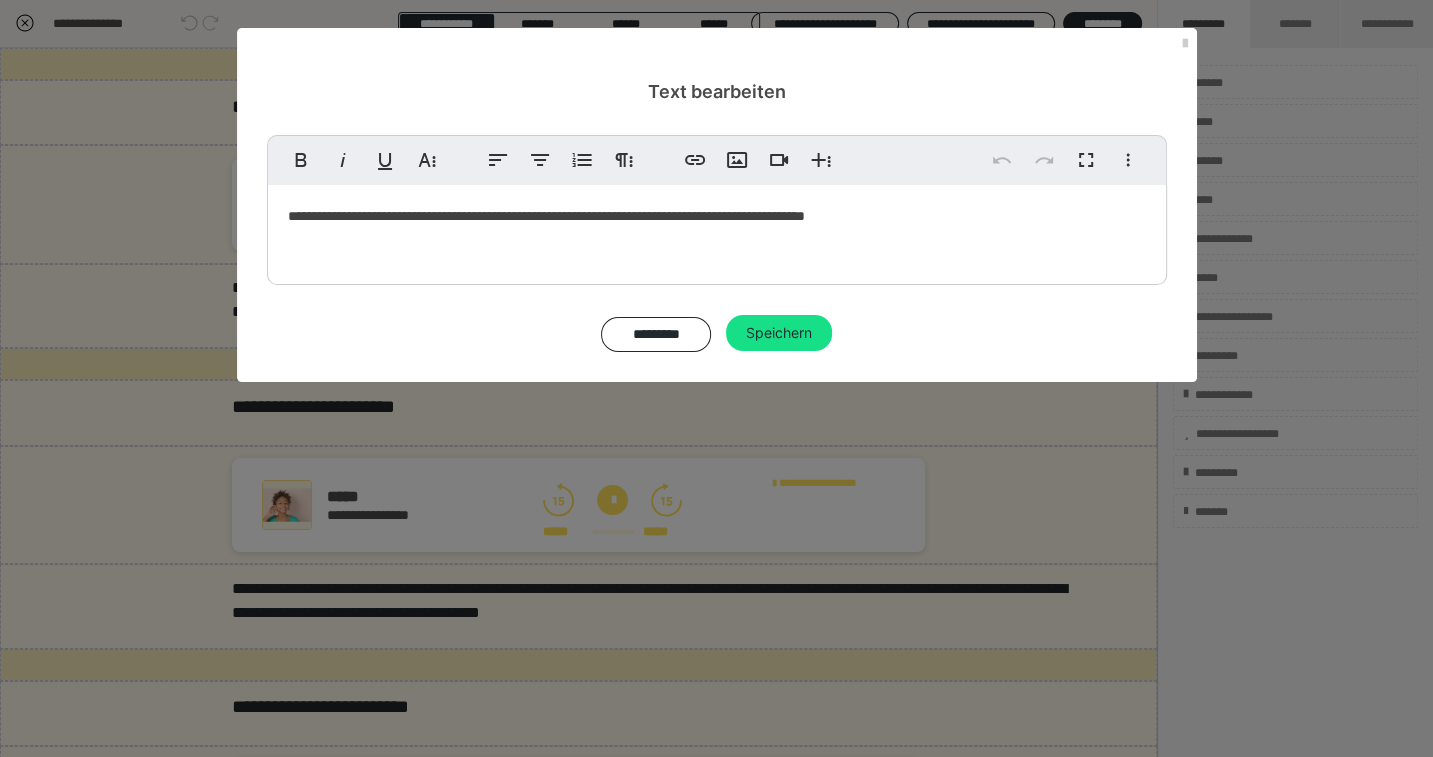 click on "**********" at bounding box center (717, 230) 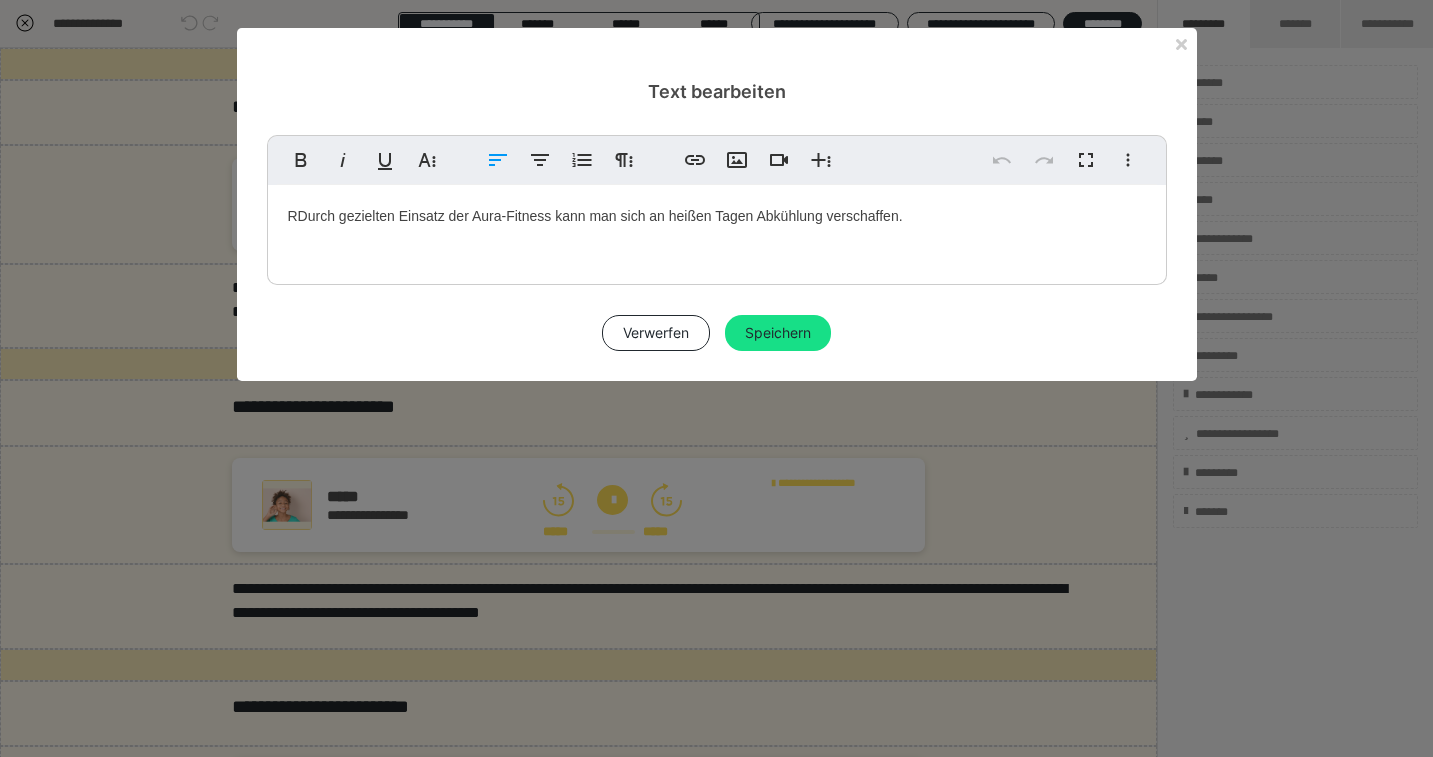 scroll, scrollTop: 275, scrollLeft: 0, axis: vertical 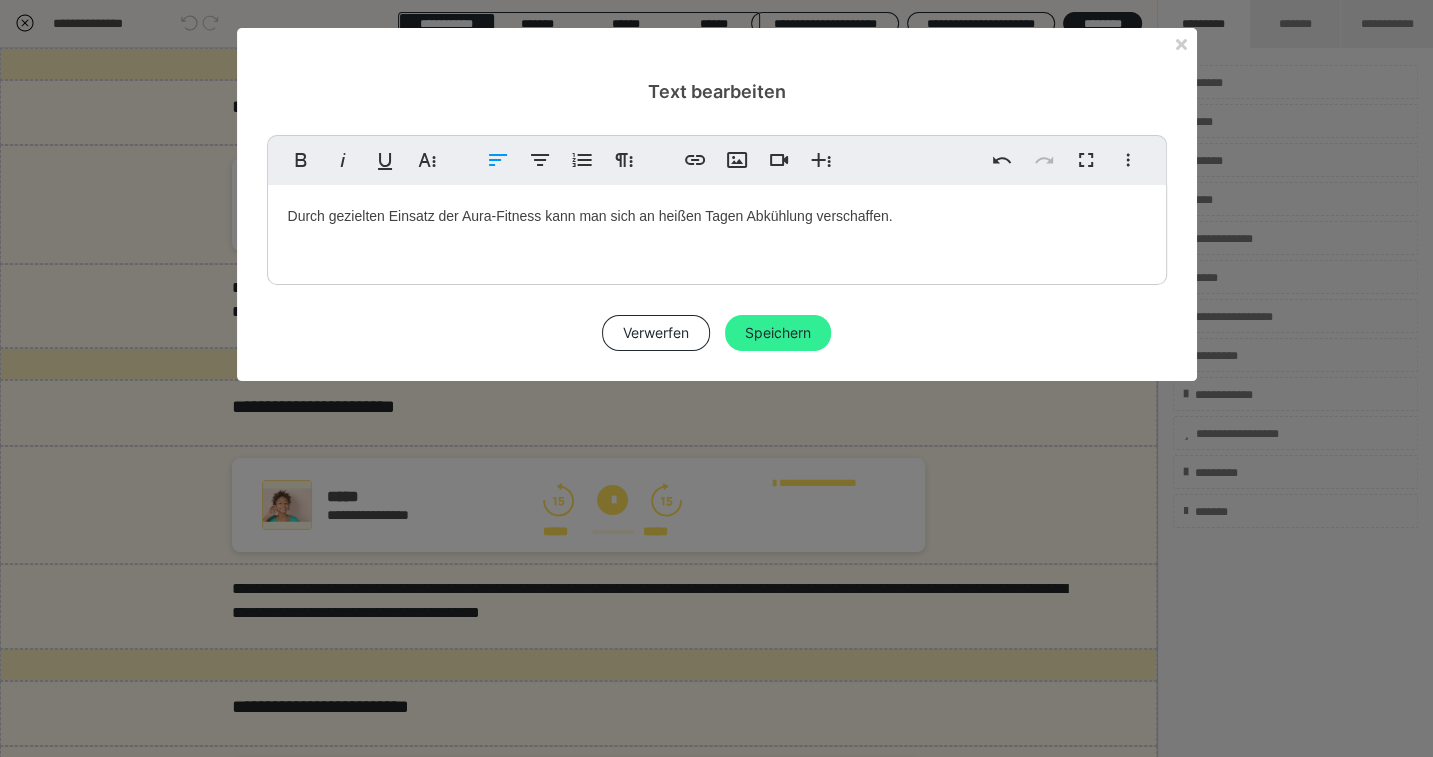 click on "Speichern" at bounding box center [778, 333] 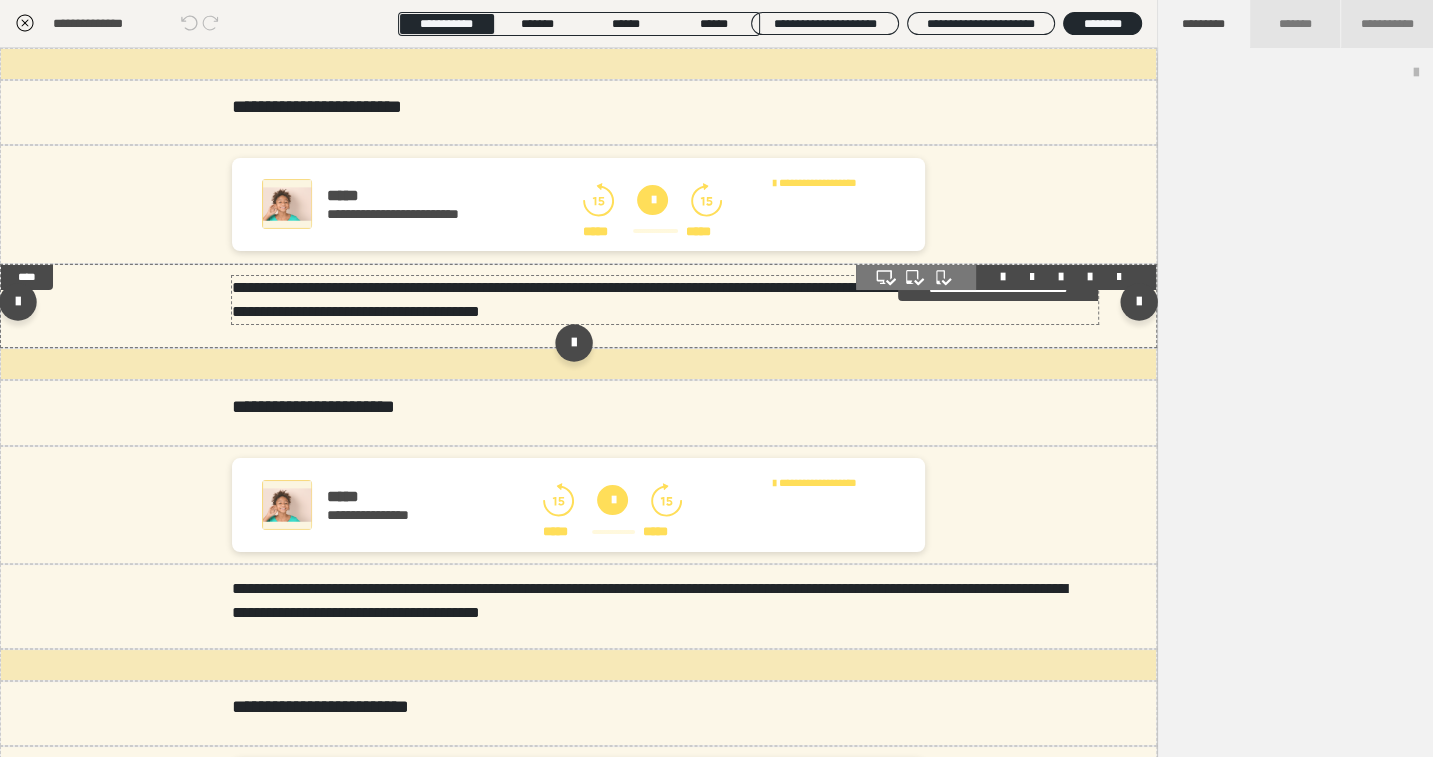 click on "**********" at bounding box center (660, 300) 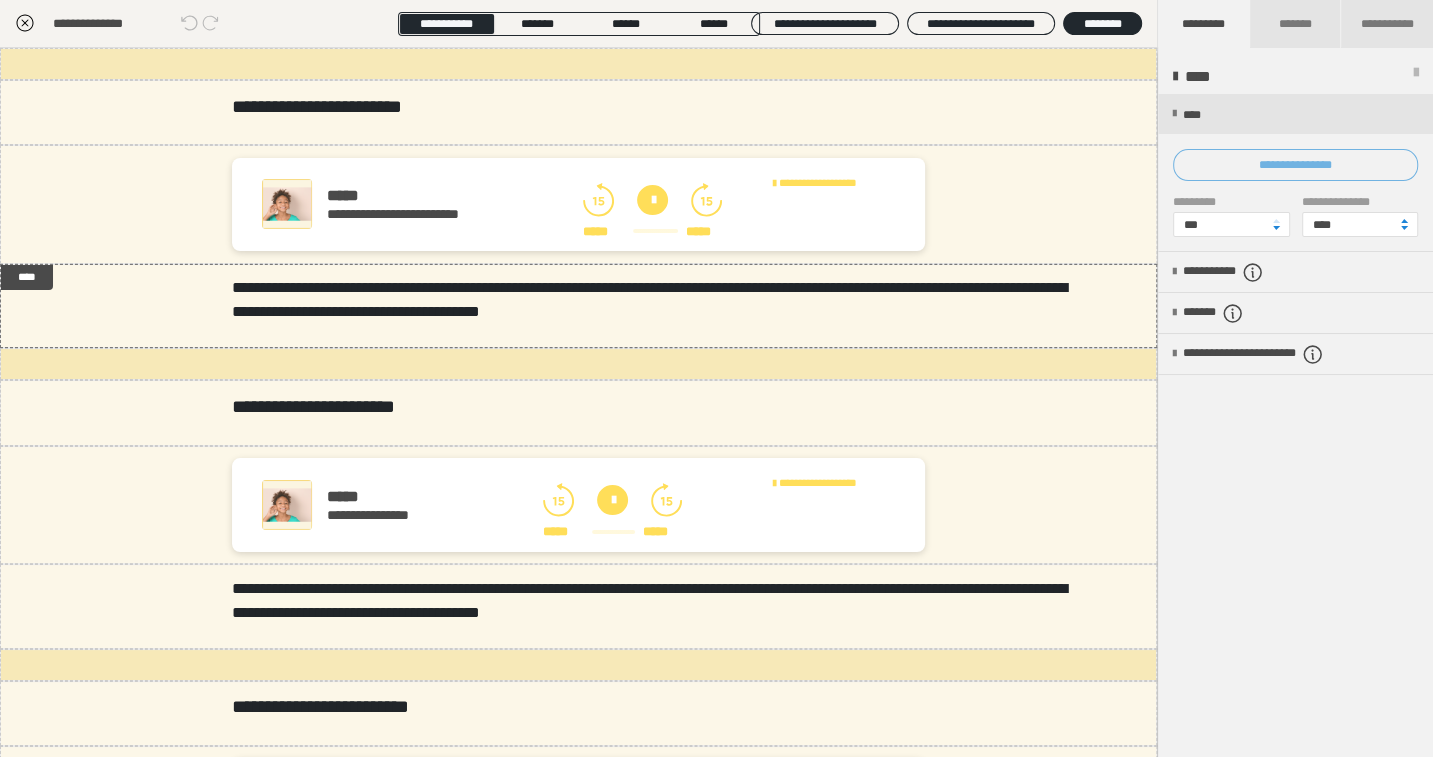 click on "**********" at bounding box center [1295, 165] 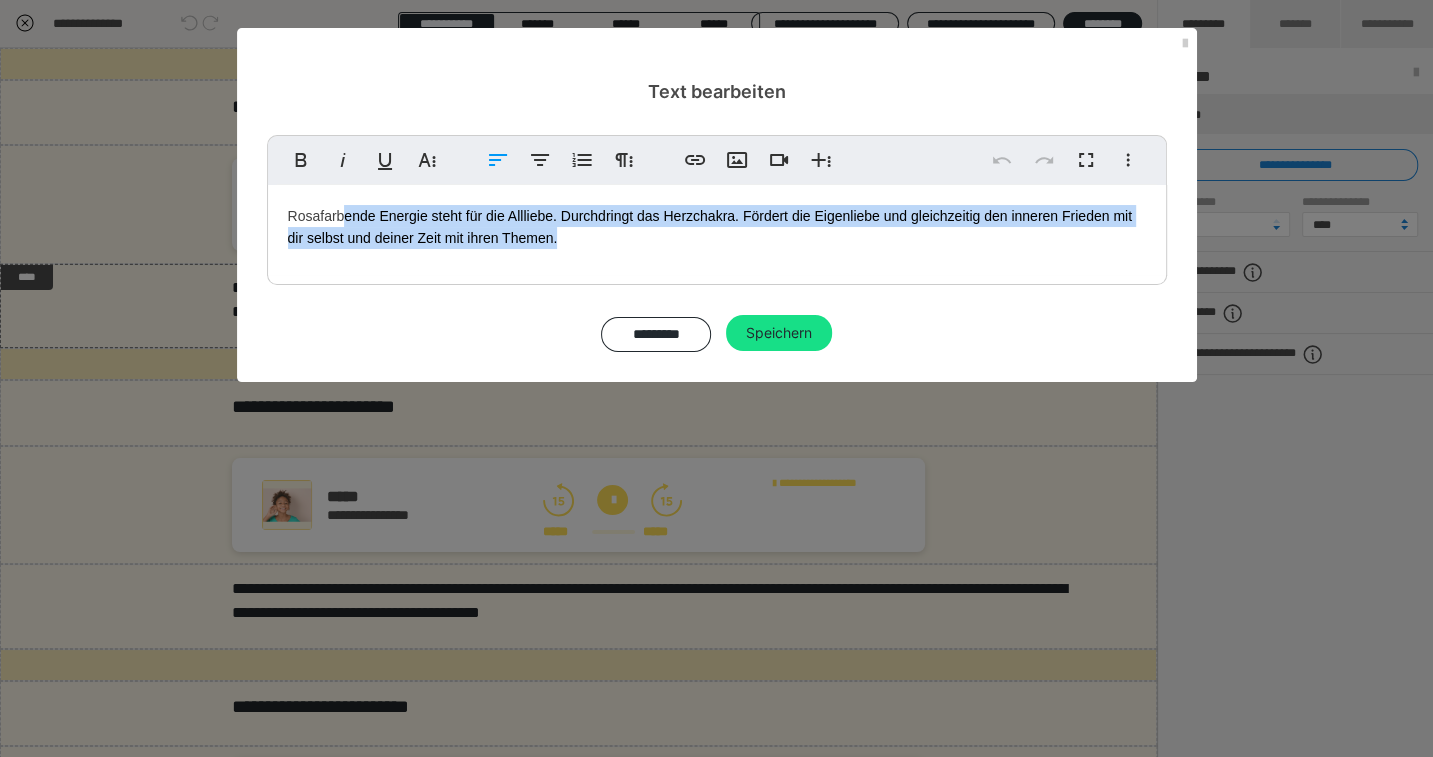 drag, startPoint x: 569, startPoint y: 240, endPoint x: 341, endPoint y: 222, distance: 228.70943 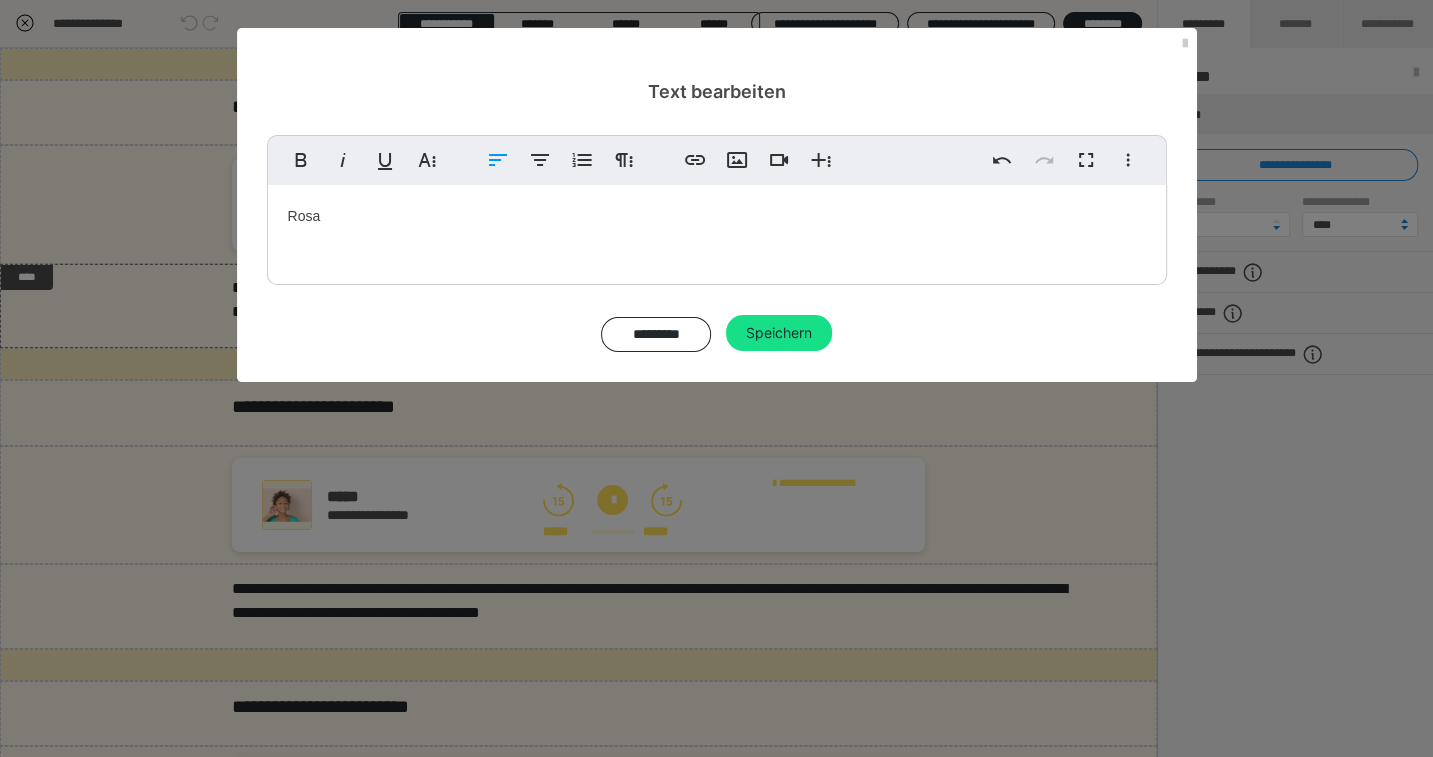 type 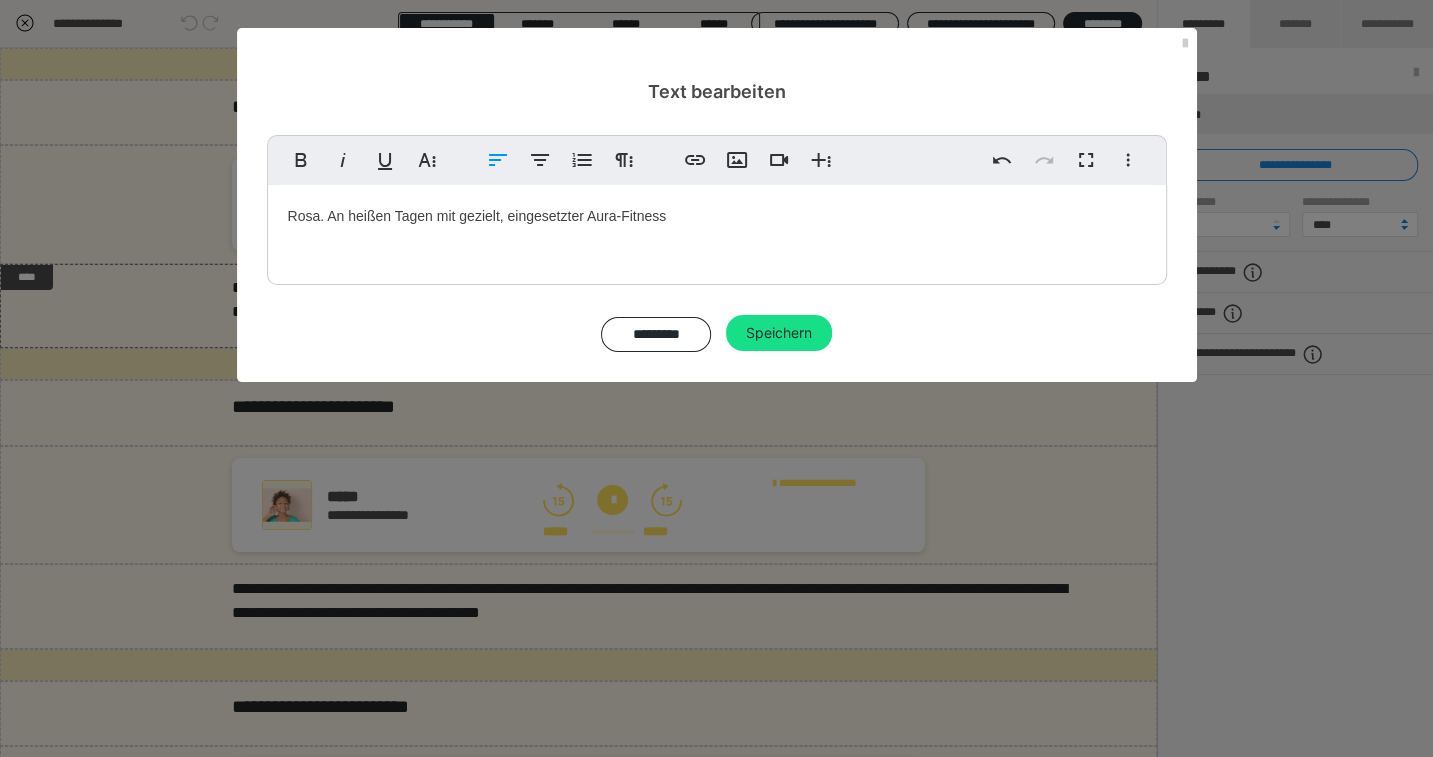 click on "Rosa. An heißen Tagen mit gezielt, eingesetzter Aura-Fitness" at bounding box center (717, 230) 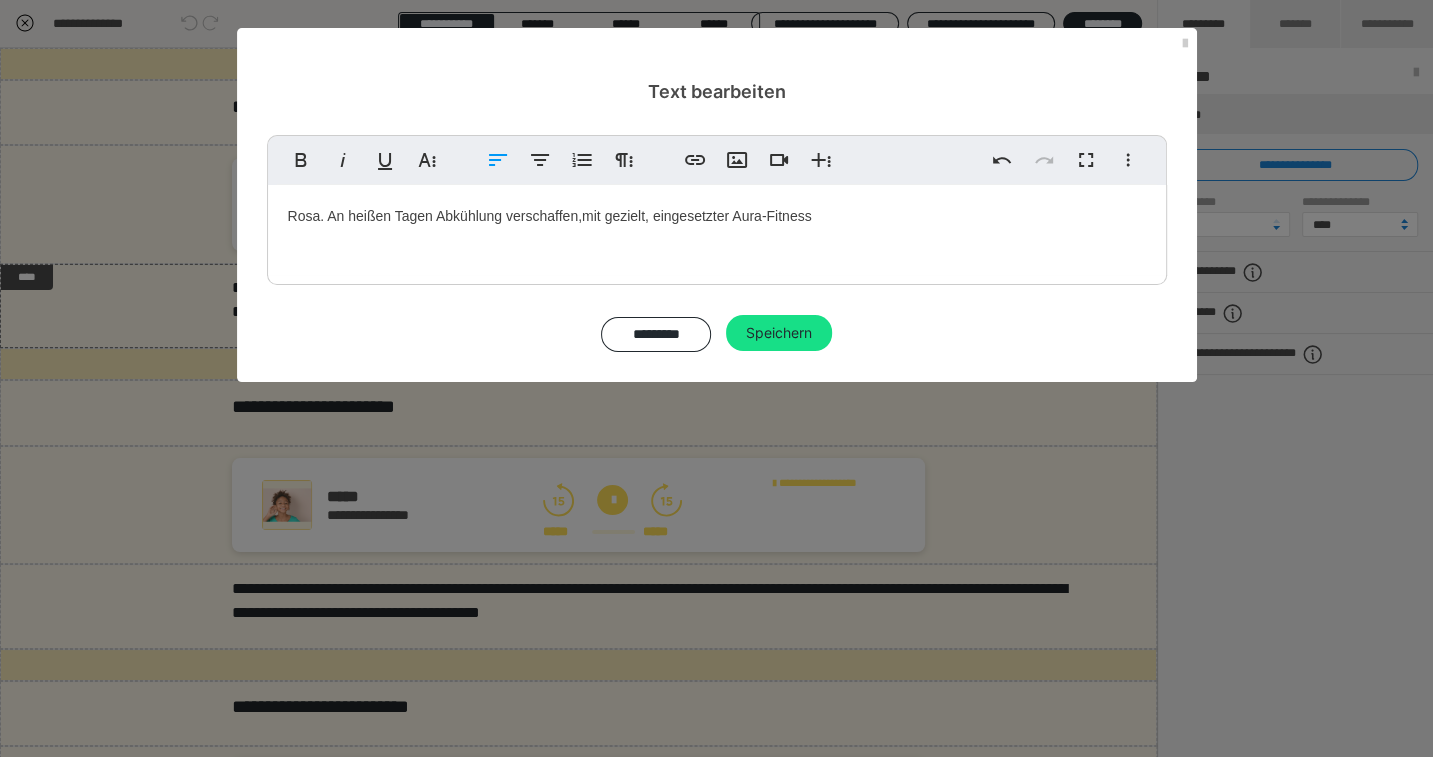 click on "Rosa. An heißen Tagen Abkühlung verschaffen,  mit gezielt, eingesetzter Aura-Fitness" at bounding box center (717, 230) 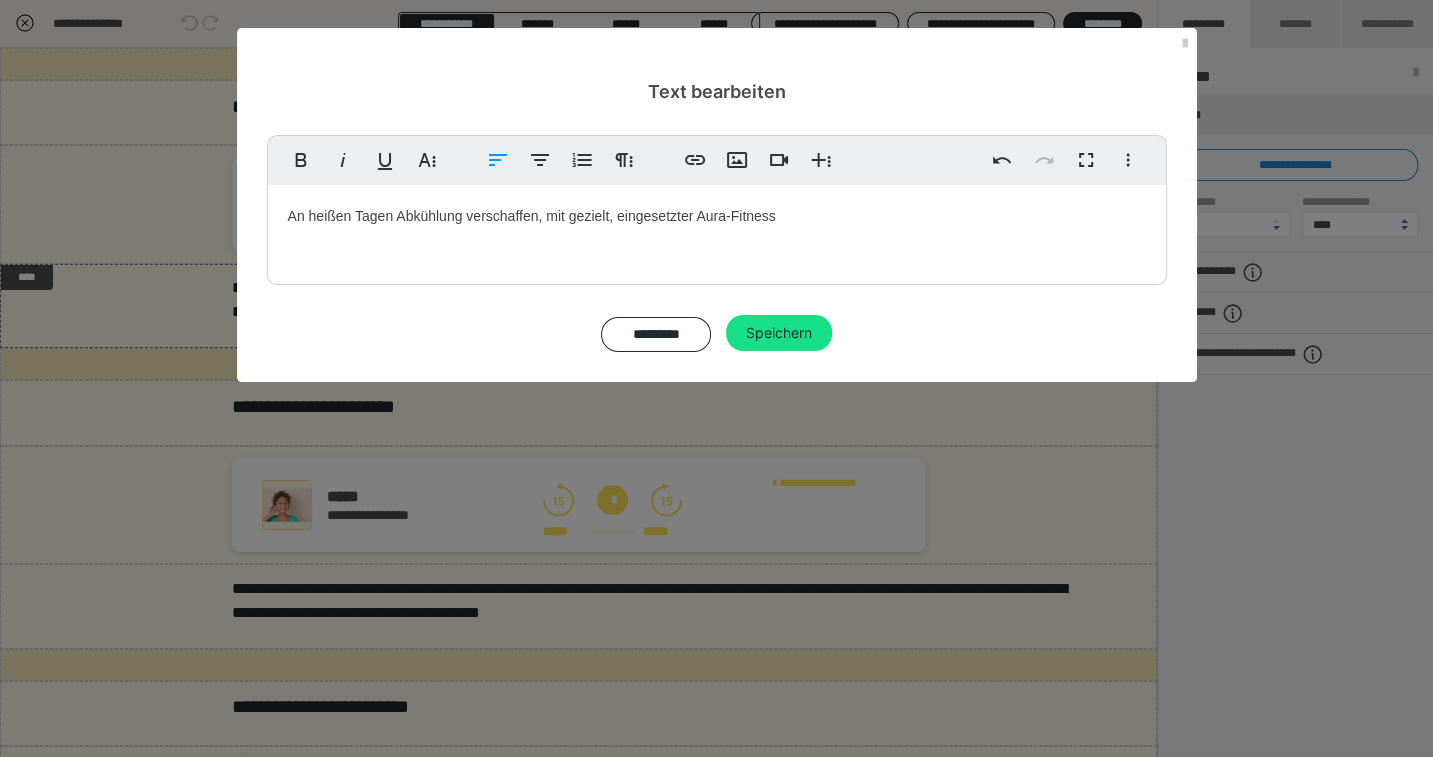click on "An heißen Tagen Abkühlung verschaffen, mit gezielt, eingesetzter Aura-Fitness" at bounding box center [717, 230] 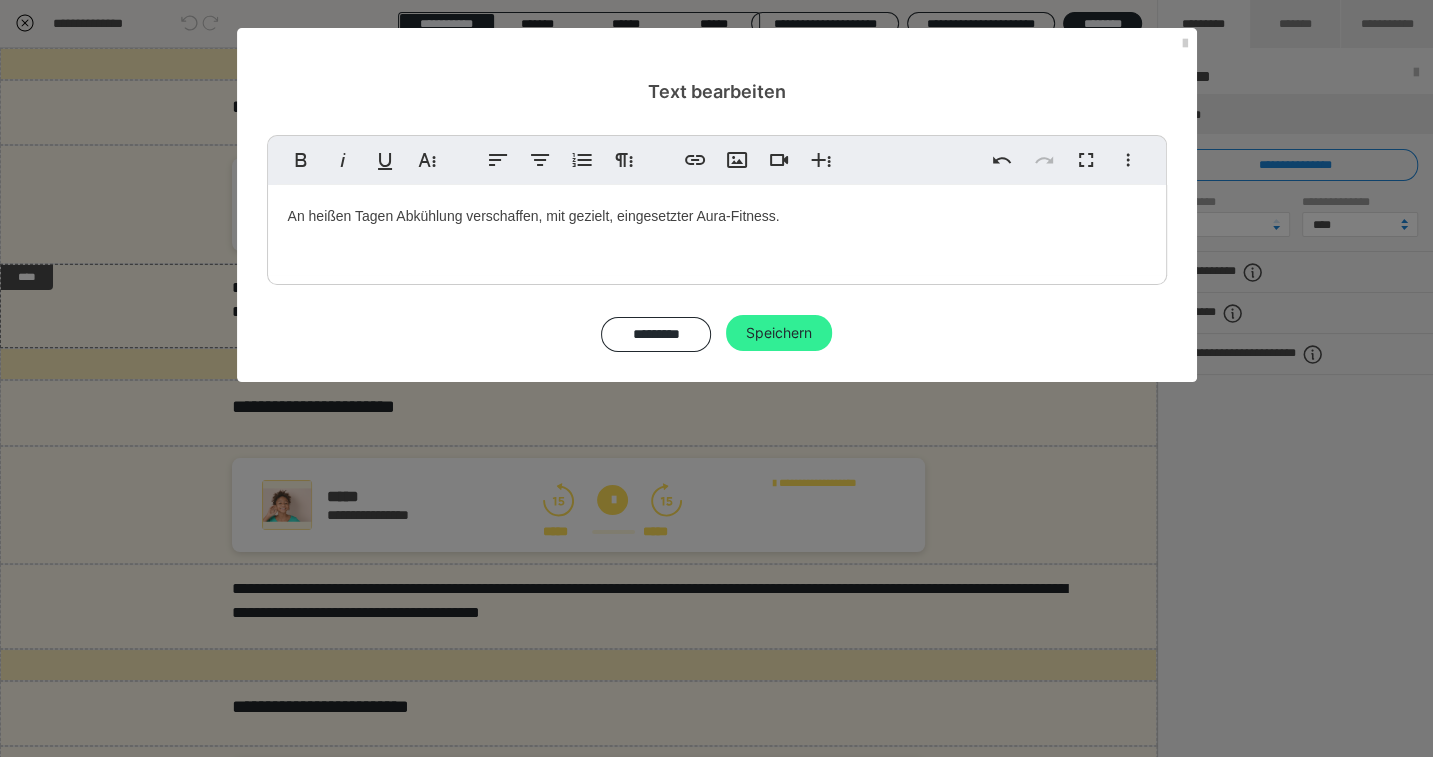 click on "Speichern" at bounding box center (779, 333) 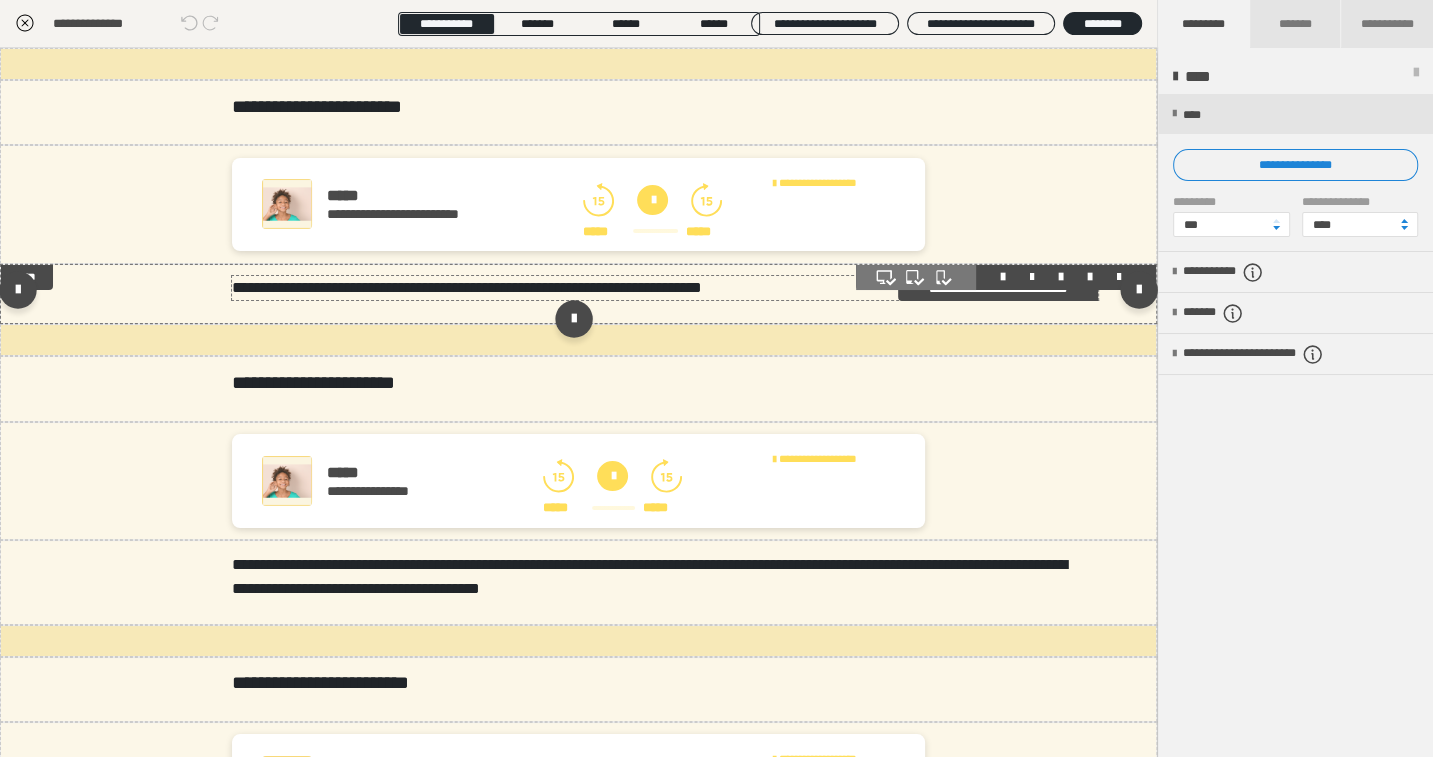 click on "**********" at bounding box center [660, 288] 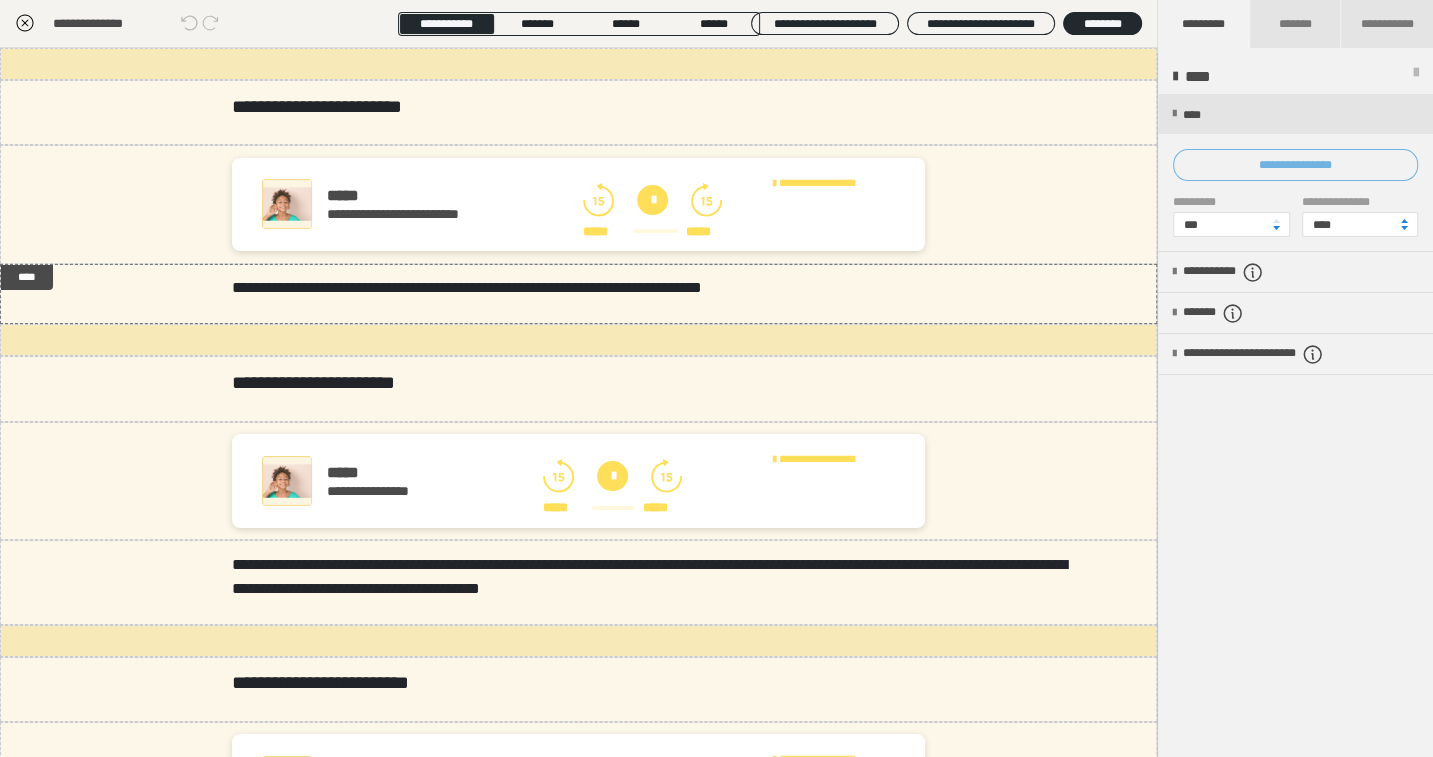 click on "**********" at bounding box center (1295, 165) 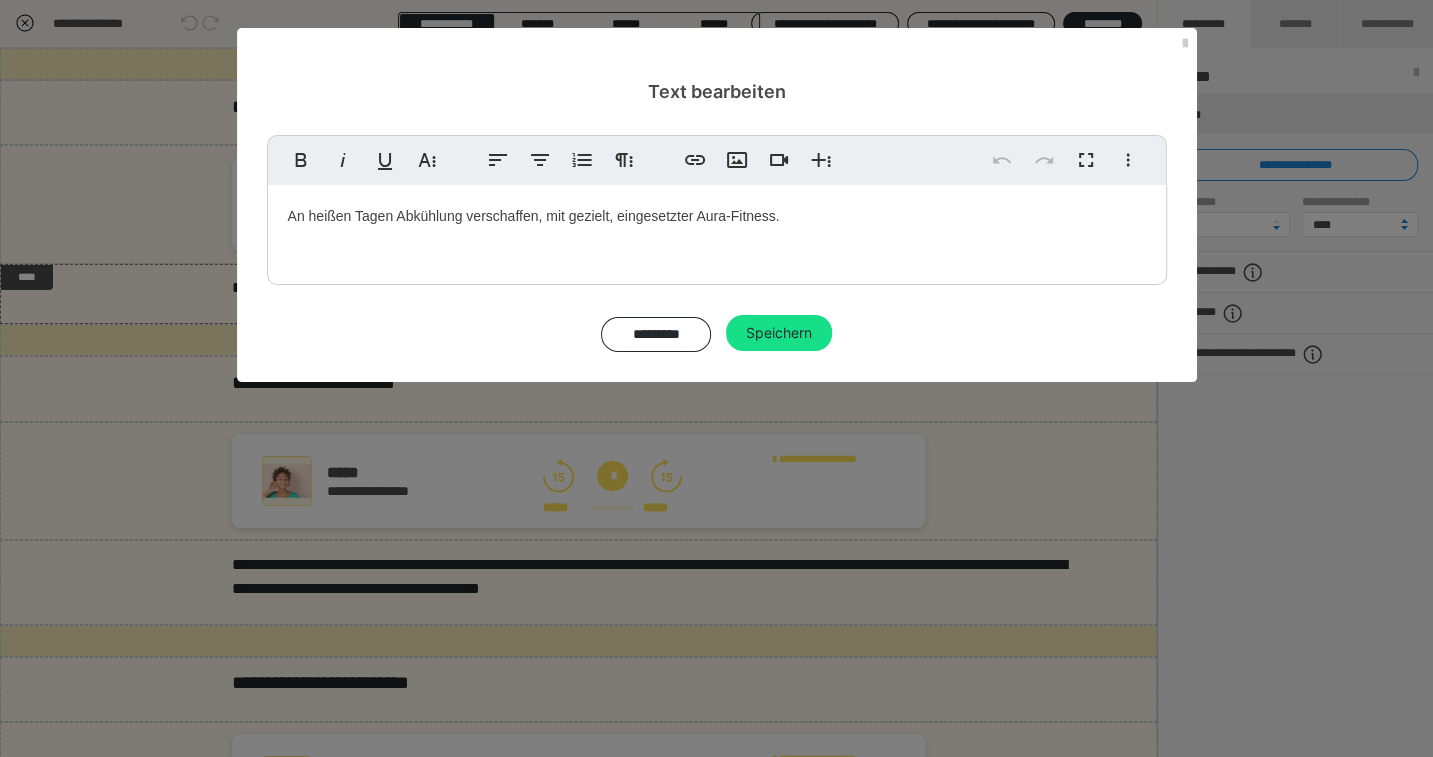 click on "An heißen Tagen Abkühlung verschaffen, mit gezielt, eingesetzter Aura-Fitness." at bounding box center [717, 230] 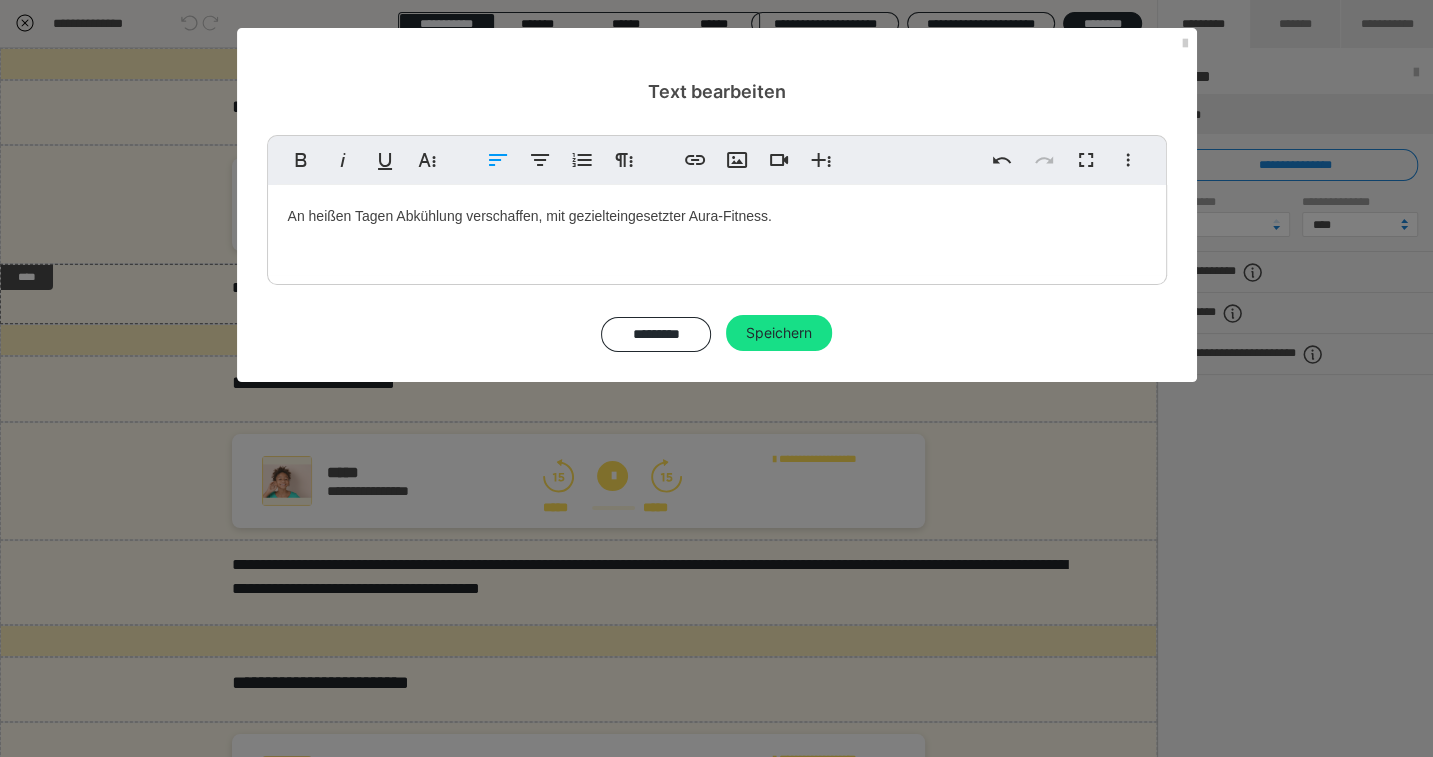 type 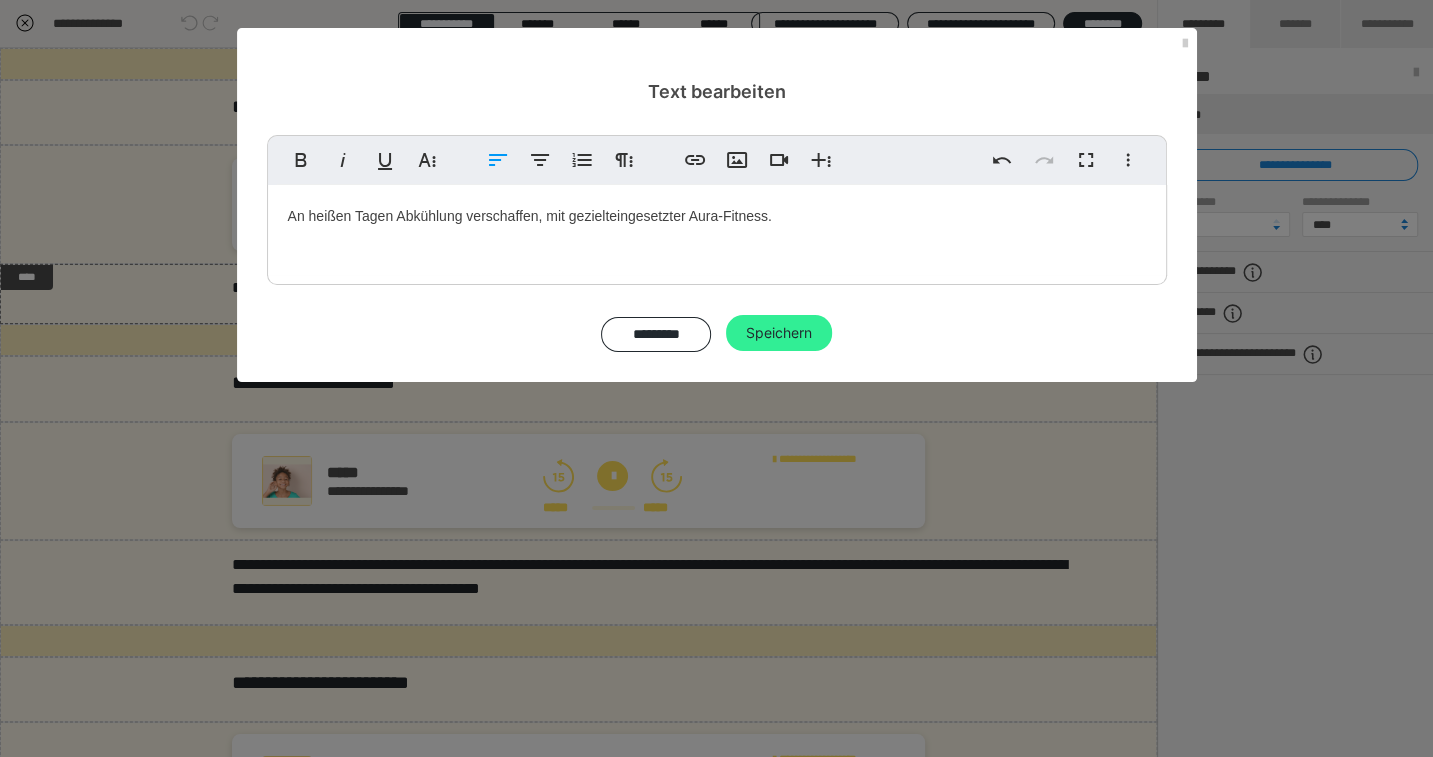 click on "Speichern" at bounding box center [779, 333] 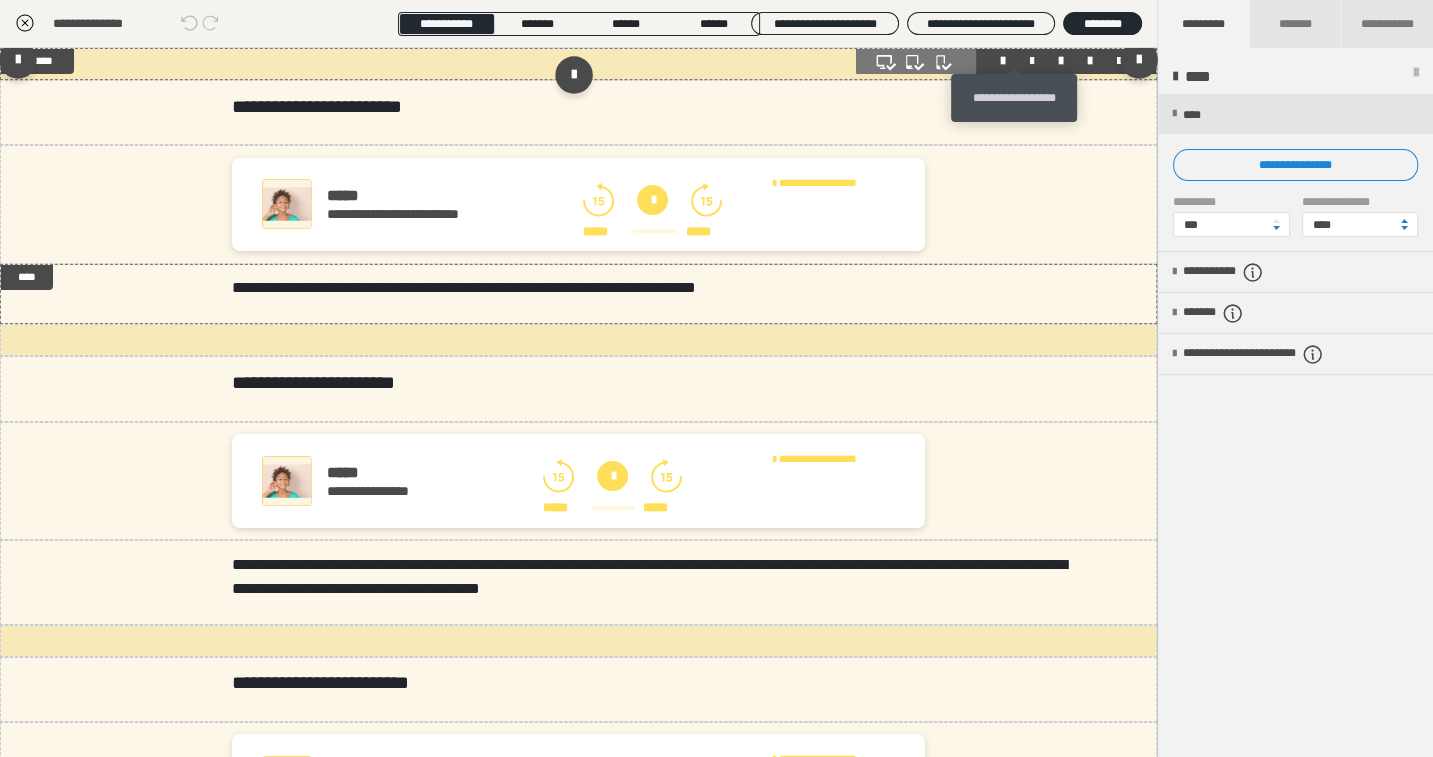 click at bounding box center [1032, 61] 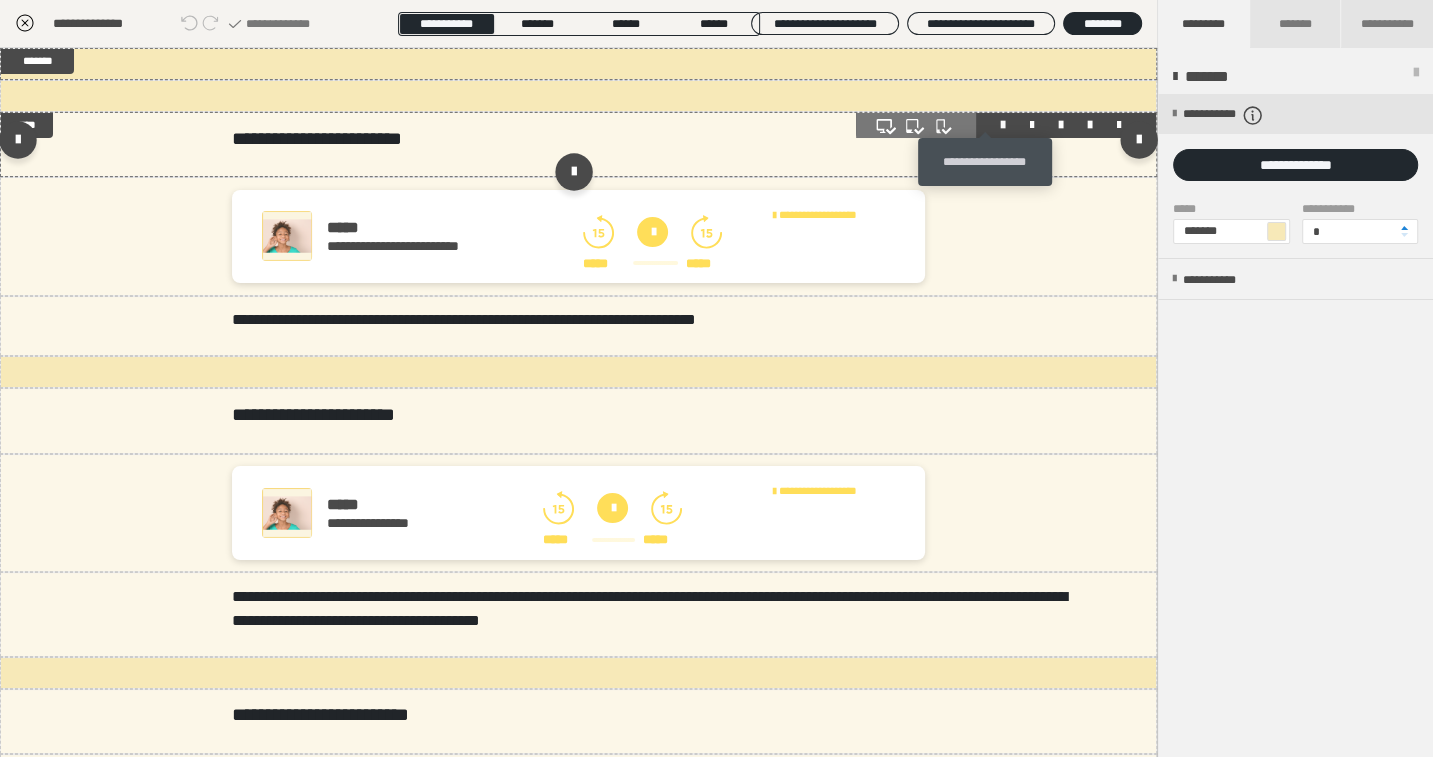 click at bounding box center [1003, 125] 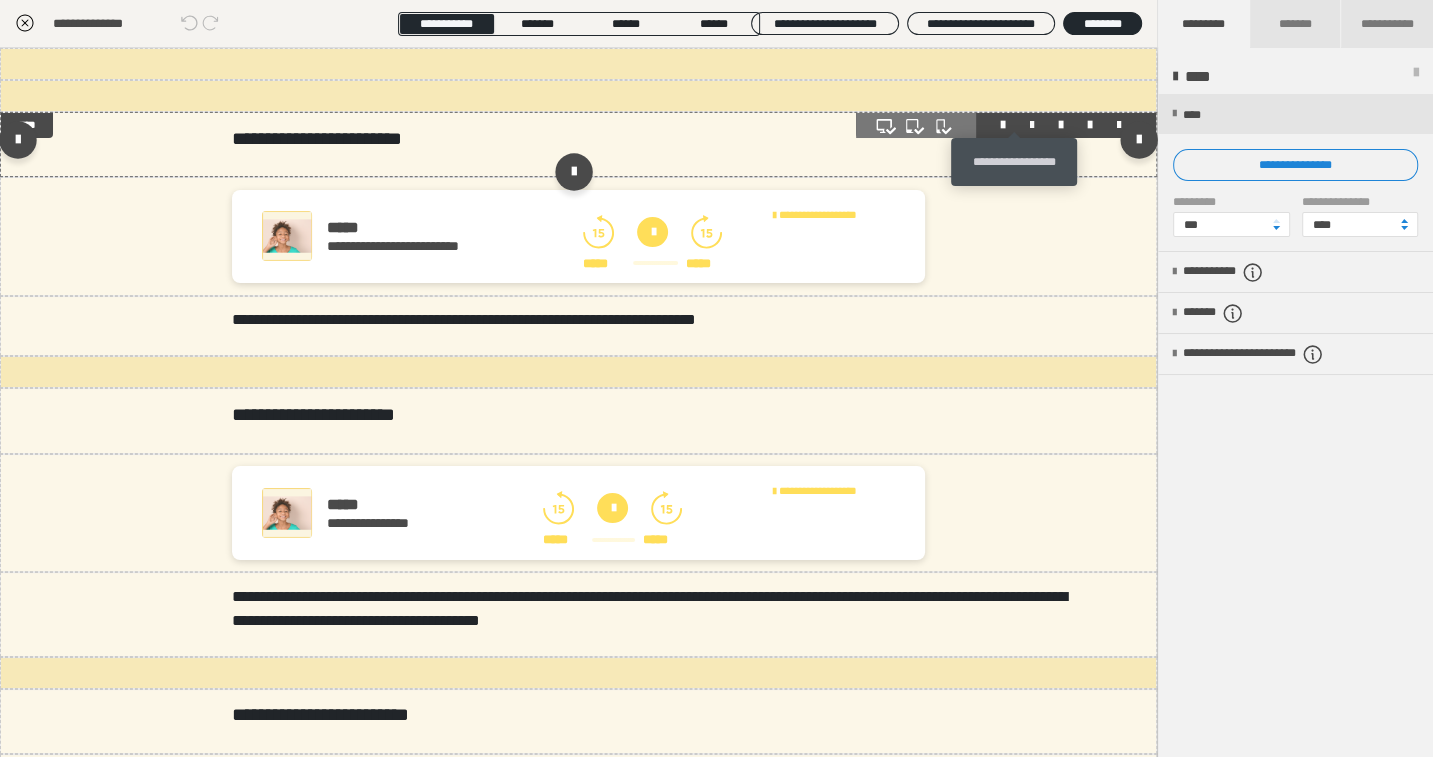 click at bounding box center (1032, 125) 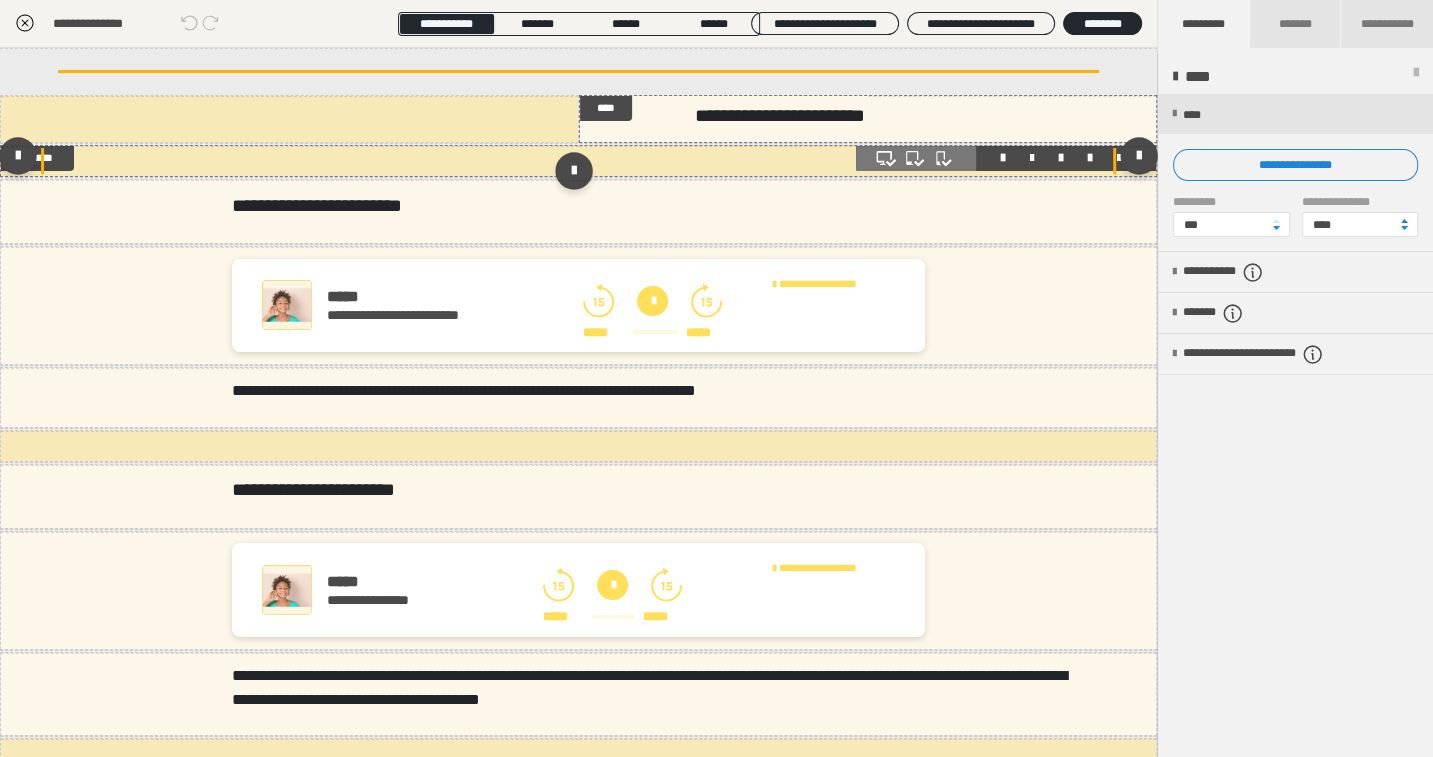 click at bounding box center (578, 161) 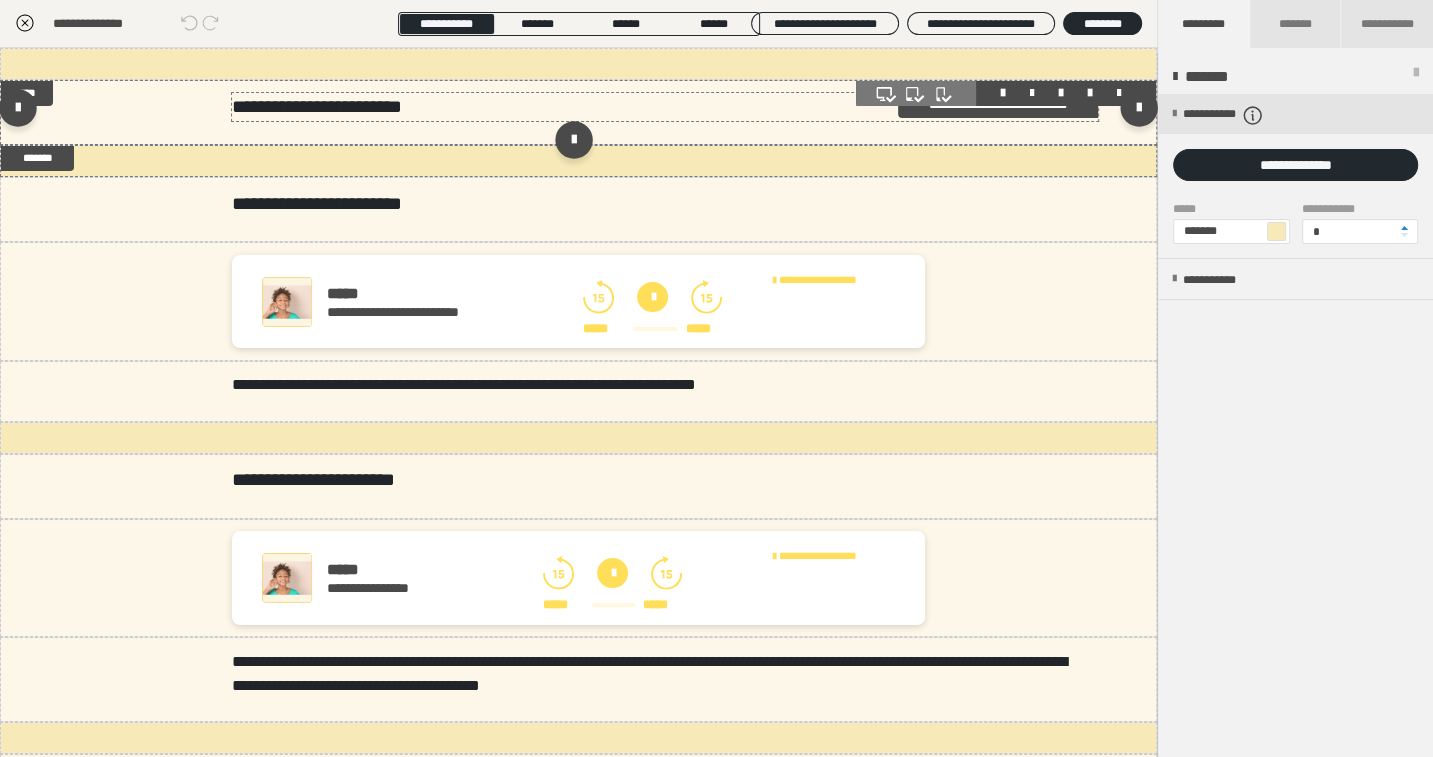click on "**********" at bounding box center [299, 106] 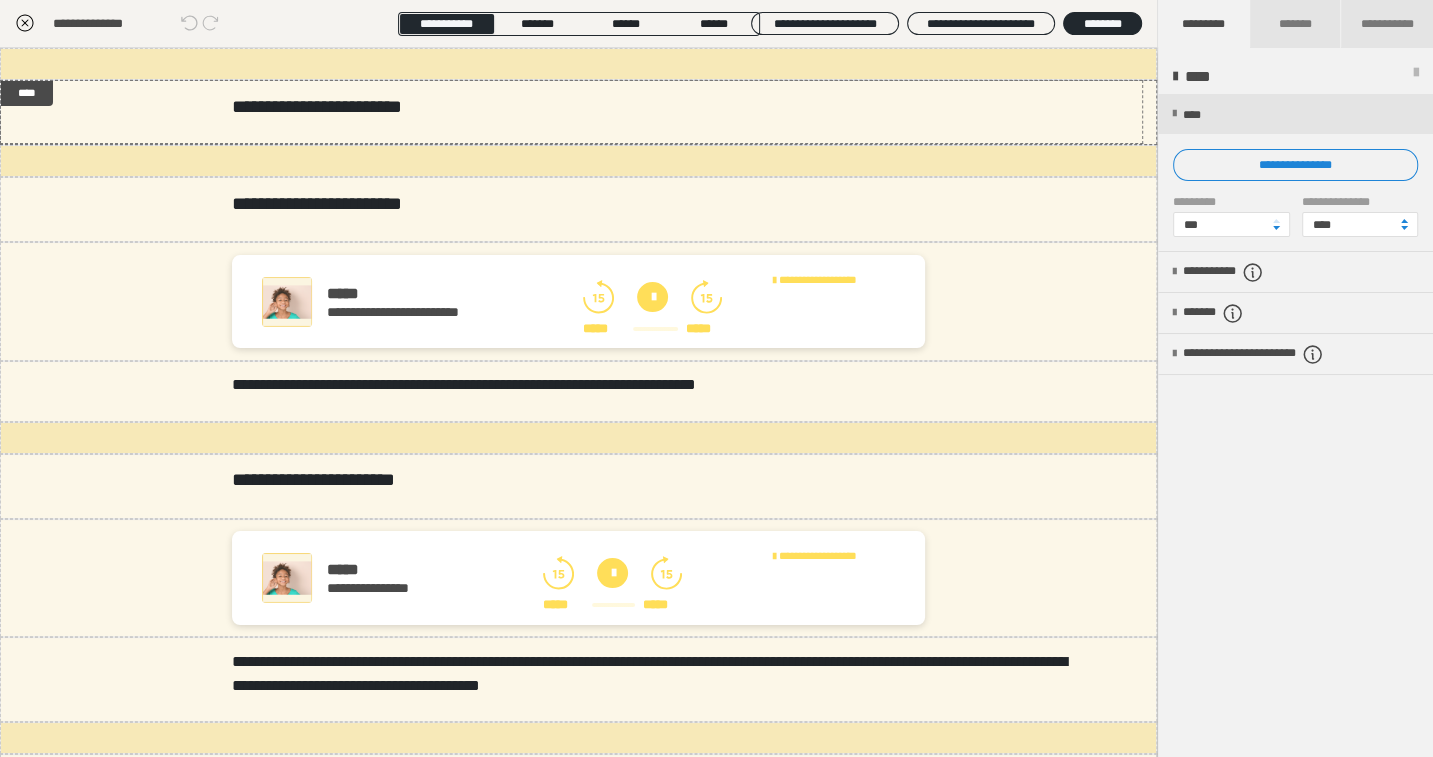 click on "**********" at bounding box center (1295, 165) 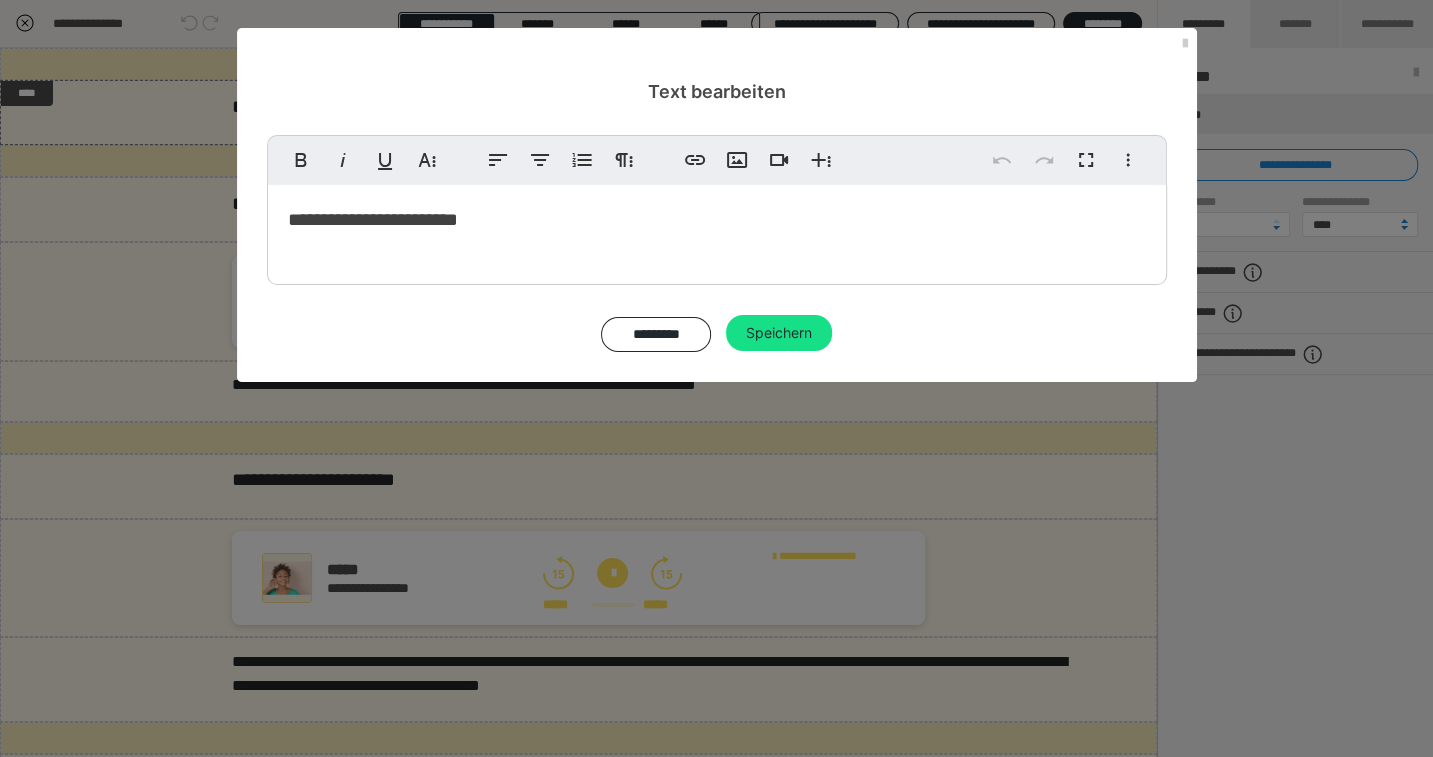 click on "**********" at bounding box center (355, 219) 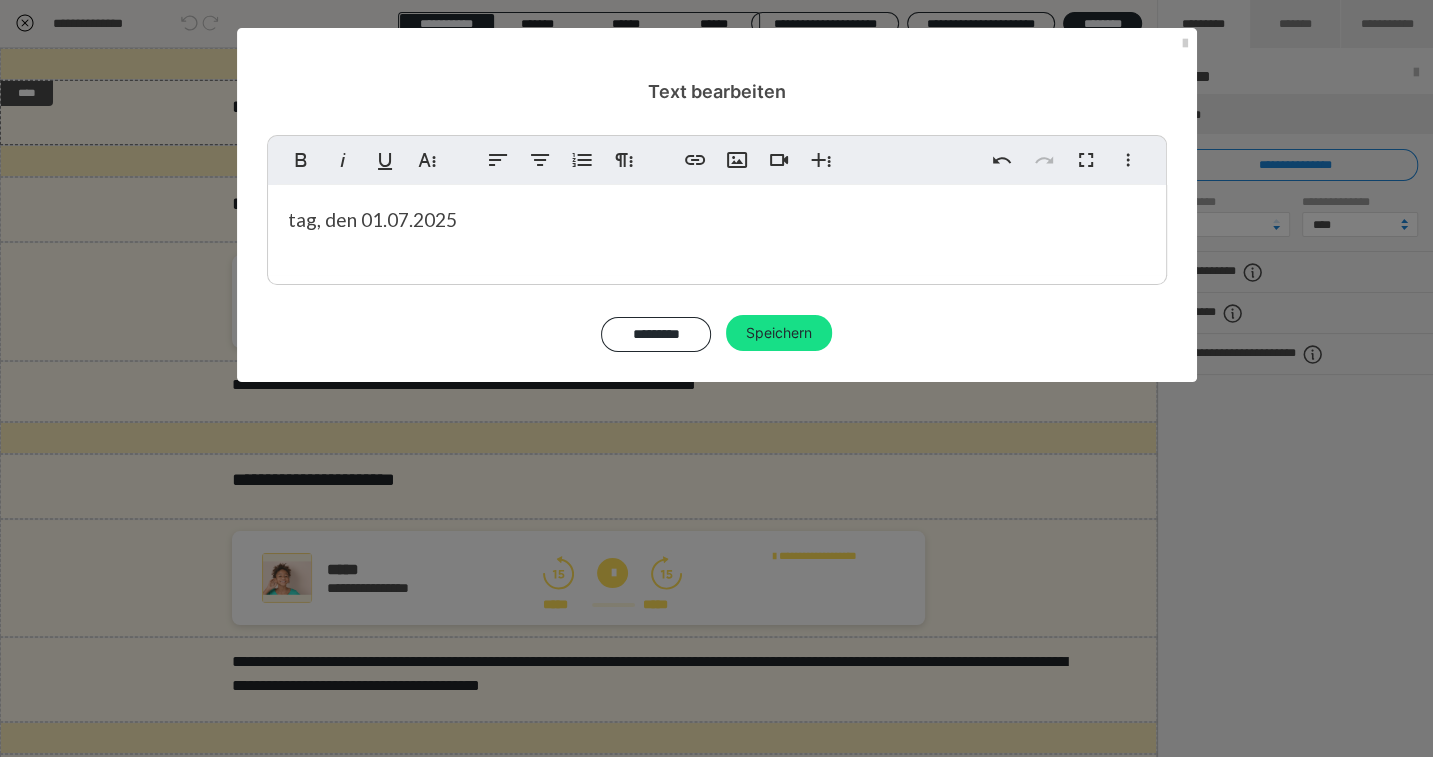 type 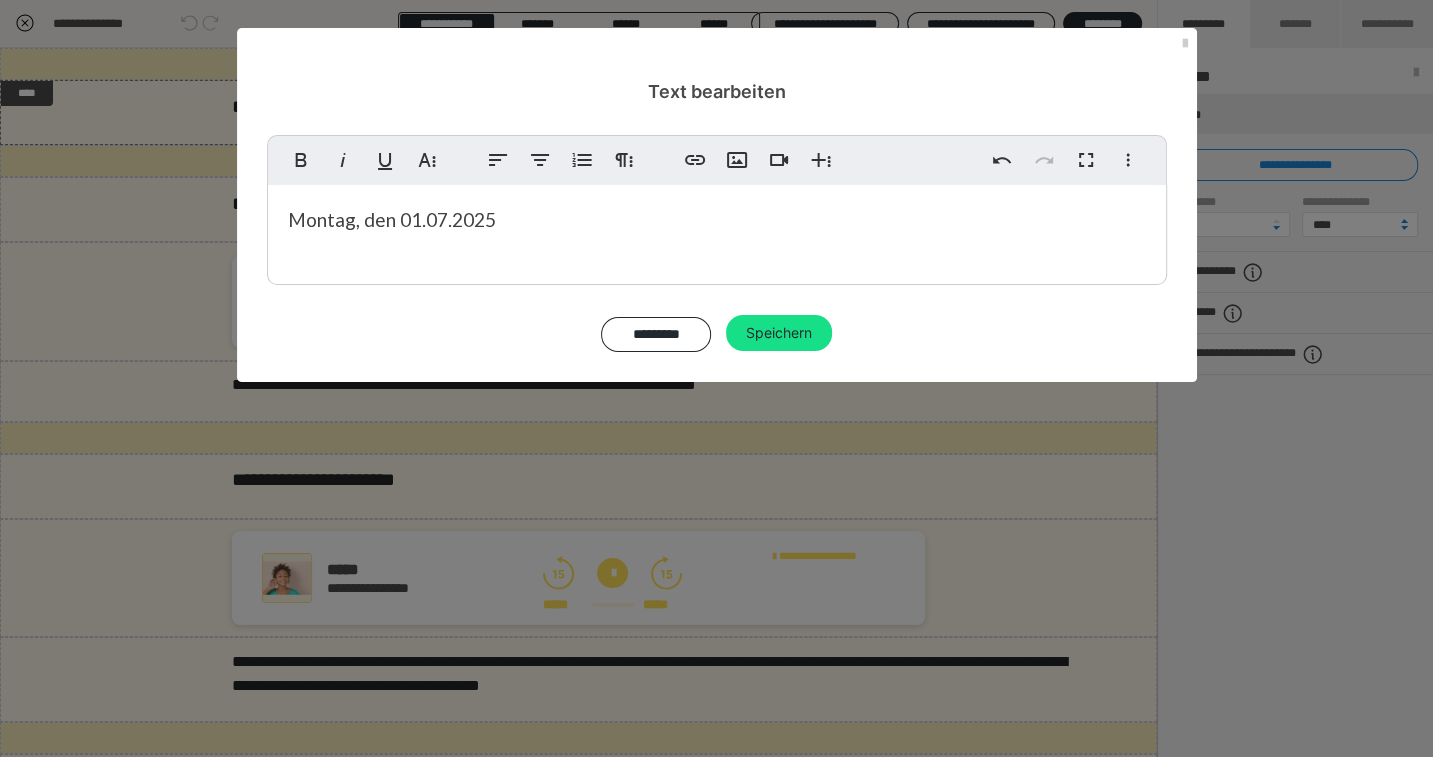 click on "Montag, den 01.07" at bounding box center [368, 219] 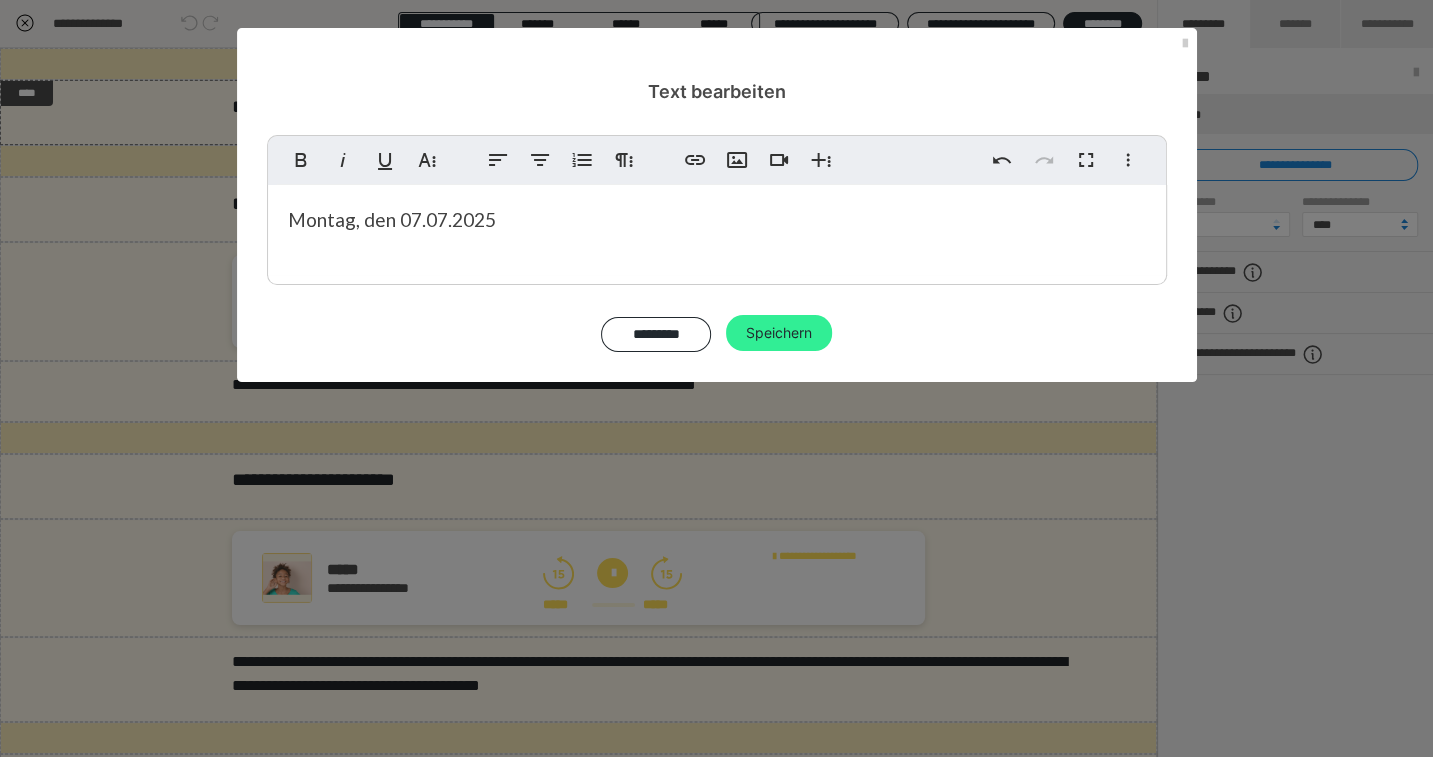 click on "Speichern" at bounding box center [779, 333] 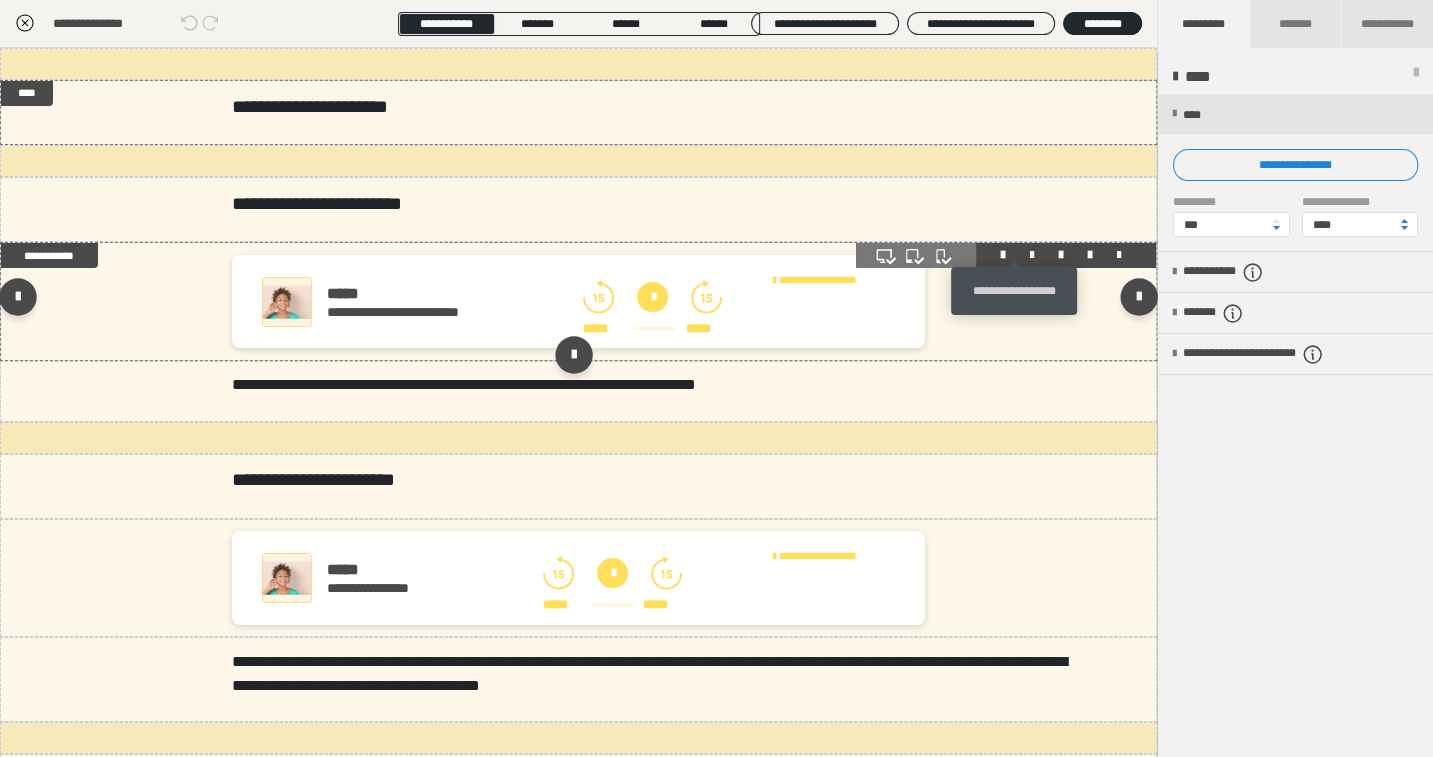click at bounding box center [1032, 255] 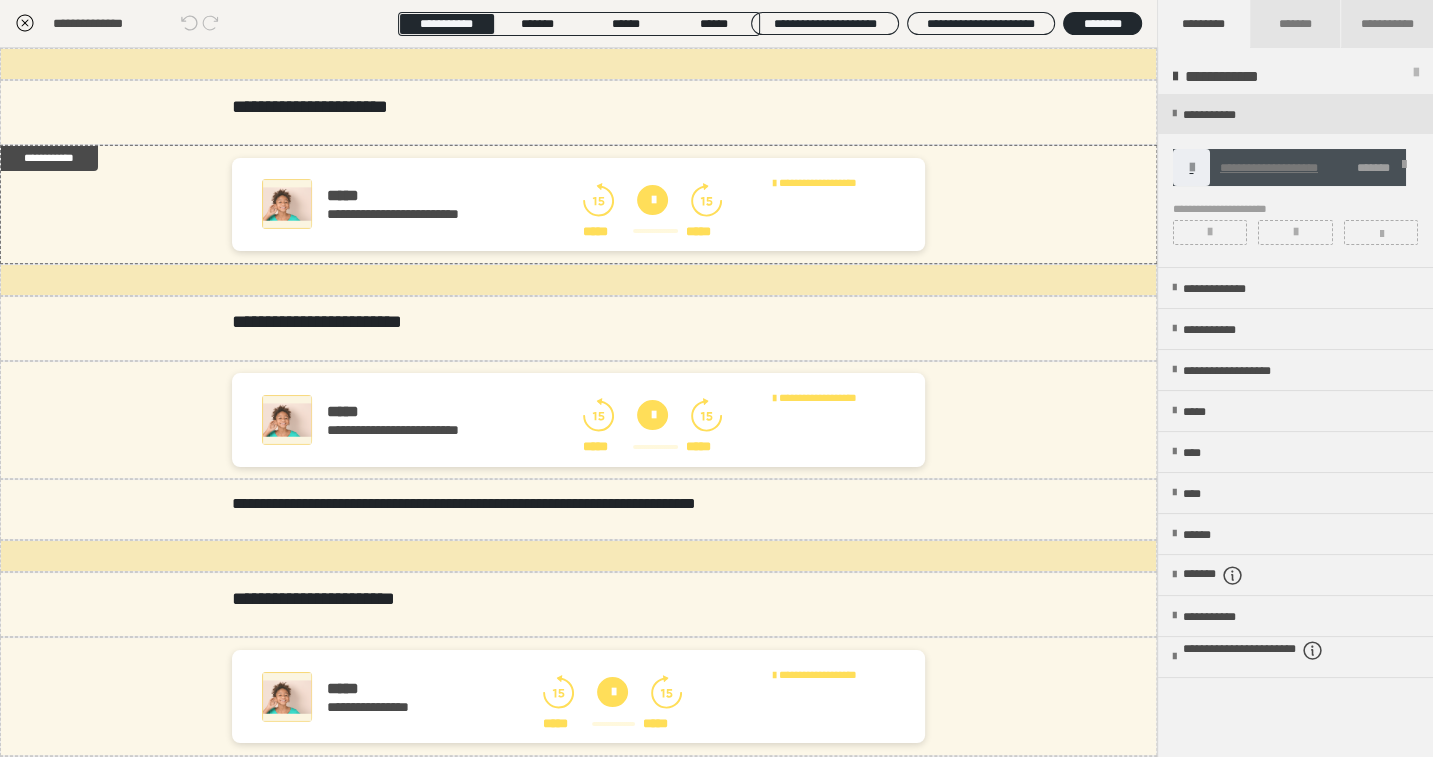 click at bounding box center (1404, 168) 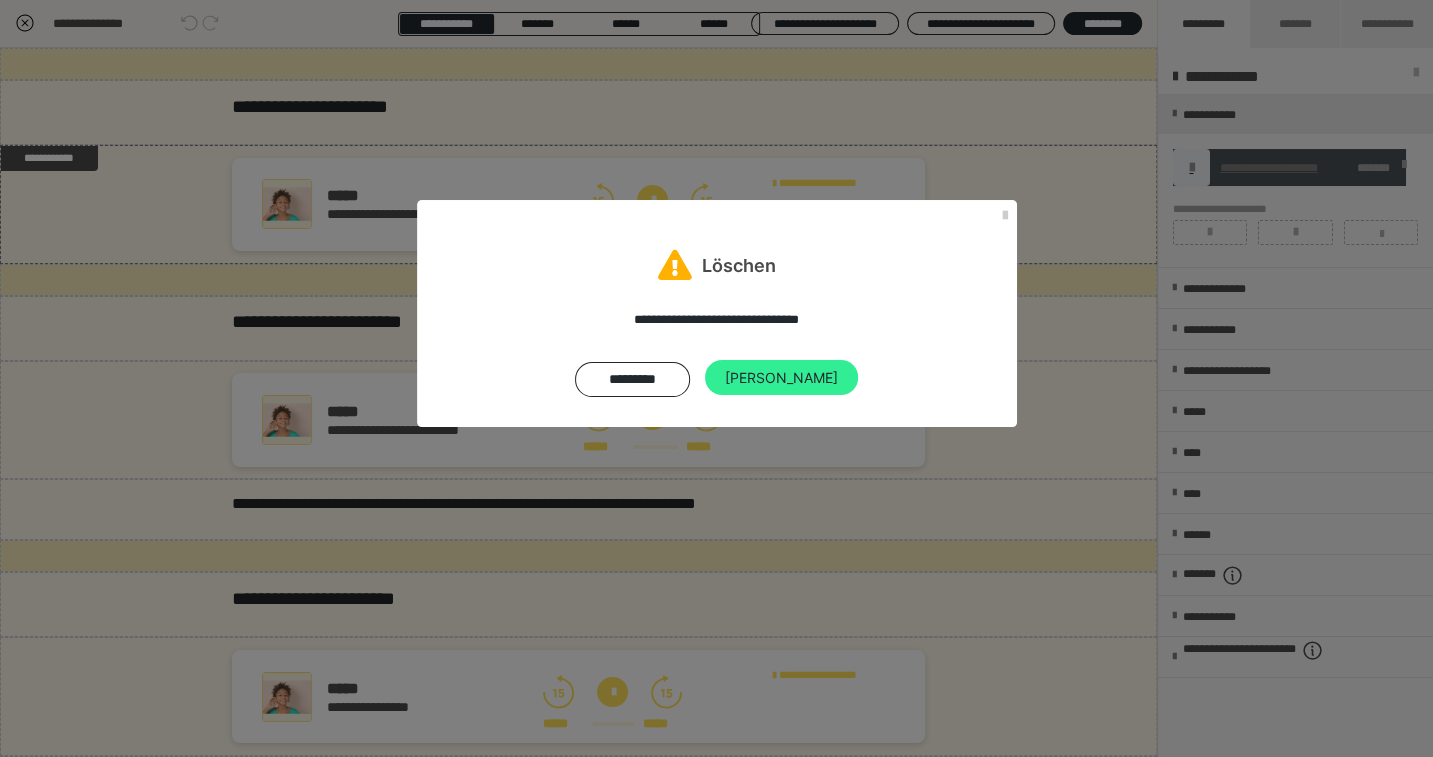 click on "[PERSON_NAME]" at bounding box center [781, 378] 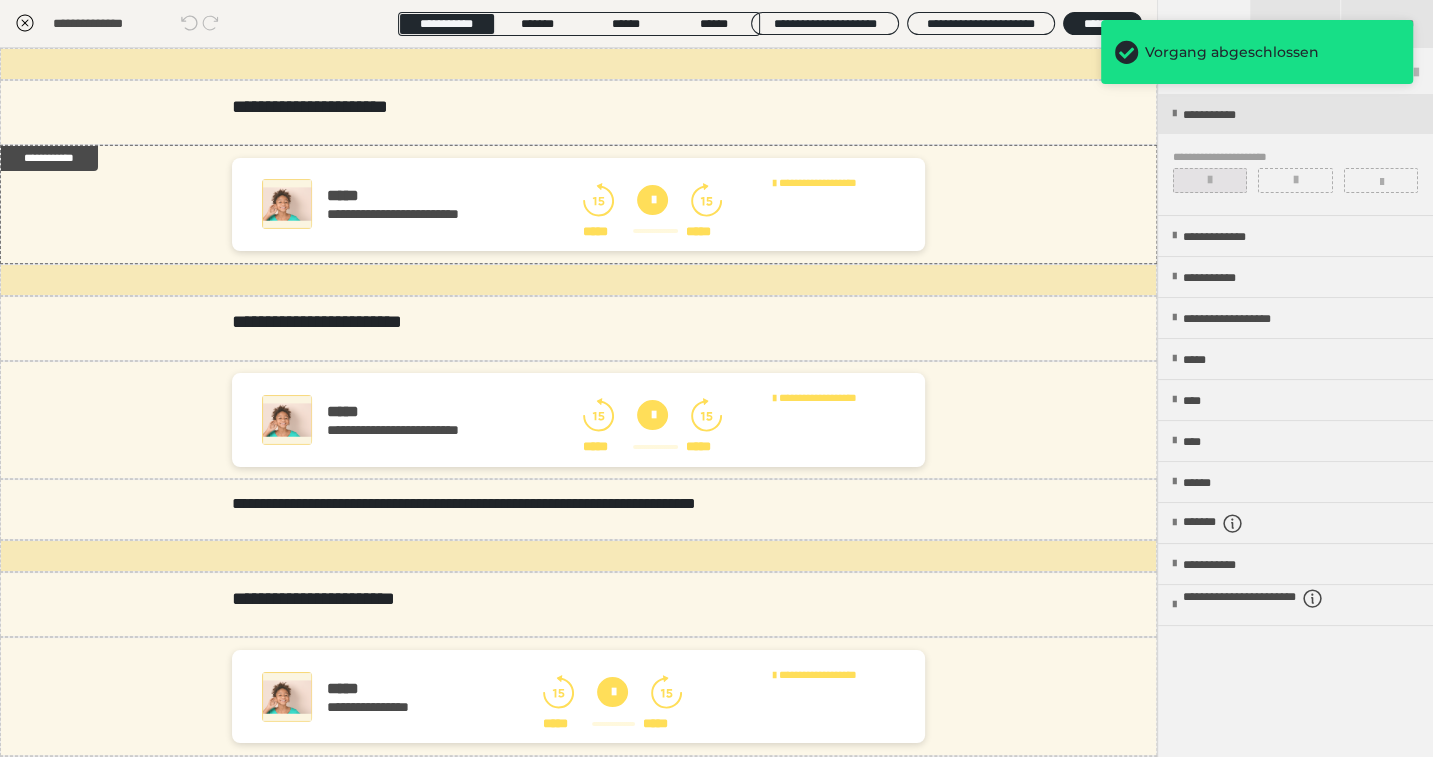 click at bounding box center (1210, 180) 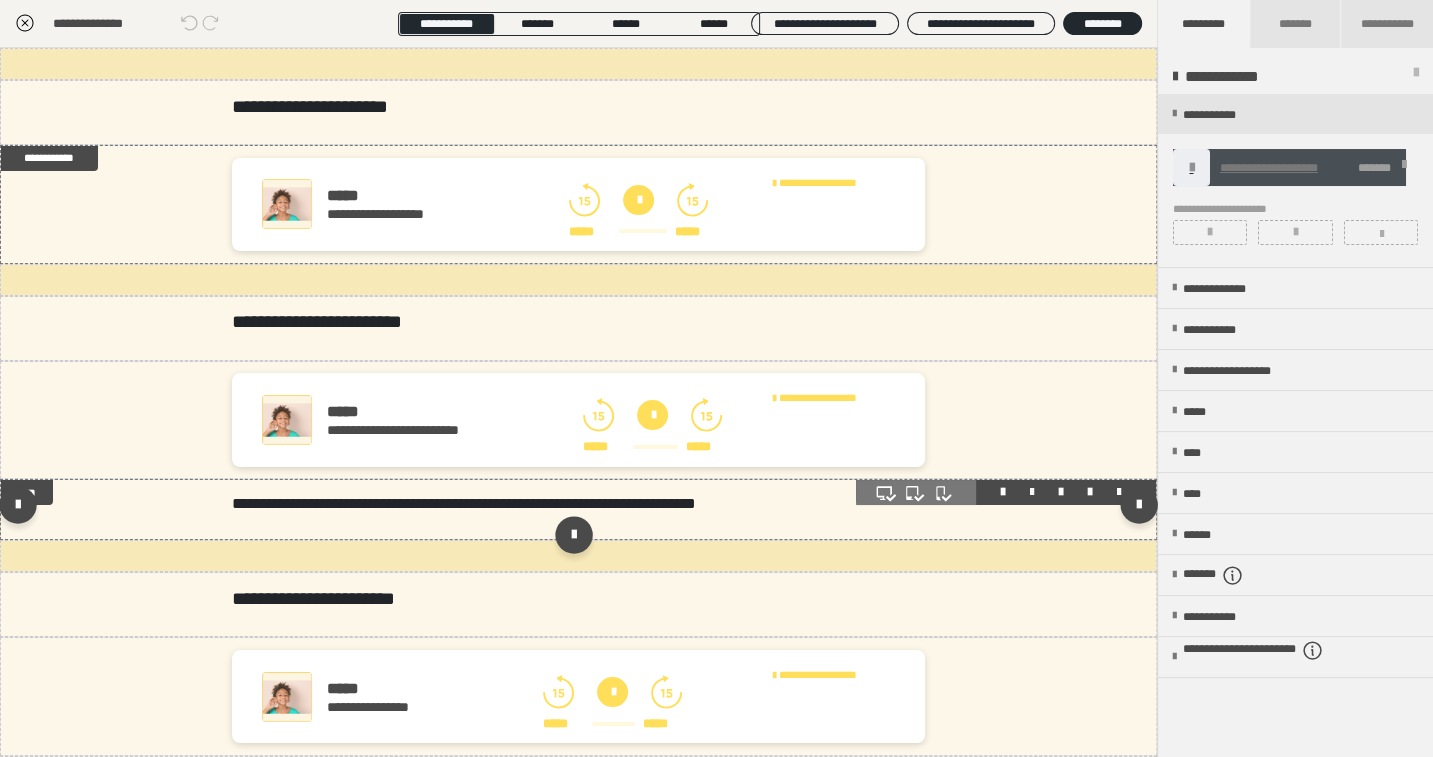 click at bounding box center (1032, 492) 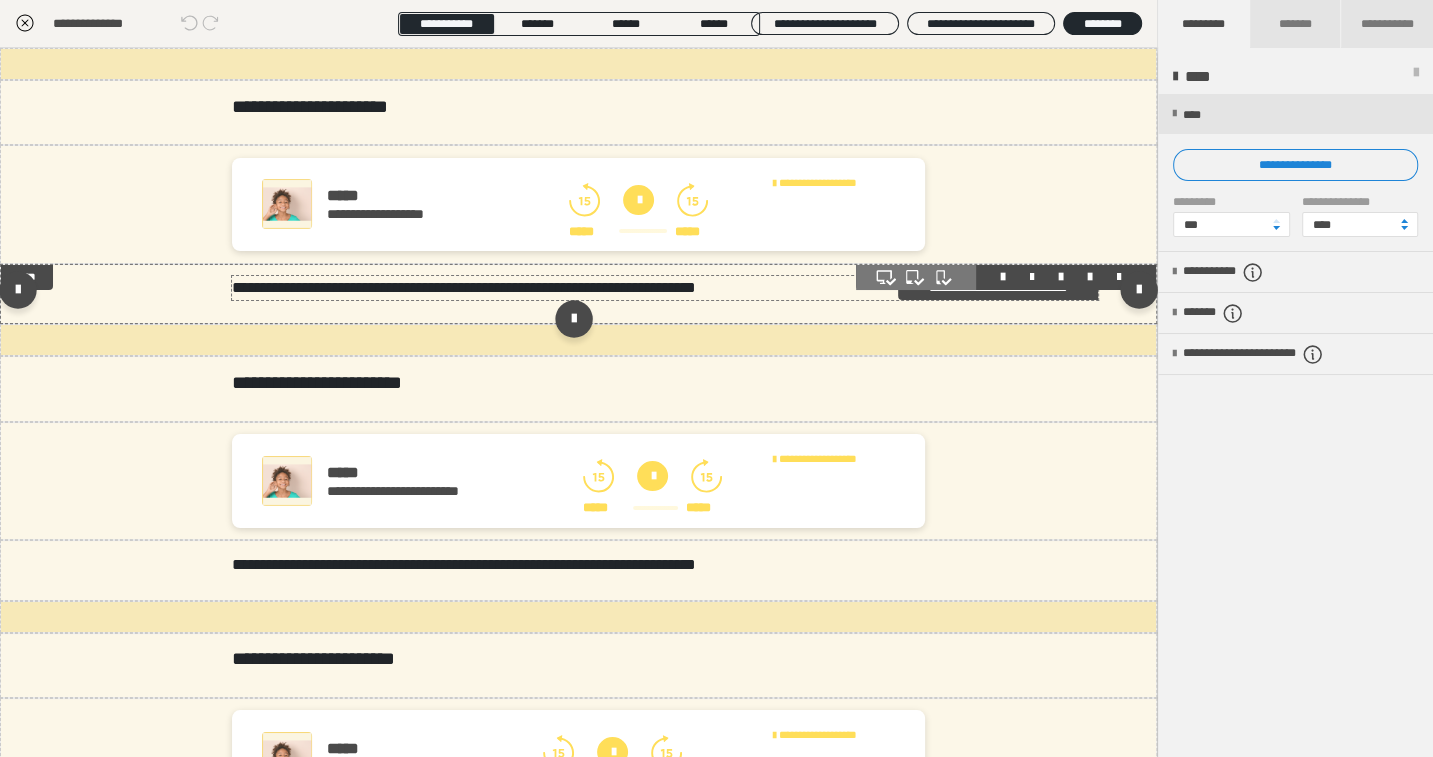 click on "**********" at bounding box center [660, 288] 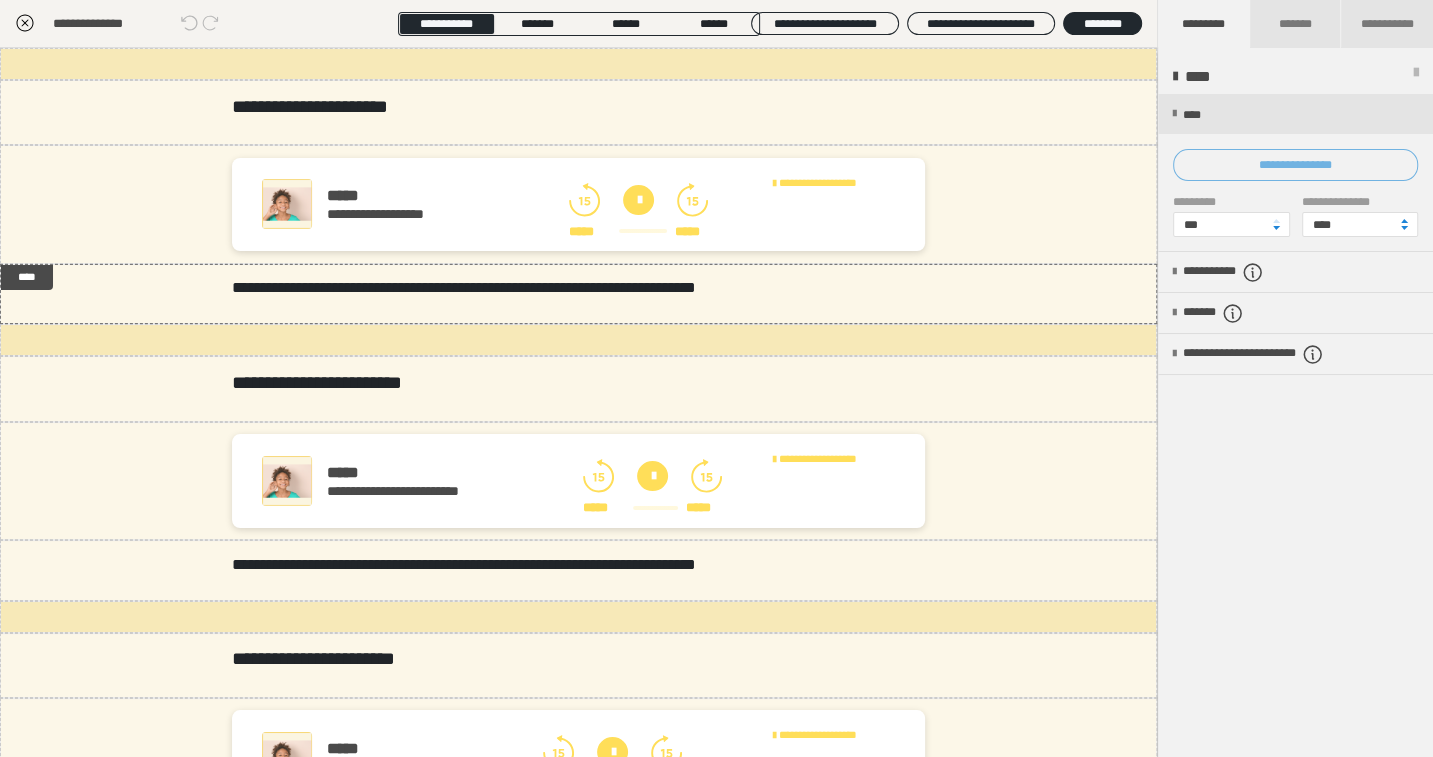 click on "**********" at bounding box center (1295, 165) 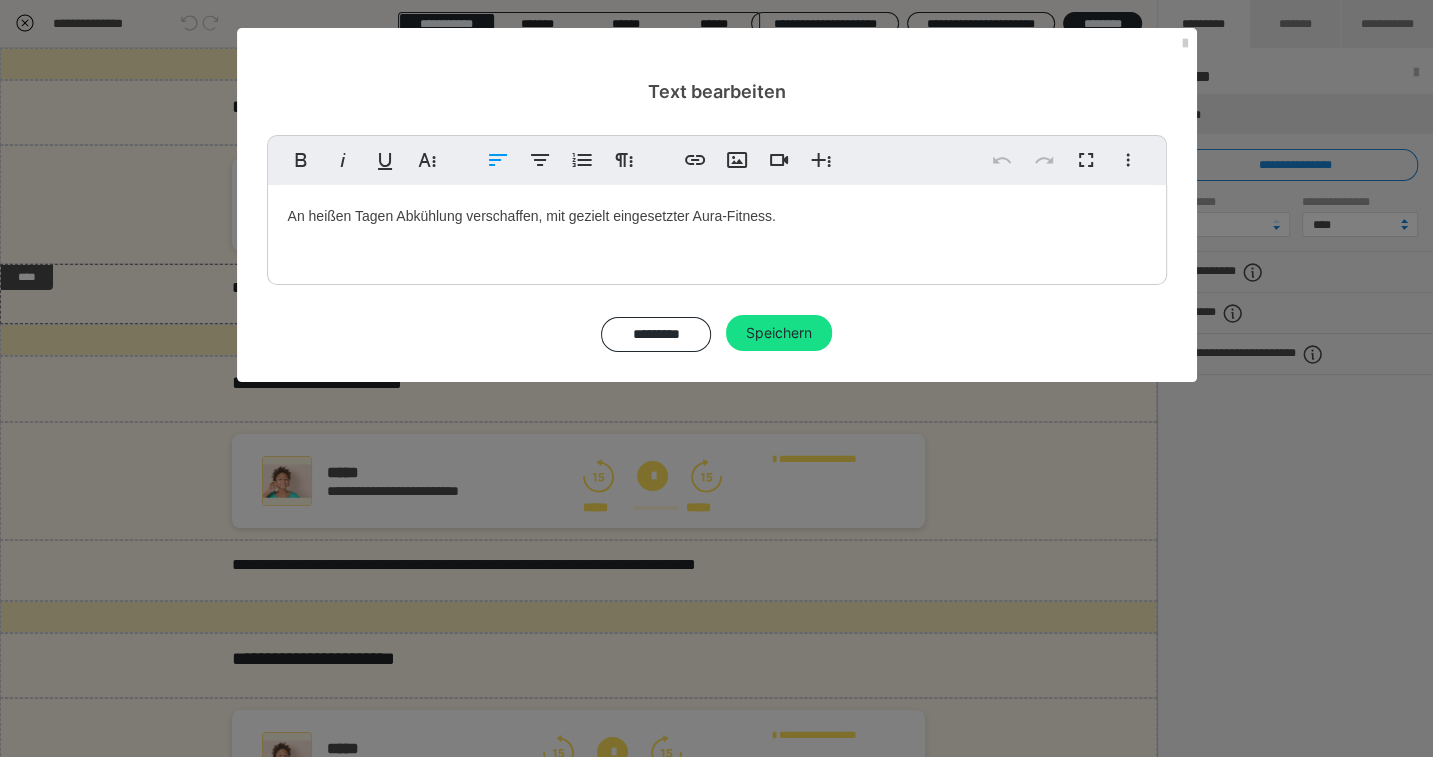 drag, startPoint x: 804, startPoint y: 227, endPoint x: 348, endPoint y: 209, distance: 456.35513 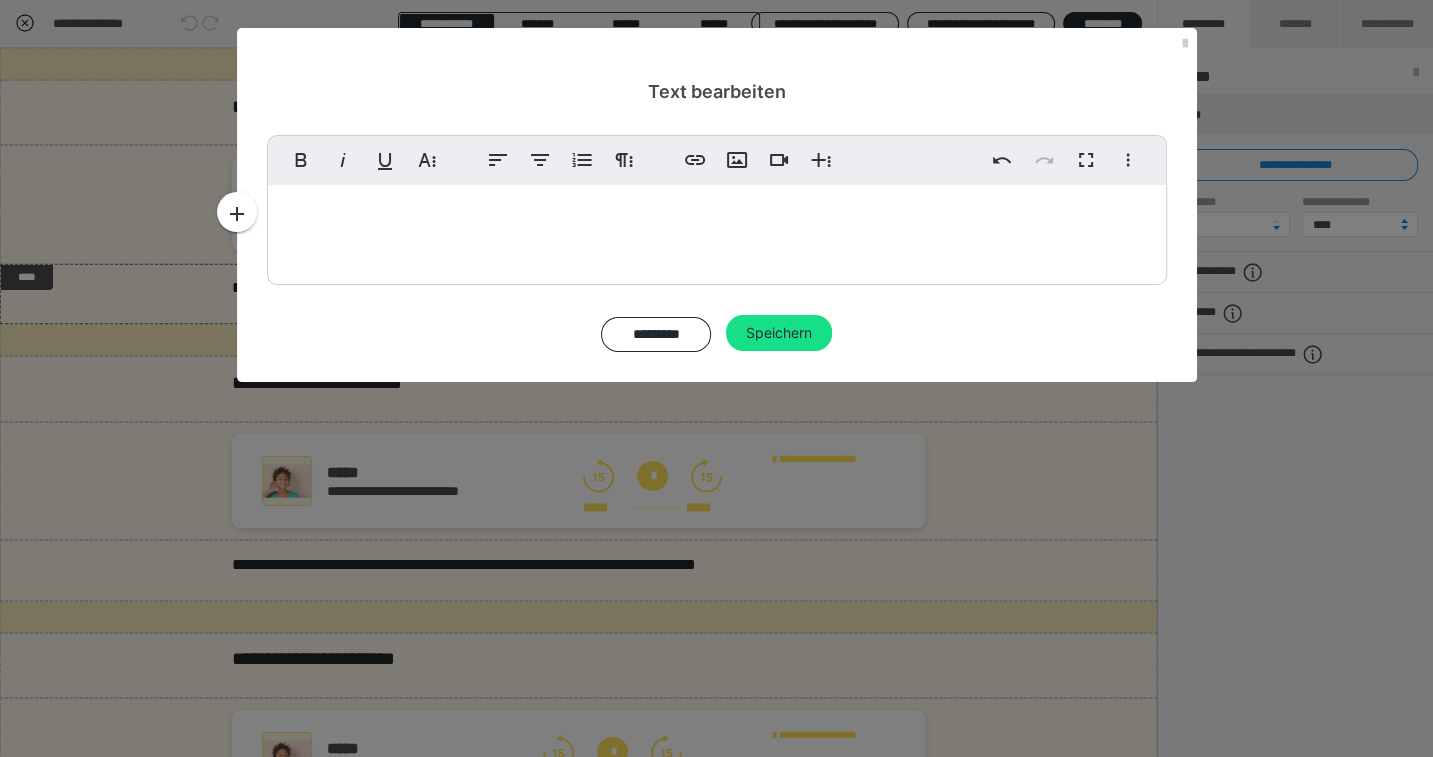 type 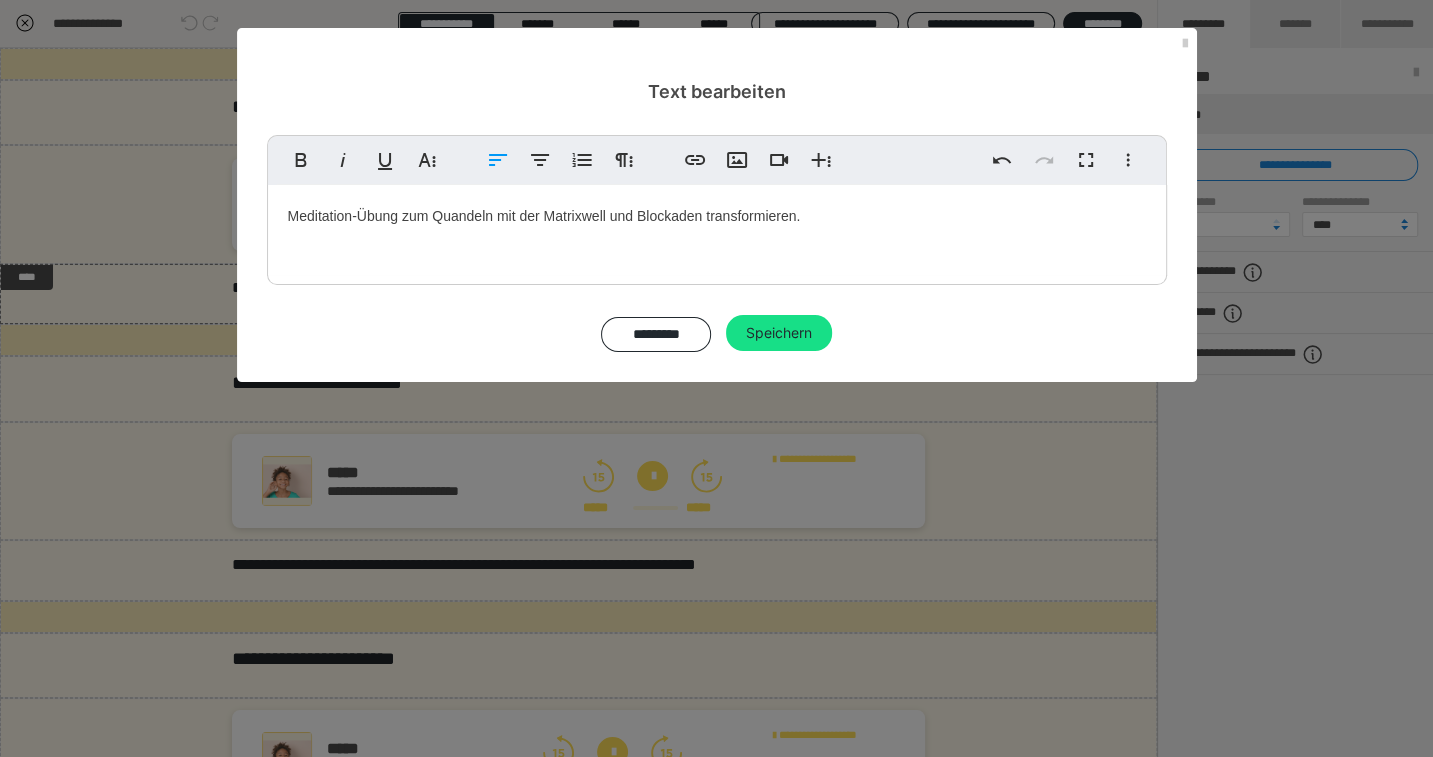 click on "Meditation-Übung zum Quandeln mit der Matrixwell und Blockaden transformieren." at bounding box center (717, 230) 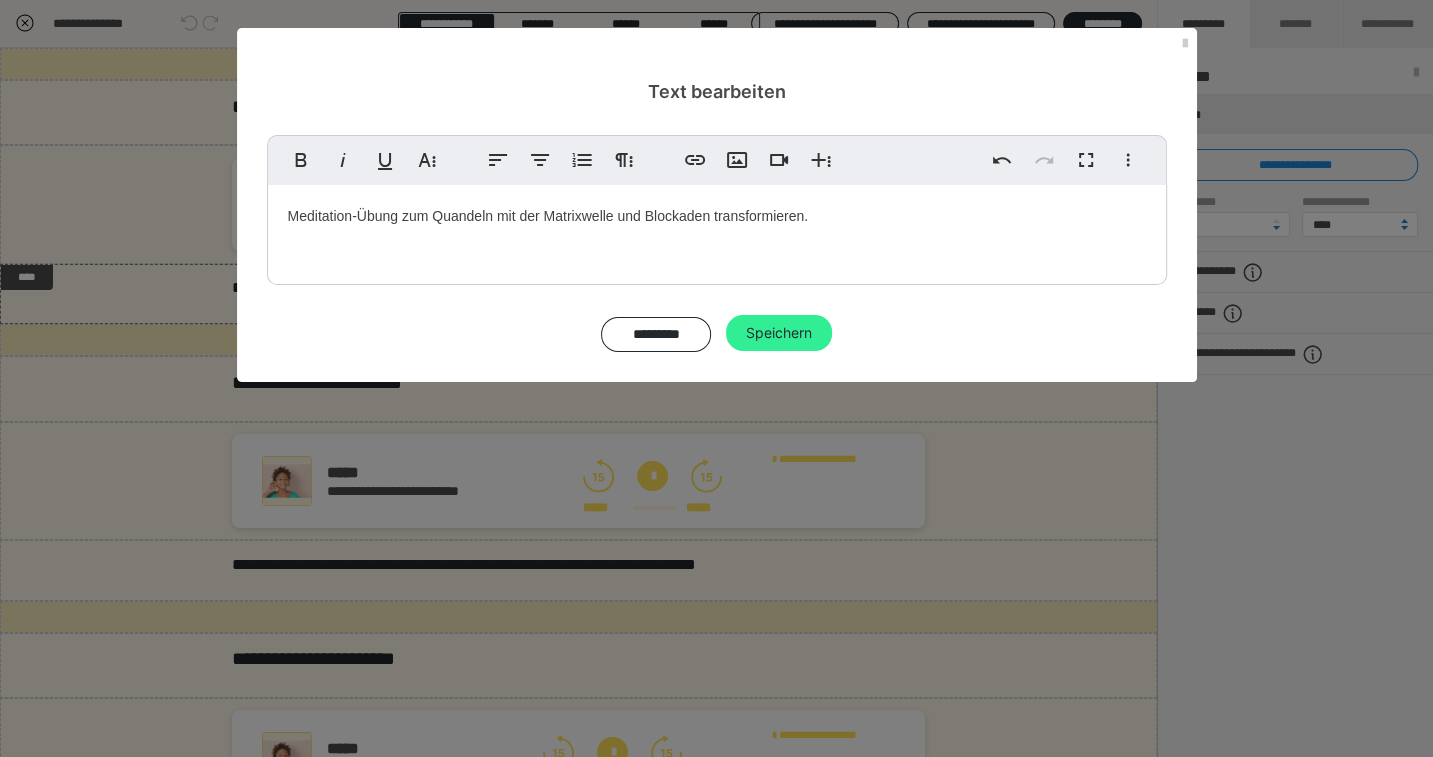 click on "Speichern" at bounding box center [779, 333] 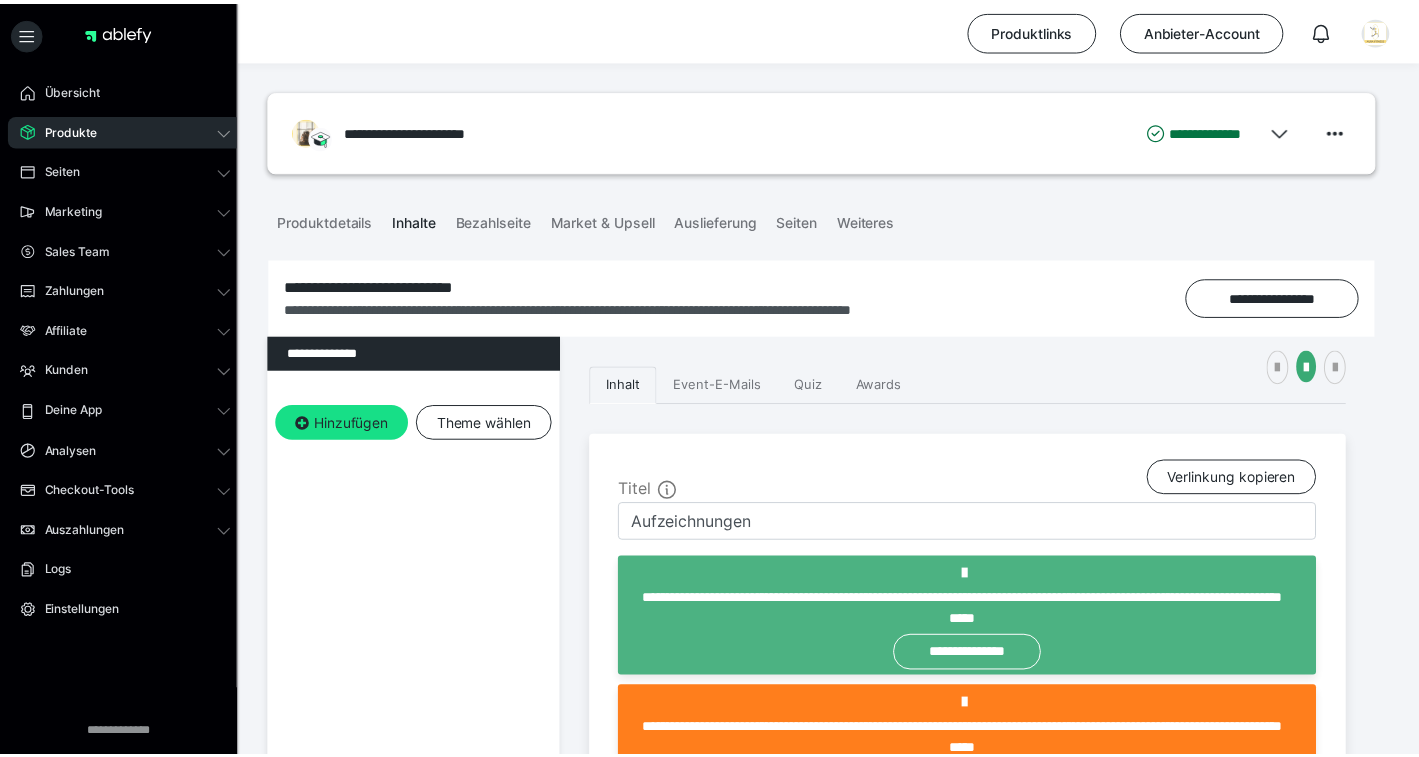 scroll, scrollTop: 275, scrollLeft: 0, axis: vertical 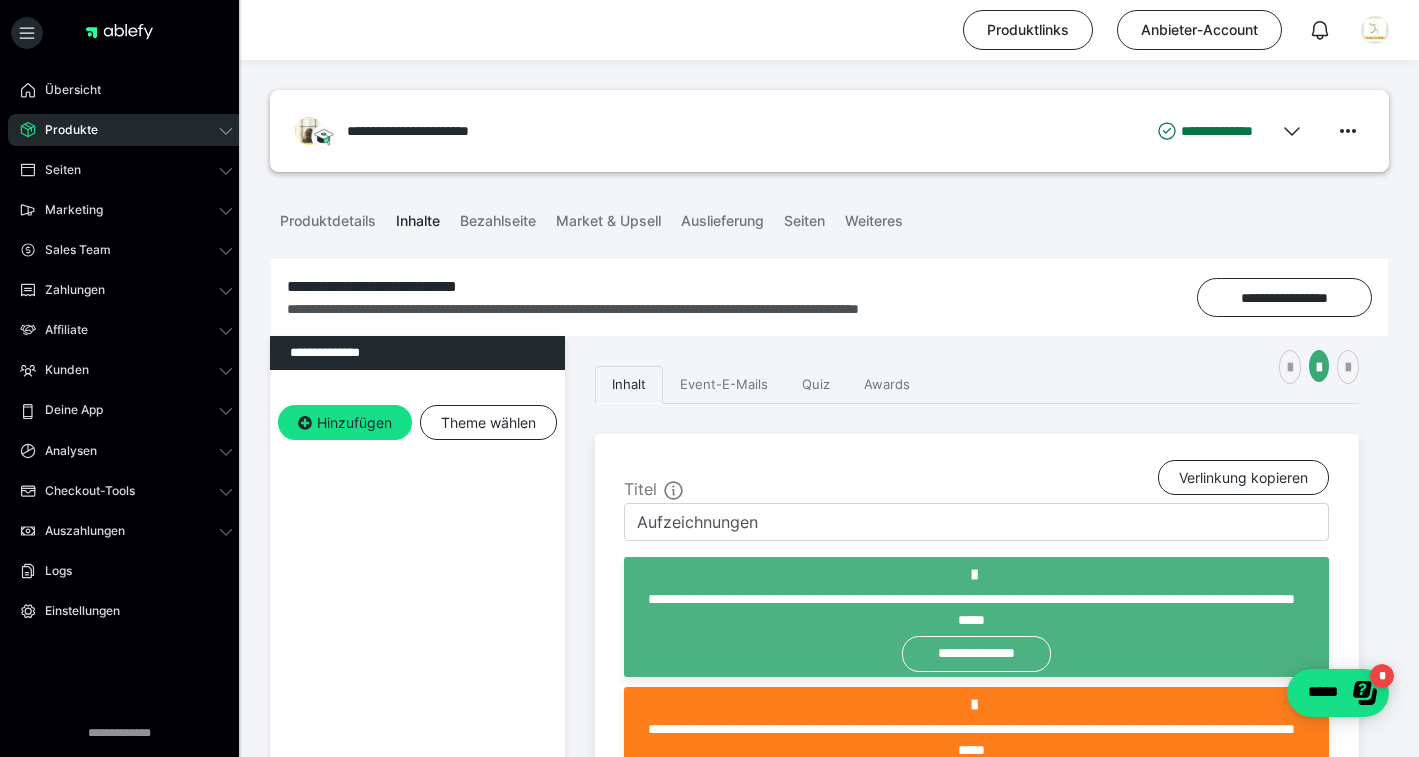click on "Inhalte" at bounding box center [418, 217] 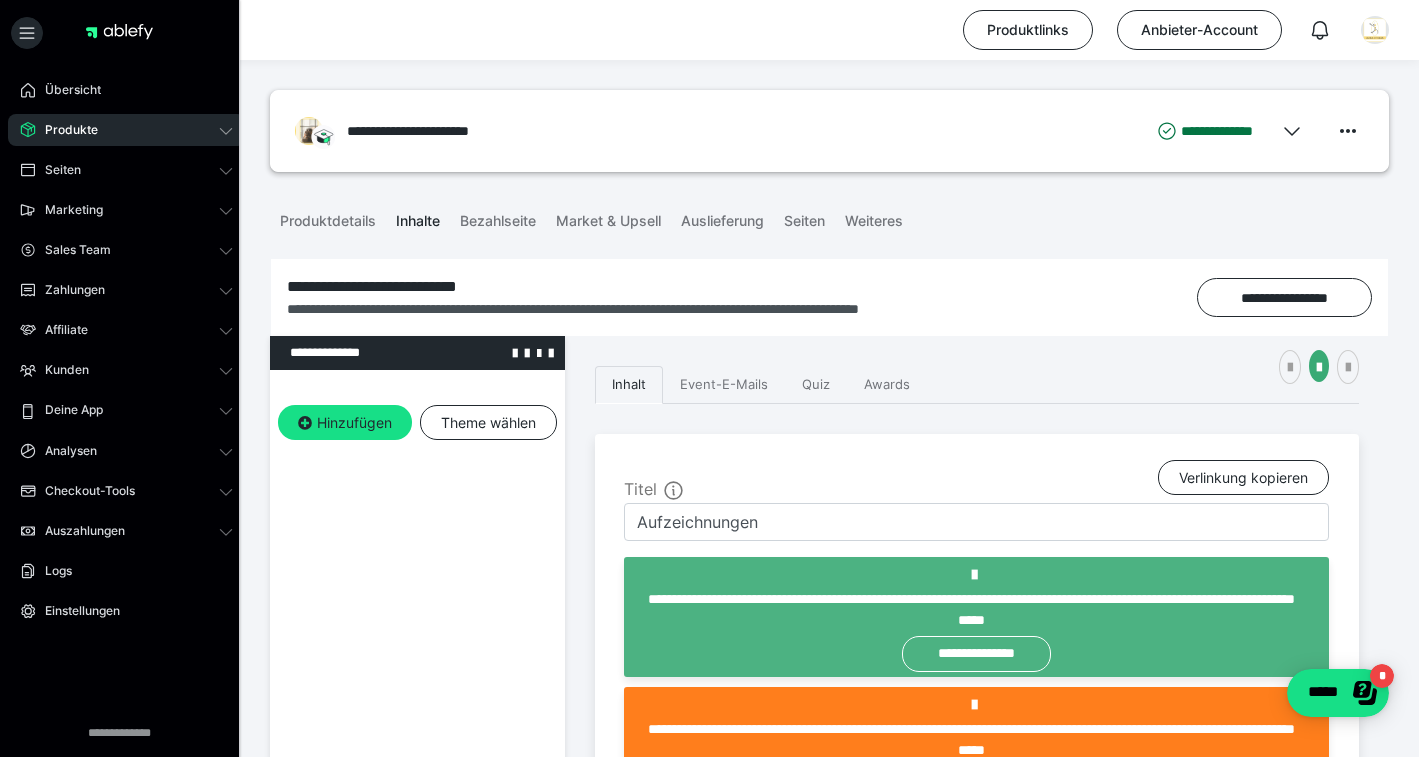 click at bounding box center [365, 353] 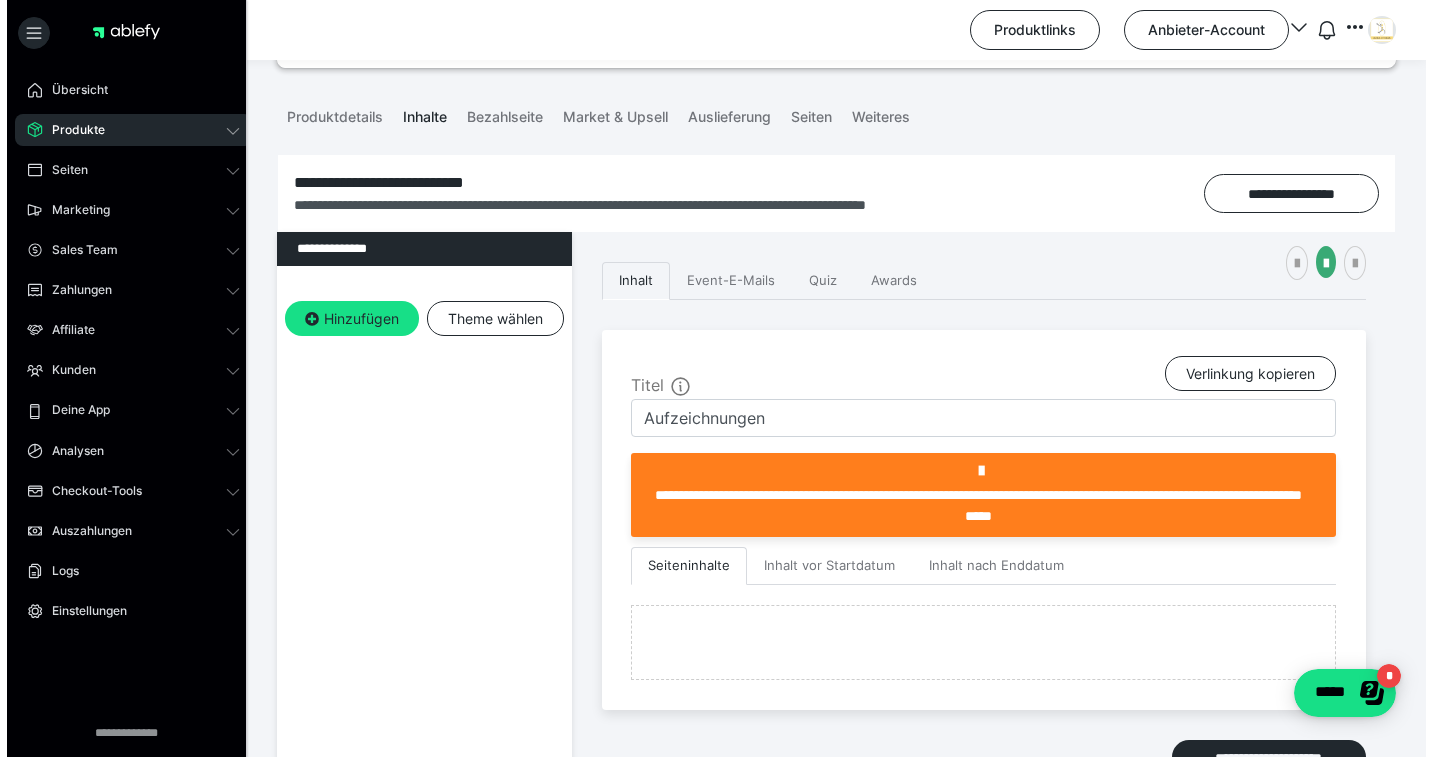 scroll, scrollTop: 275, scrollLeft: 0, axis: vertical 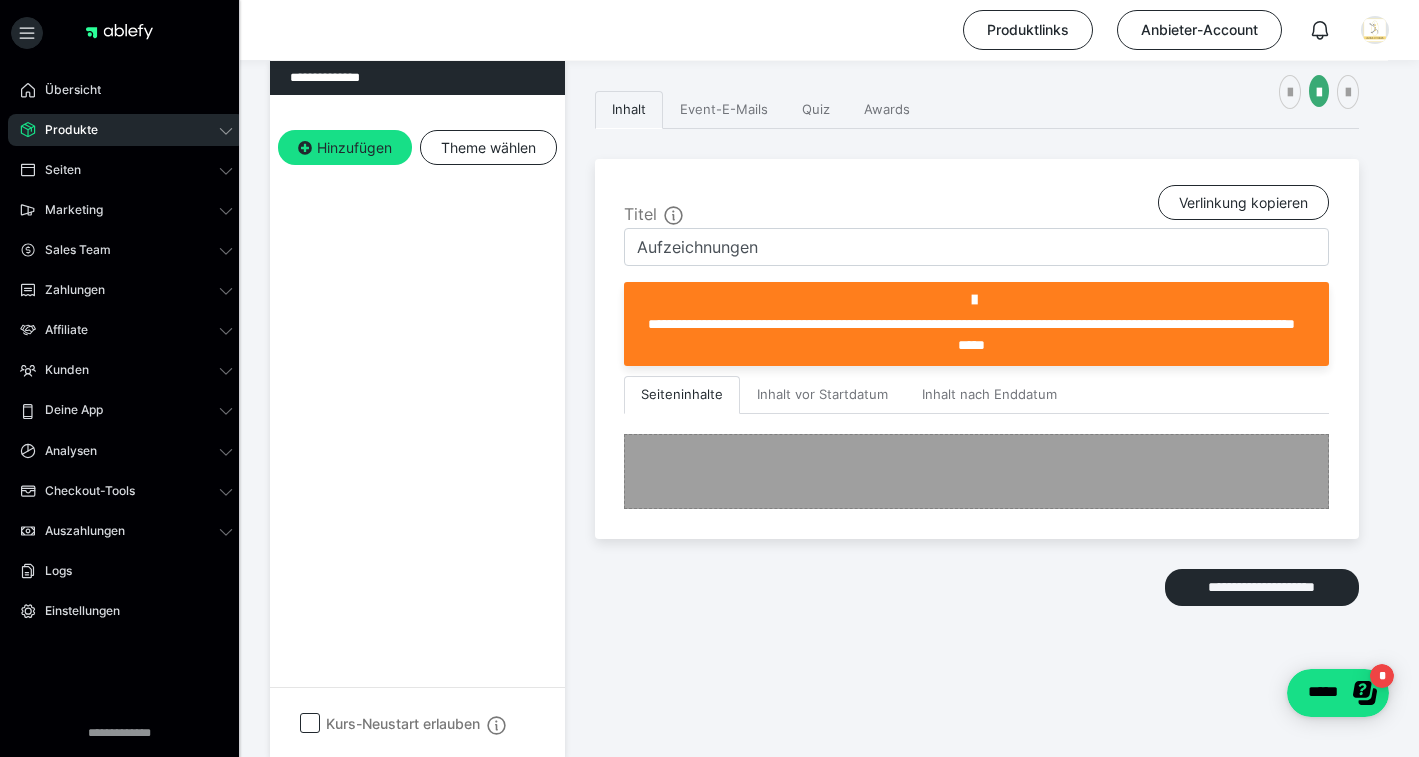 click at bounding box center [976, 471] 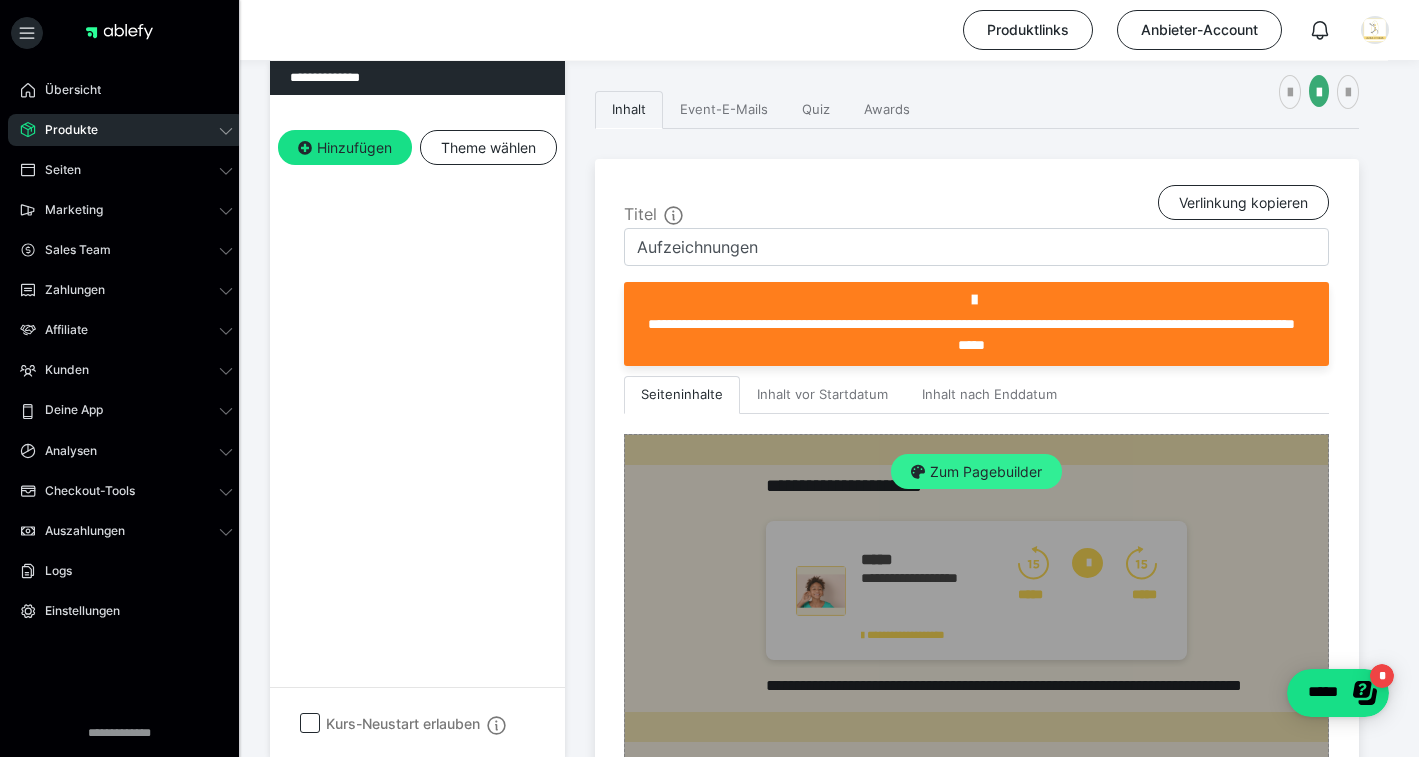click on "Zum Pagebuilder" at bounding box center [976, 472] 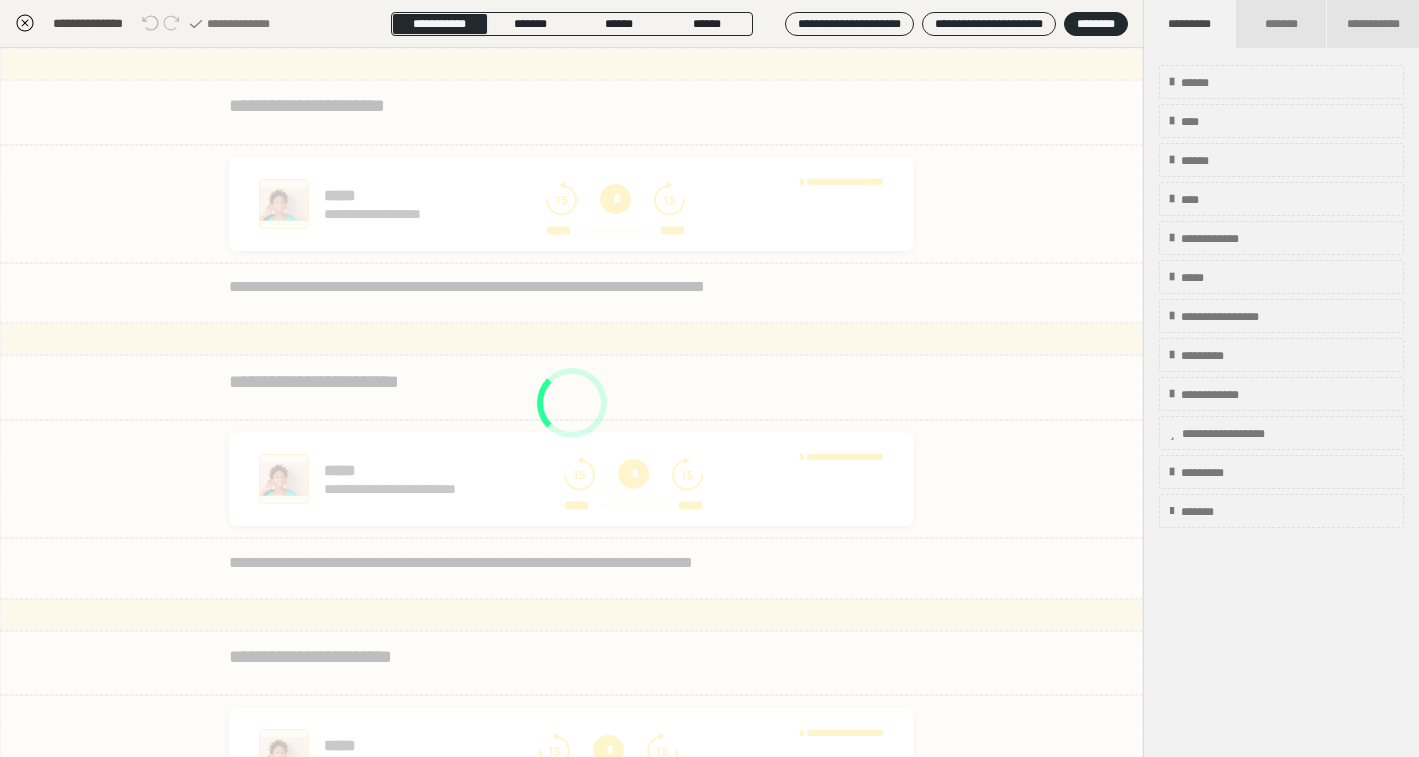 click at bounding box center (571, 402) 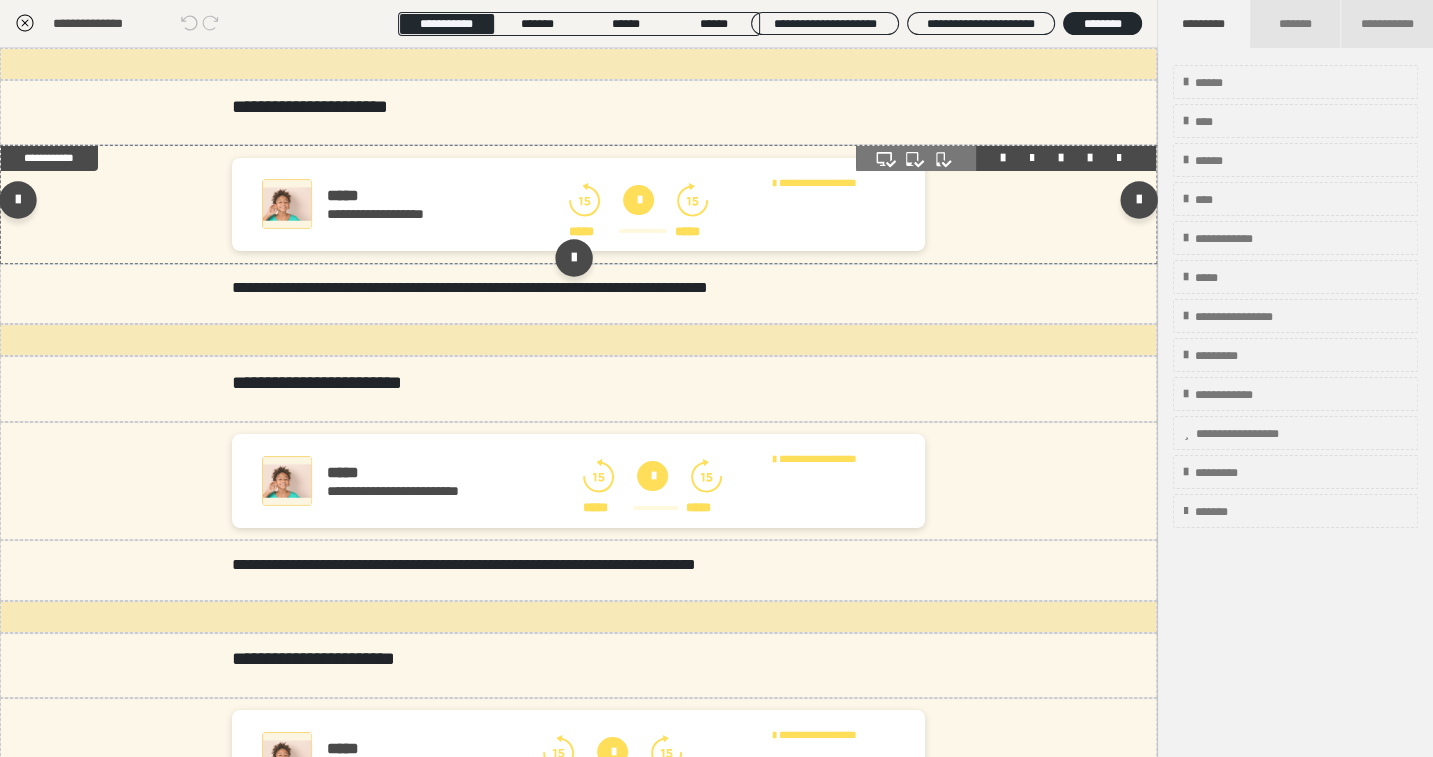 click on "**********" at bounding box center (578, 204) 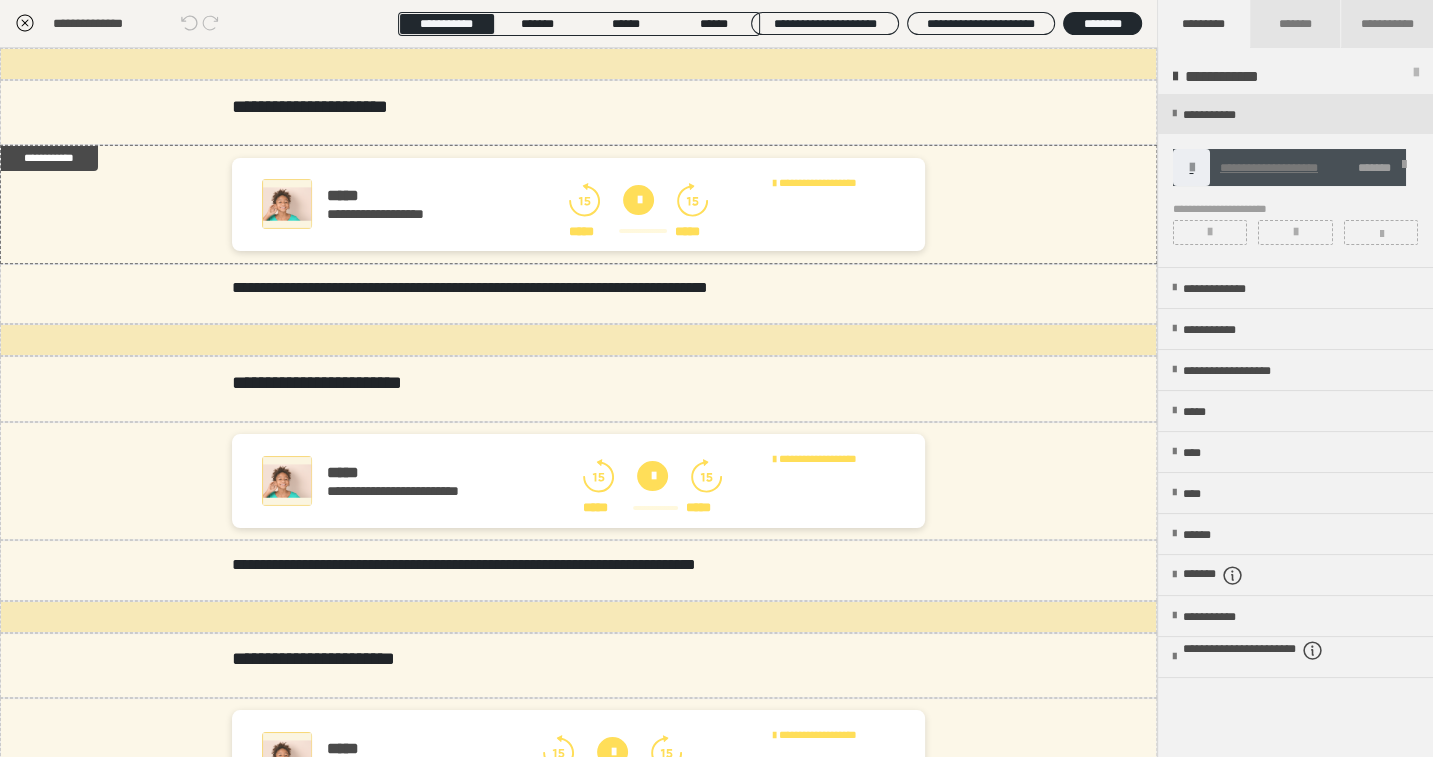 click at bounding box center (1404, 168) 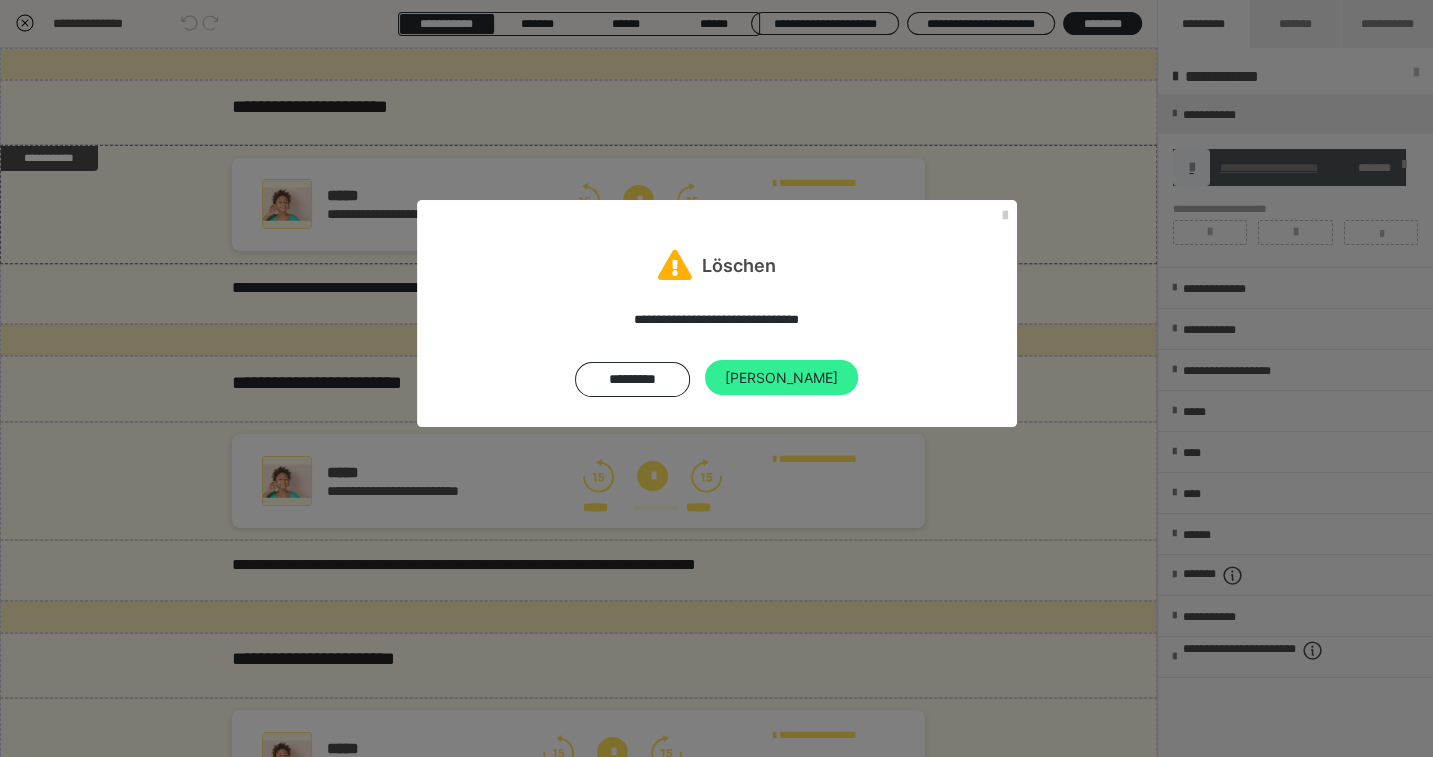 click on "[PERSON_NAME]" at bounding box center [781, 378] 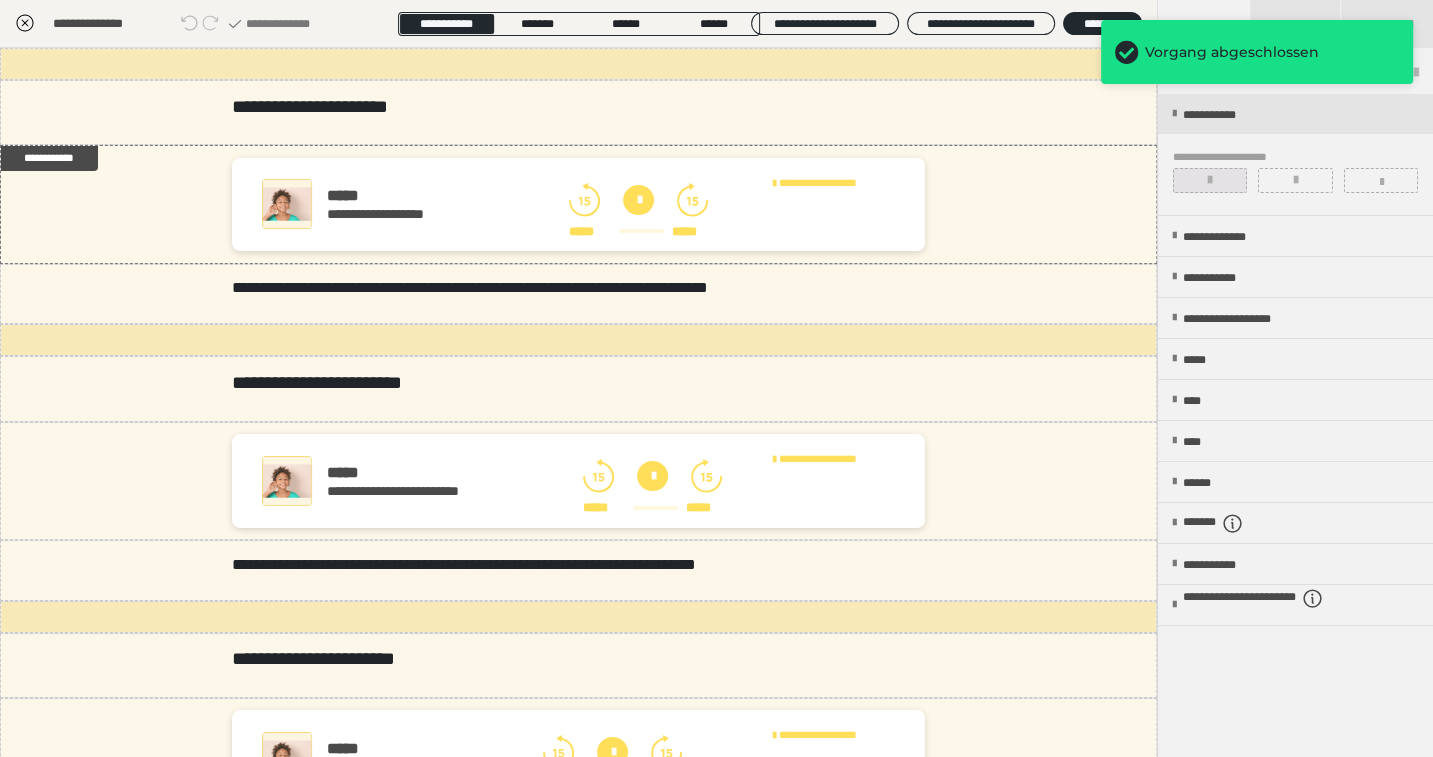 click at bounding box center [1210, 180] 